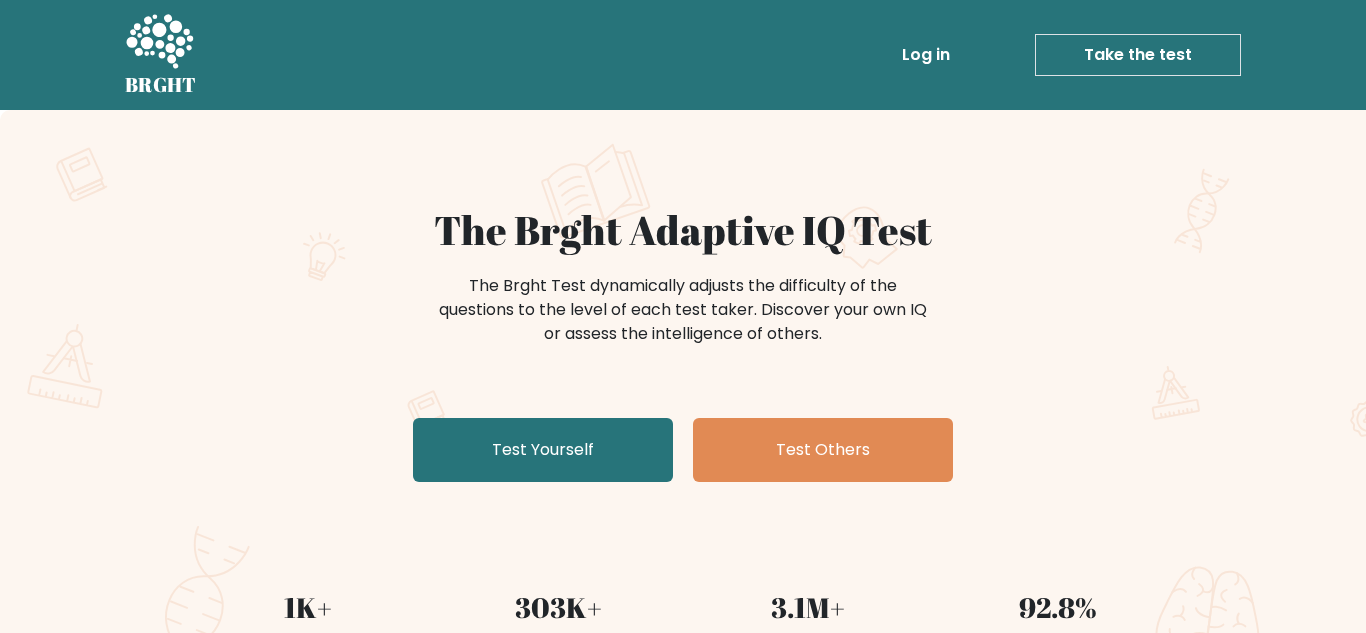 scroll, scrollTop: 87, scrollLeft: 0, axis: vertical 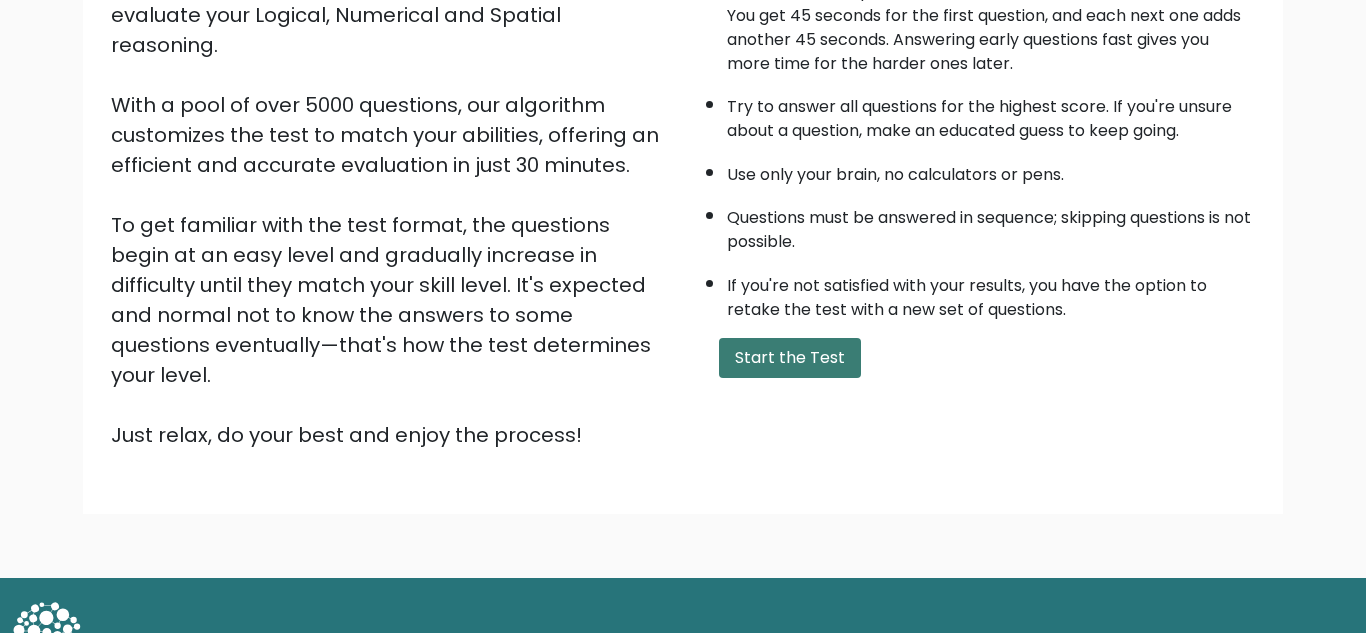 click on "Start the Test" at bounding box center (790, 358) 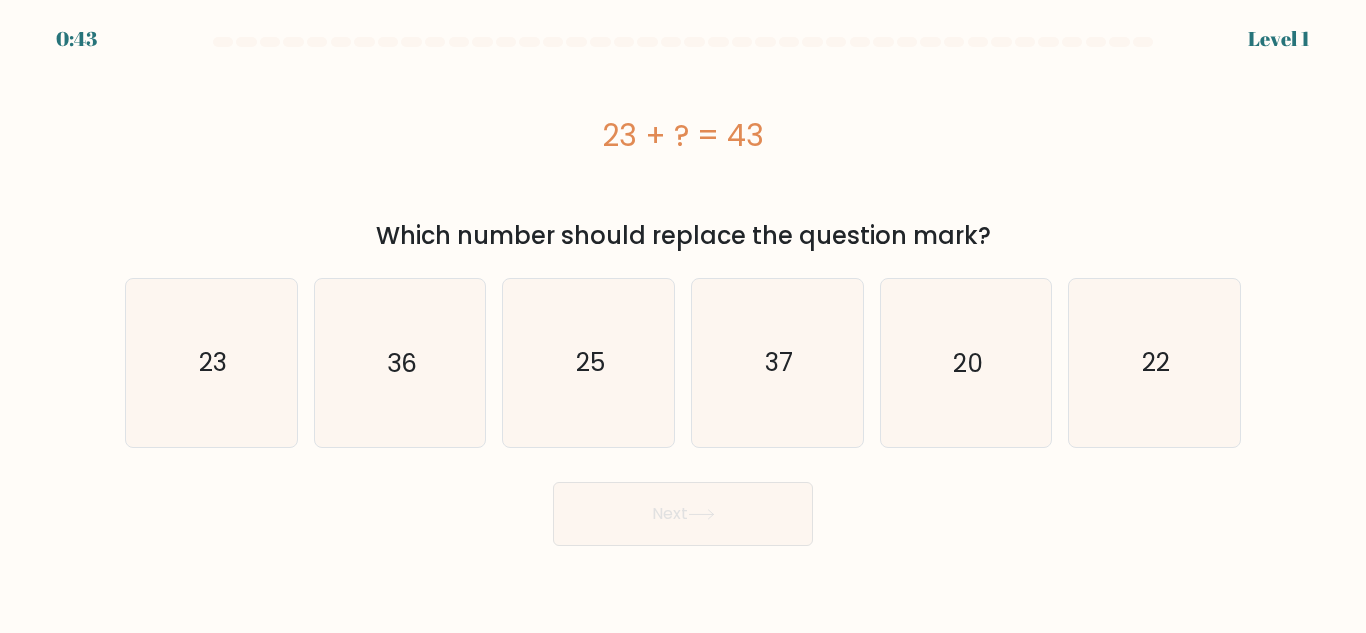 scroll, scrollTop: 0, scrollLeft: 0, axis: both 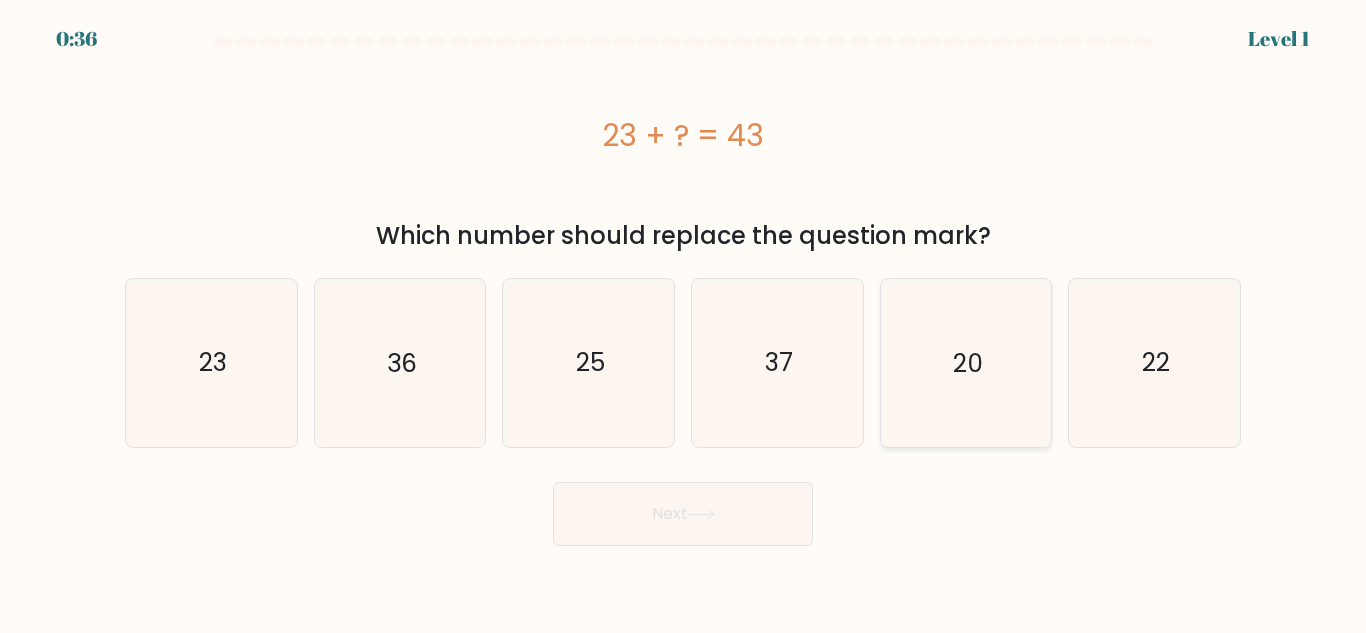 click on "20" 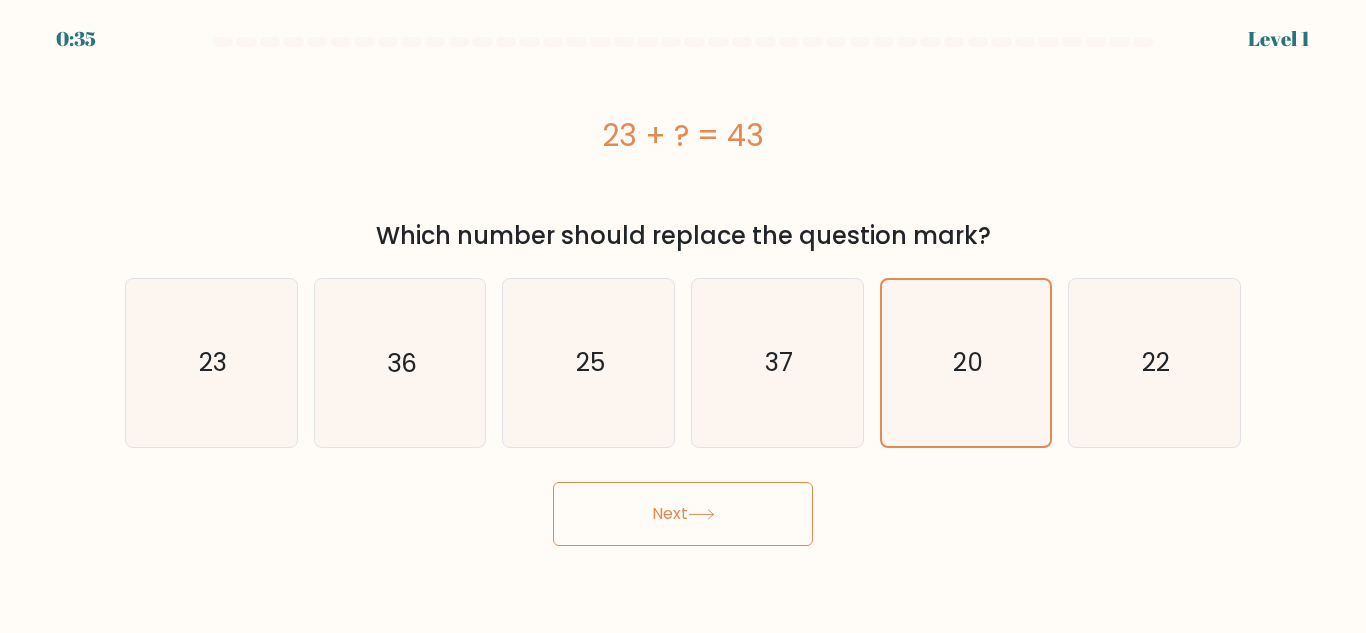 click 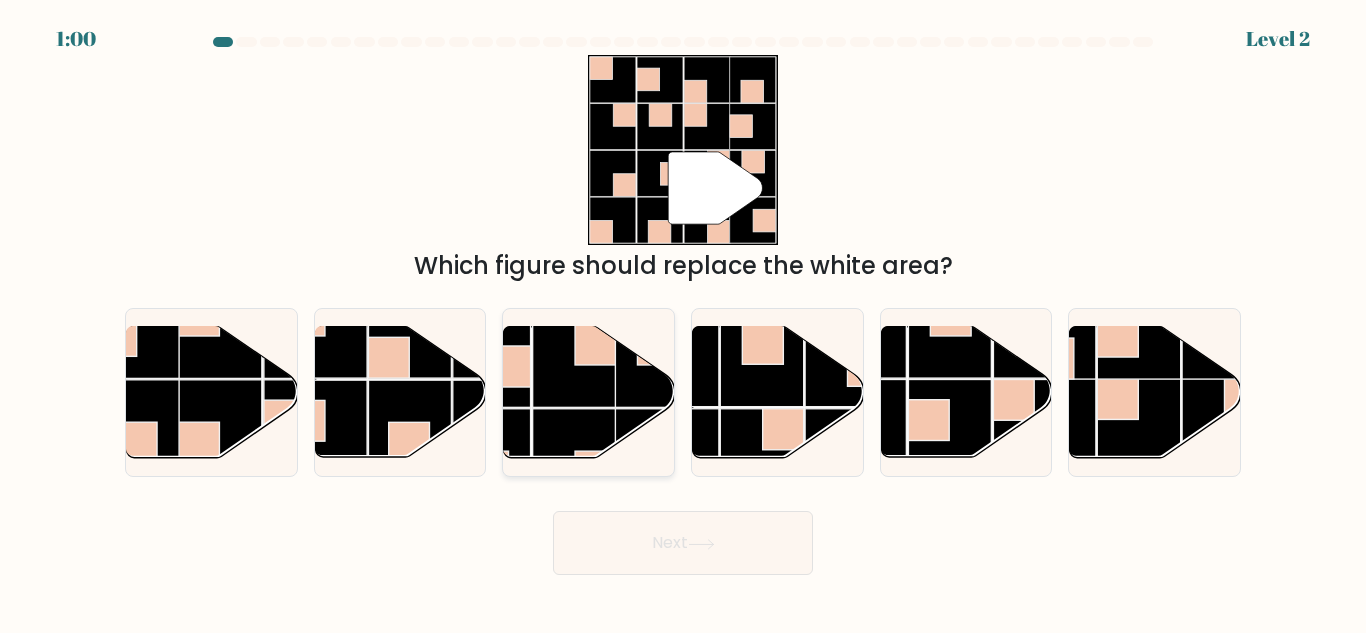 click 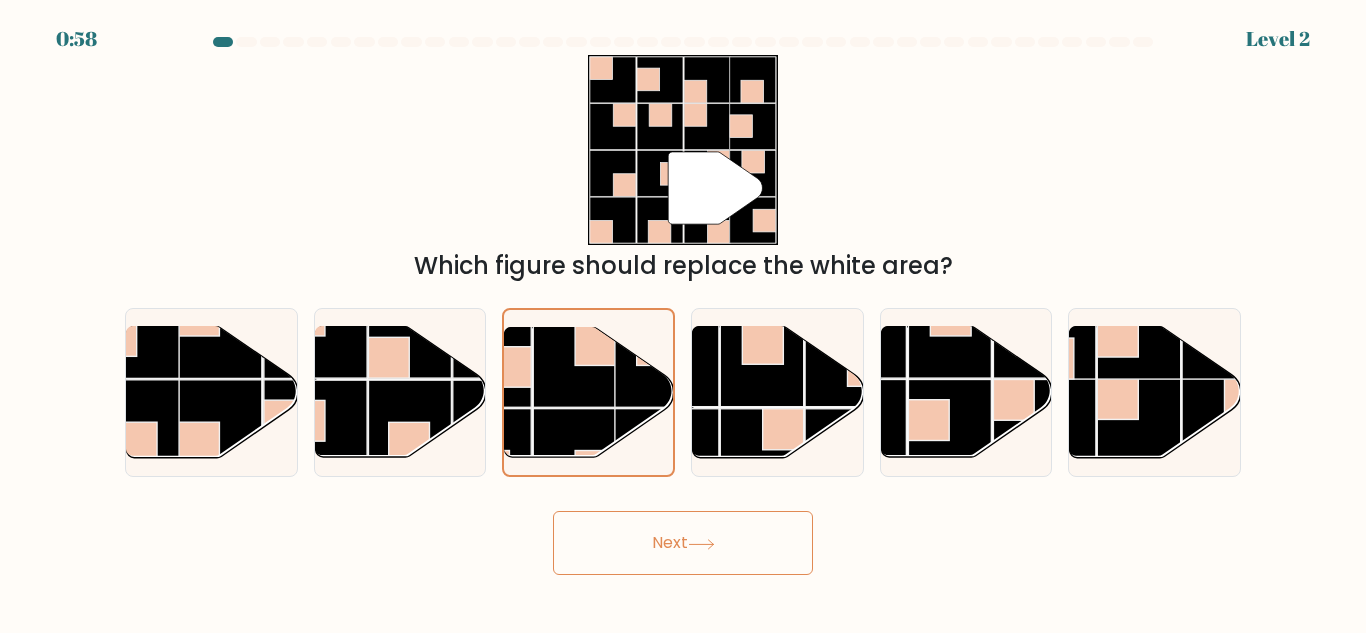 click on "Next" at bounding box center (683, 543) 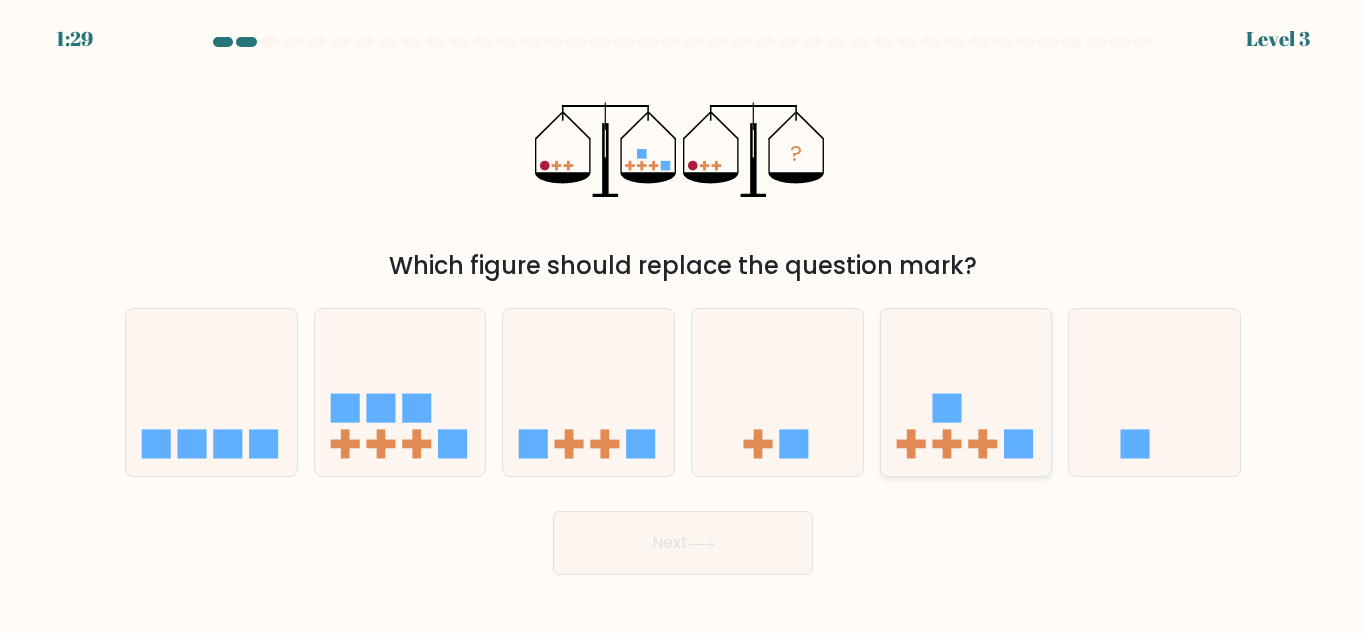 click 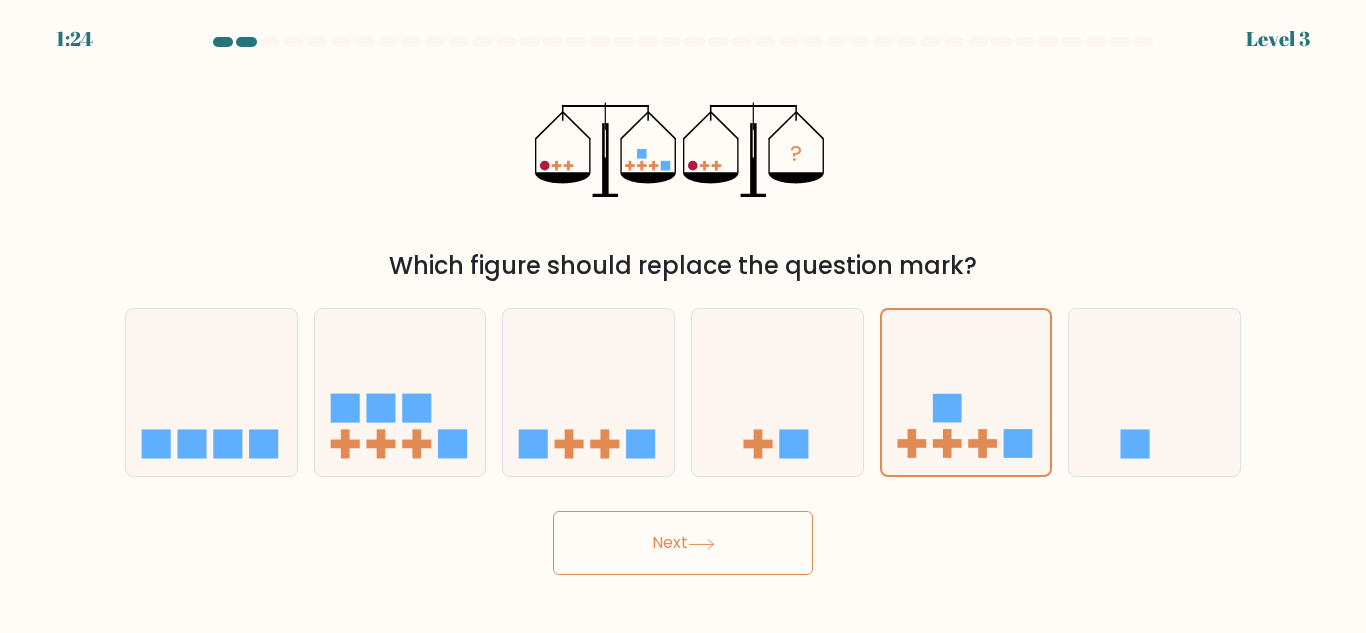 click on "Next" at bounding box center (683, 543) 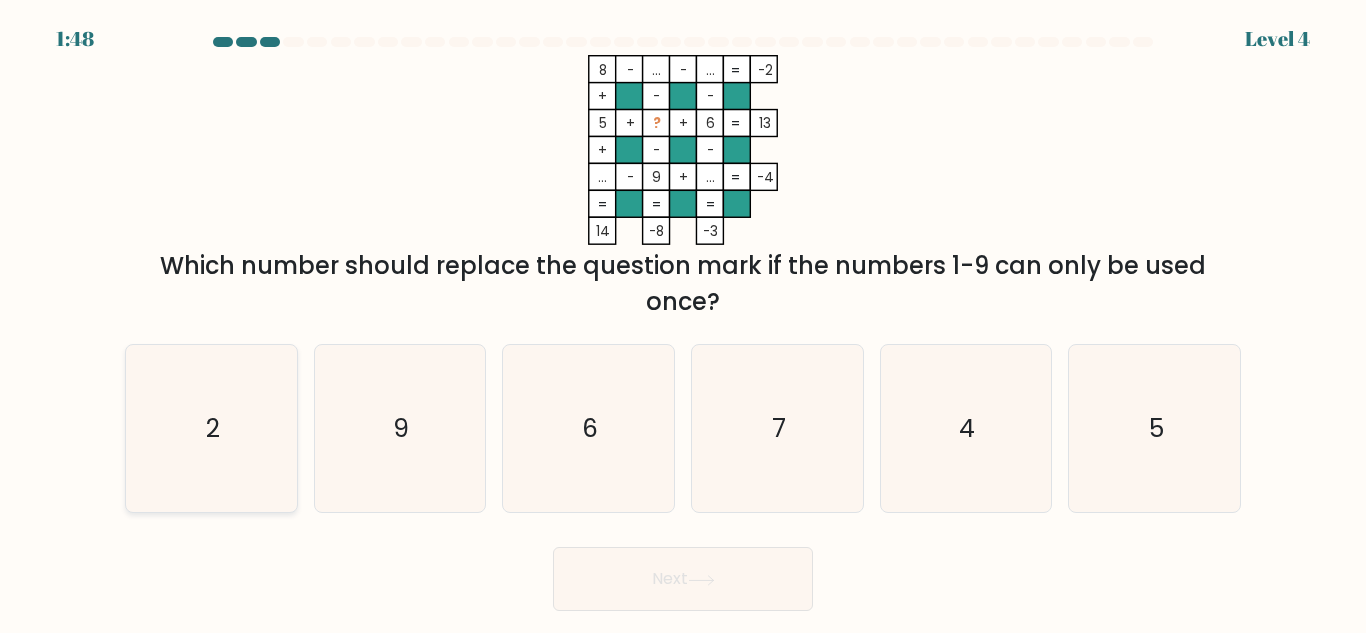 click on "2" 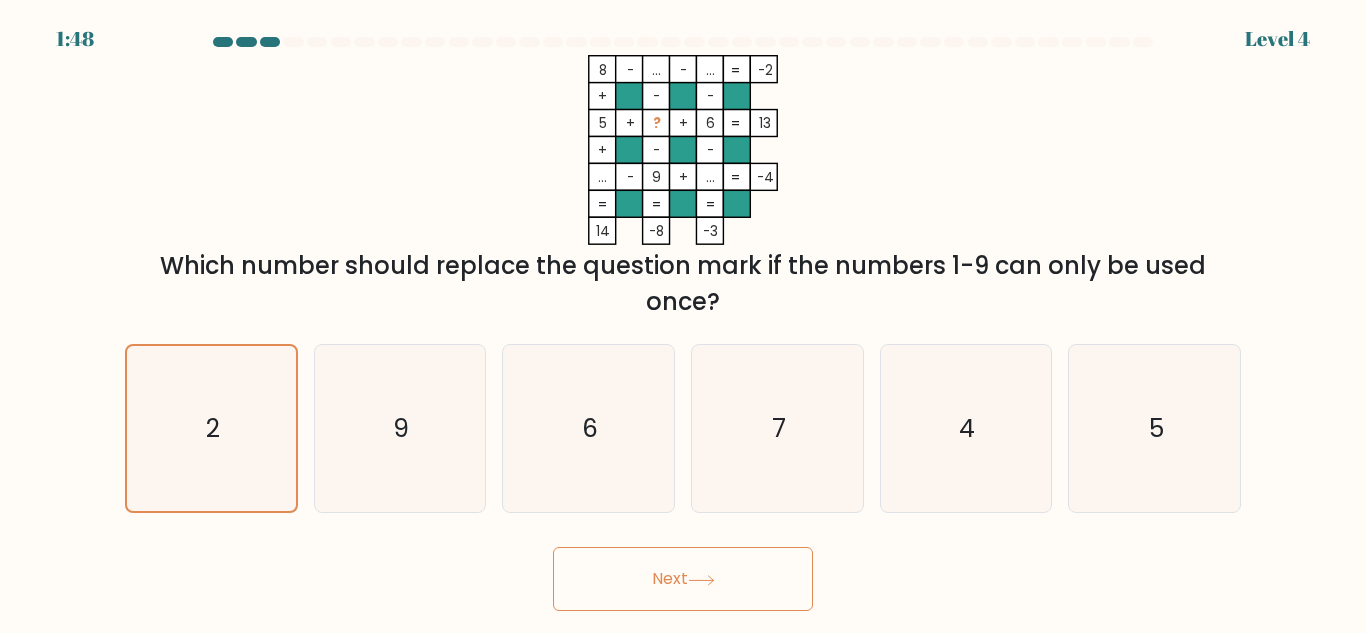 click on "Next" at bounding box center (683, 579) 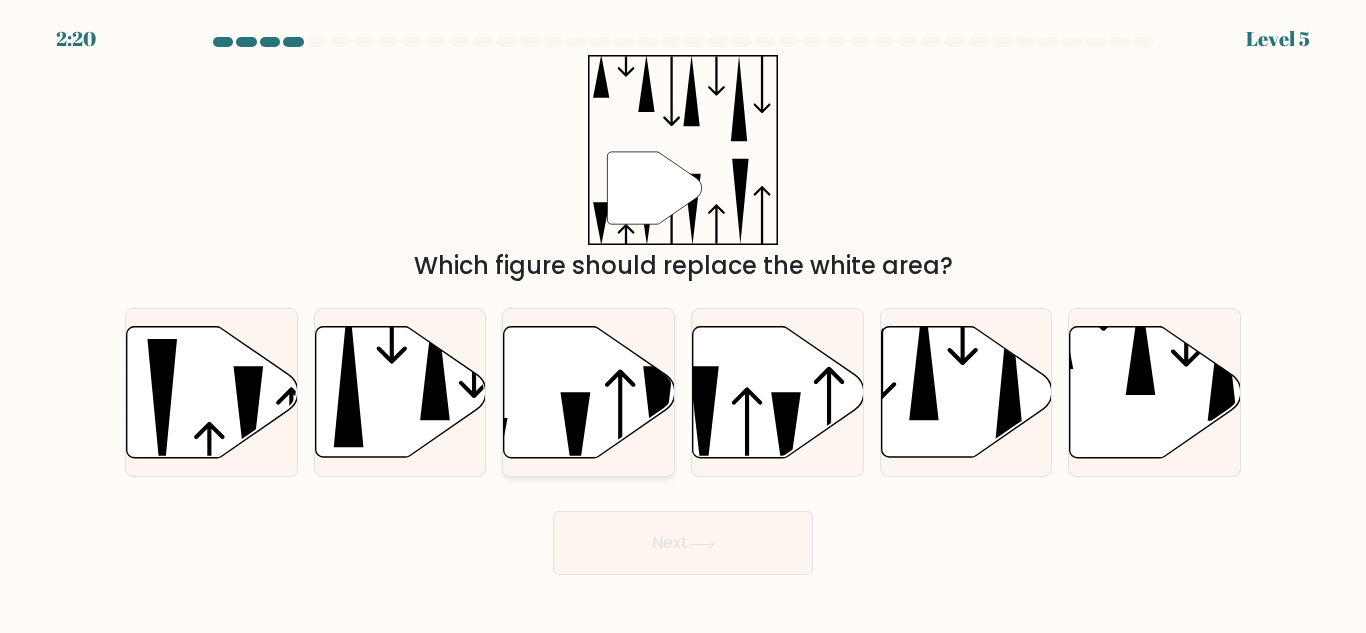 click 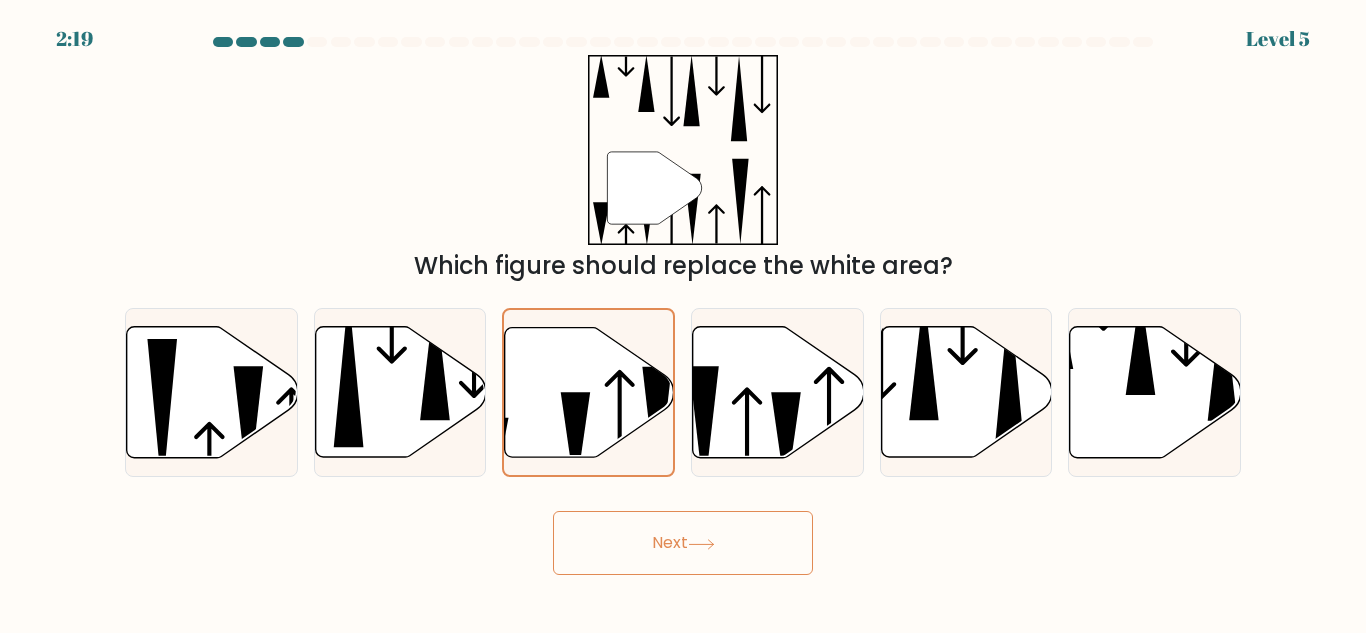 click on "Next" at bounding box center (683, 543) 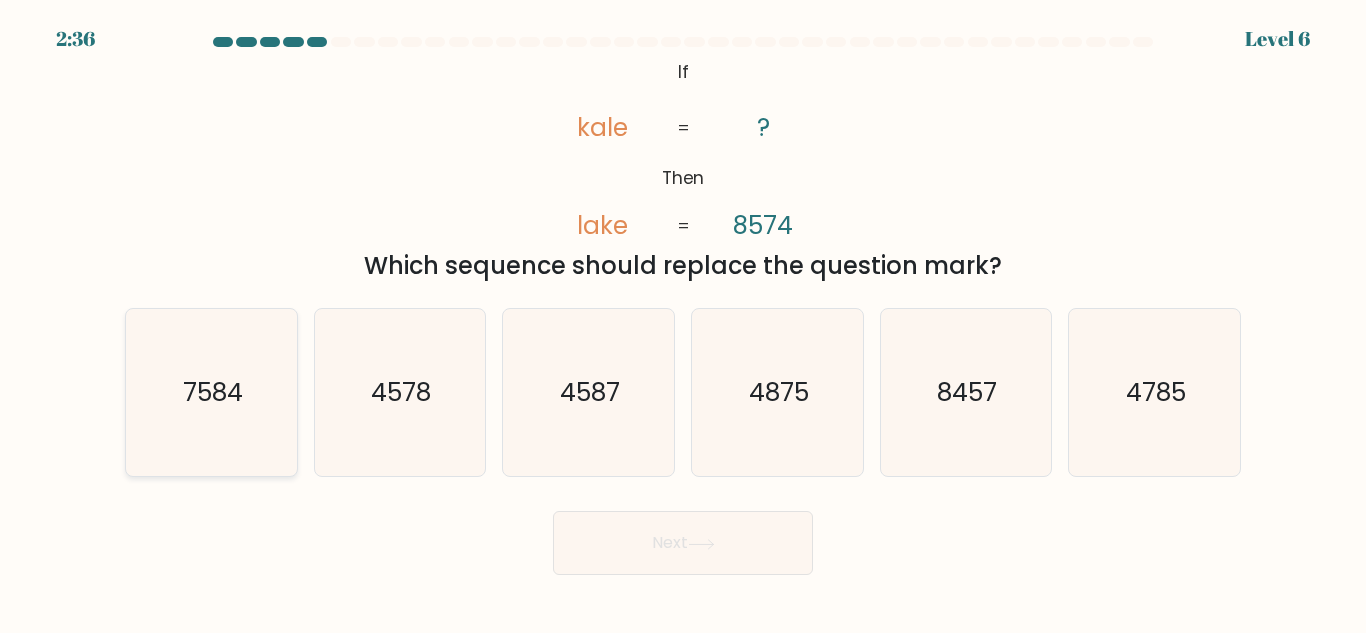 click on "7584" 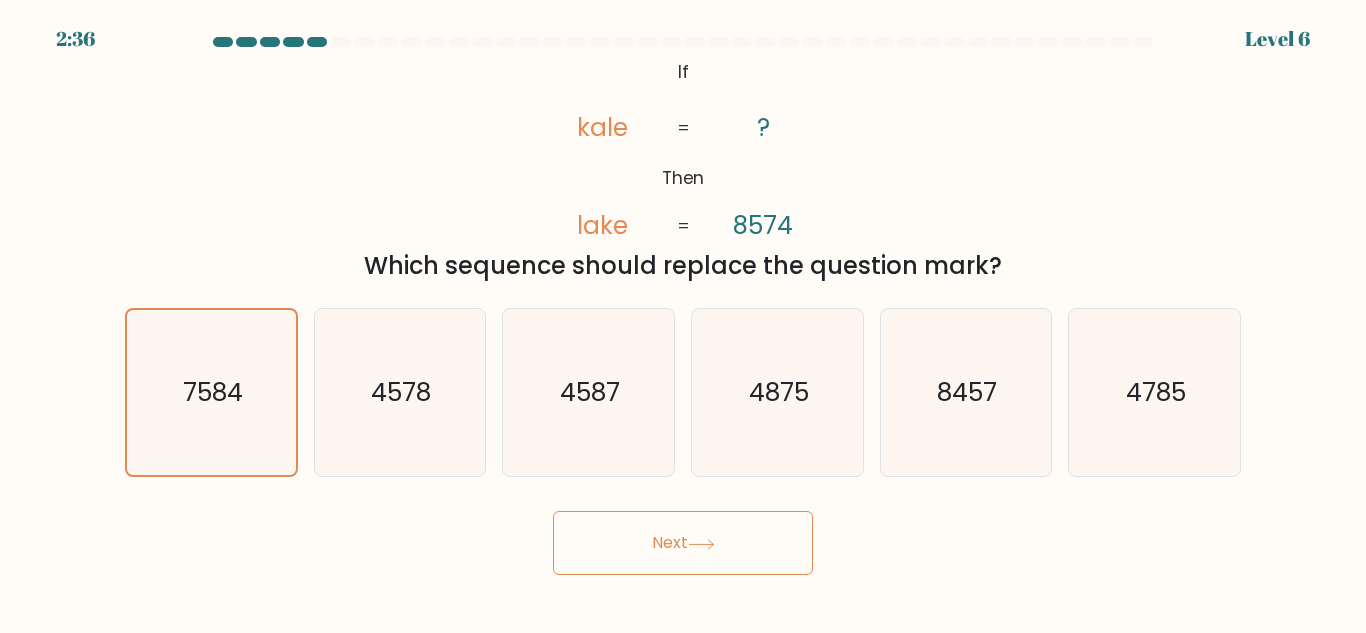 click on "2:36
Level 6
If" at bounding box center [683, 316] 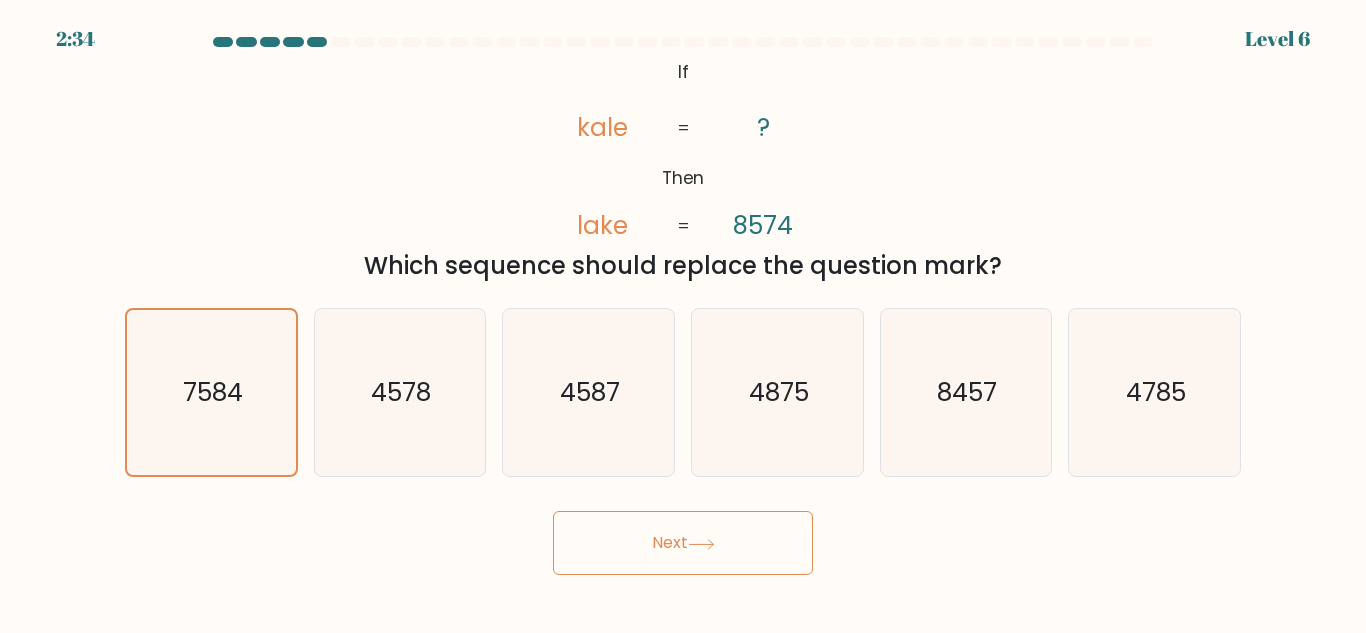 click on "Next" at bounding box center (683, 543) 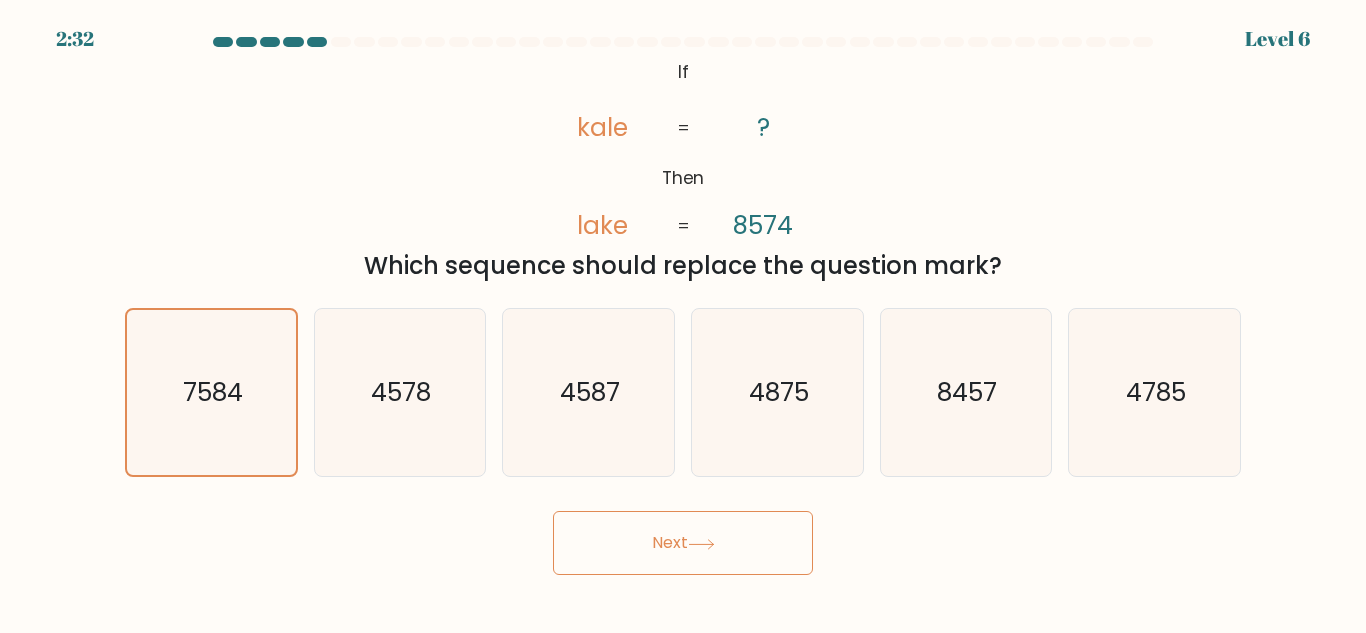 click on "Next" at bounding box center (683, 543) 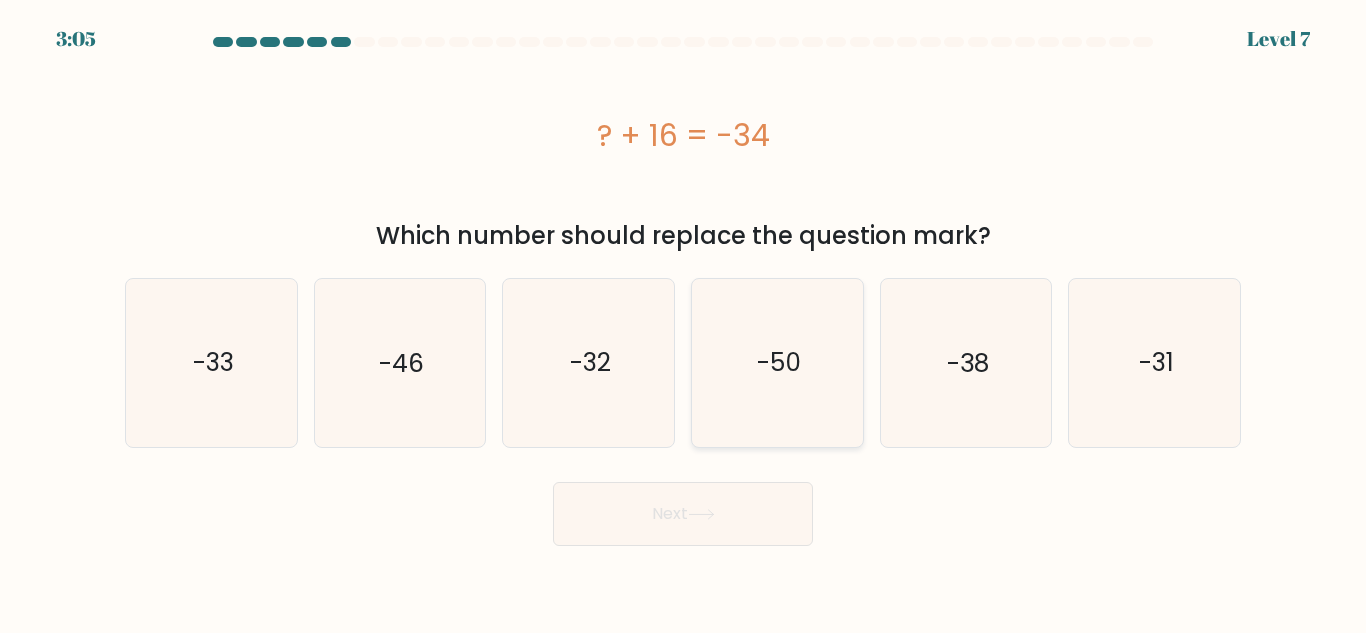 click on "-50" 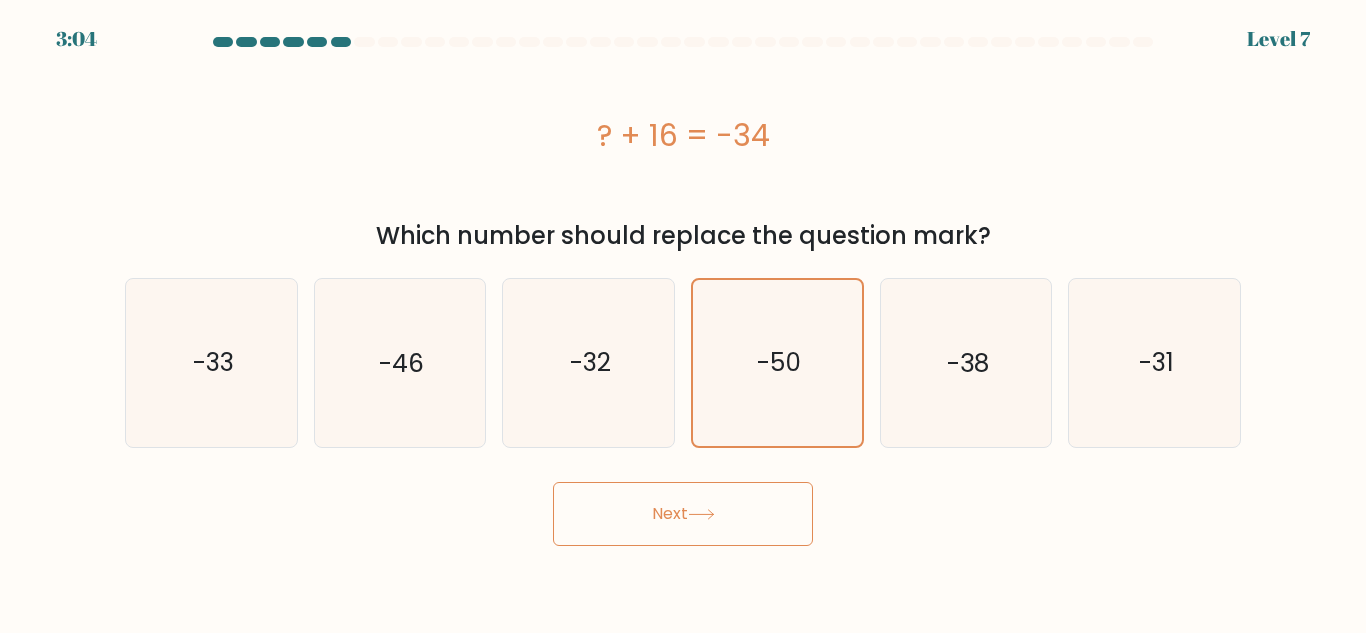 click 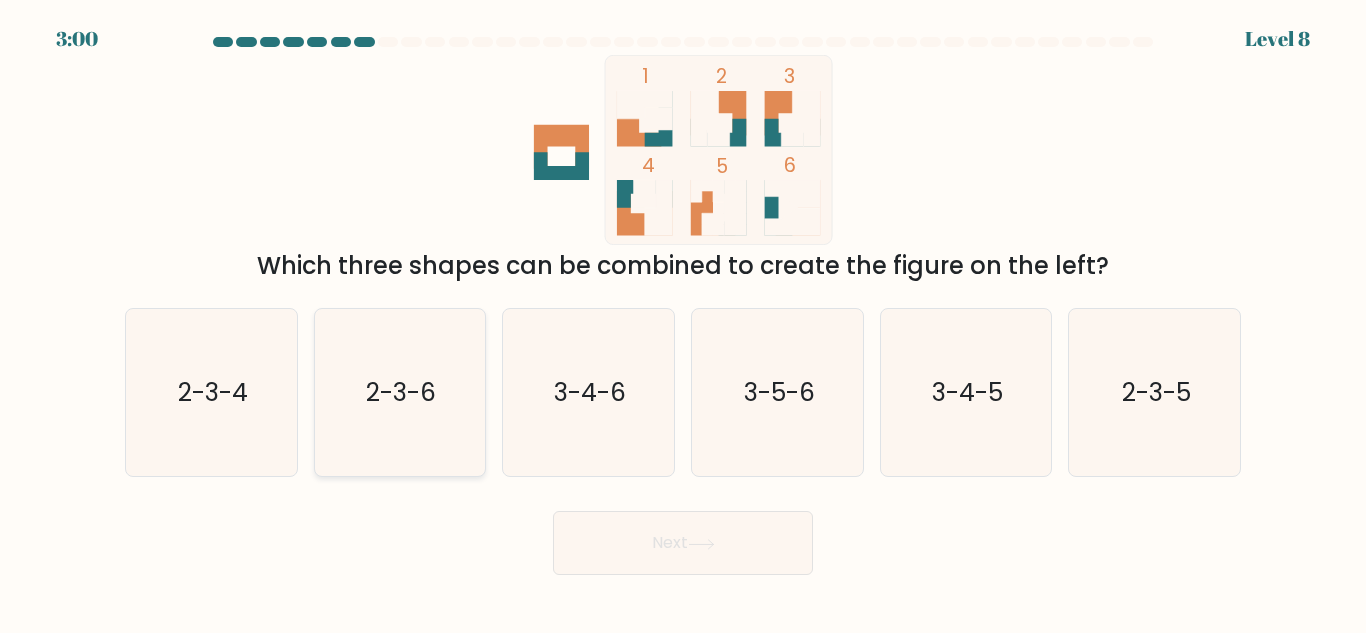 click on "2-3-6" 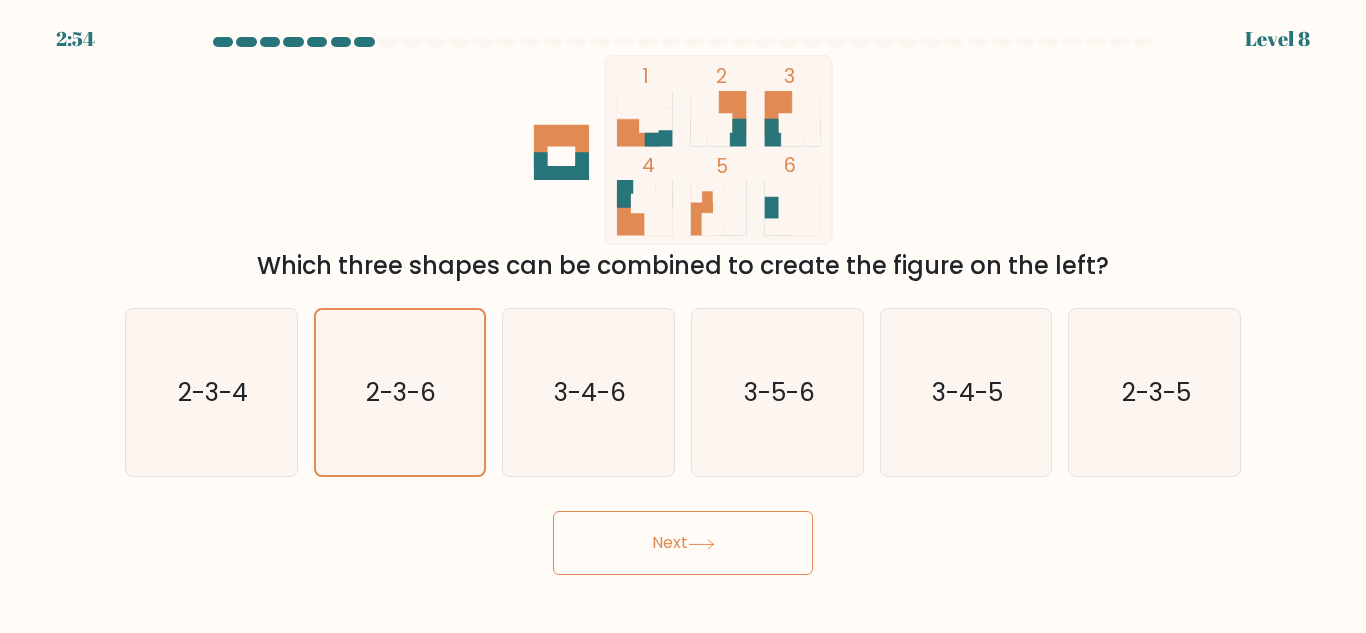 click on "Next" at bounding box center [683, 543] 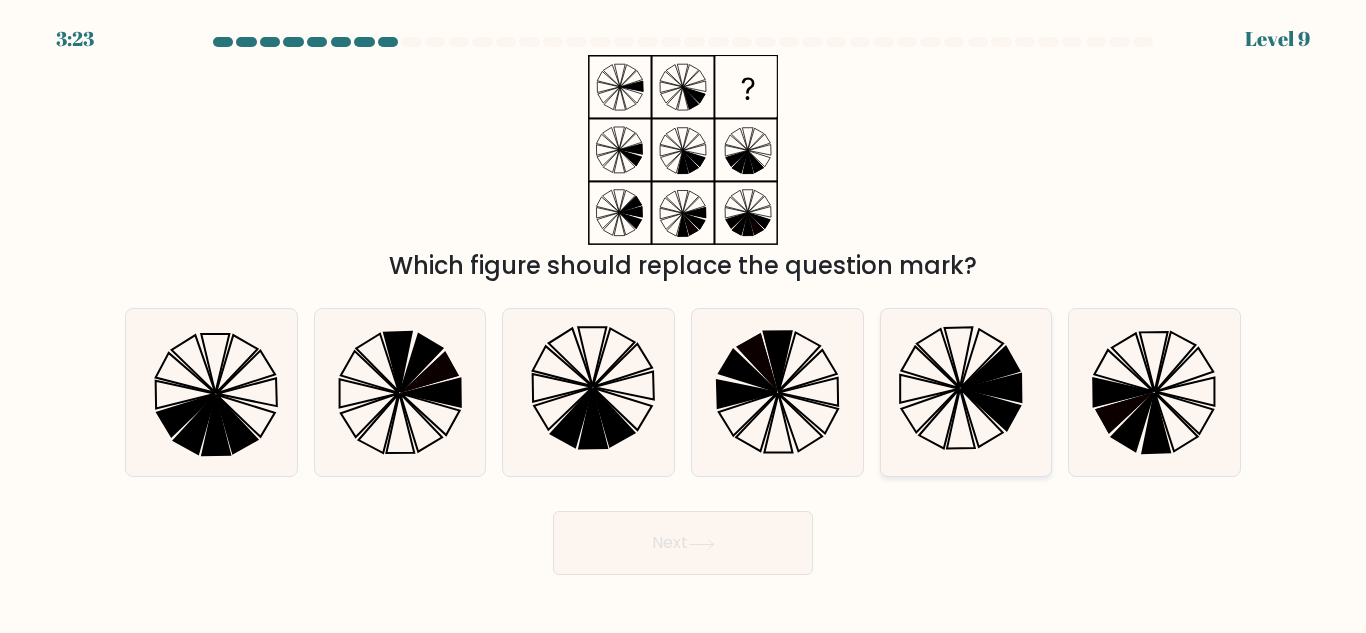 click 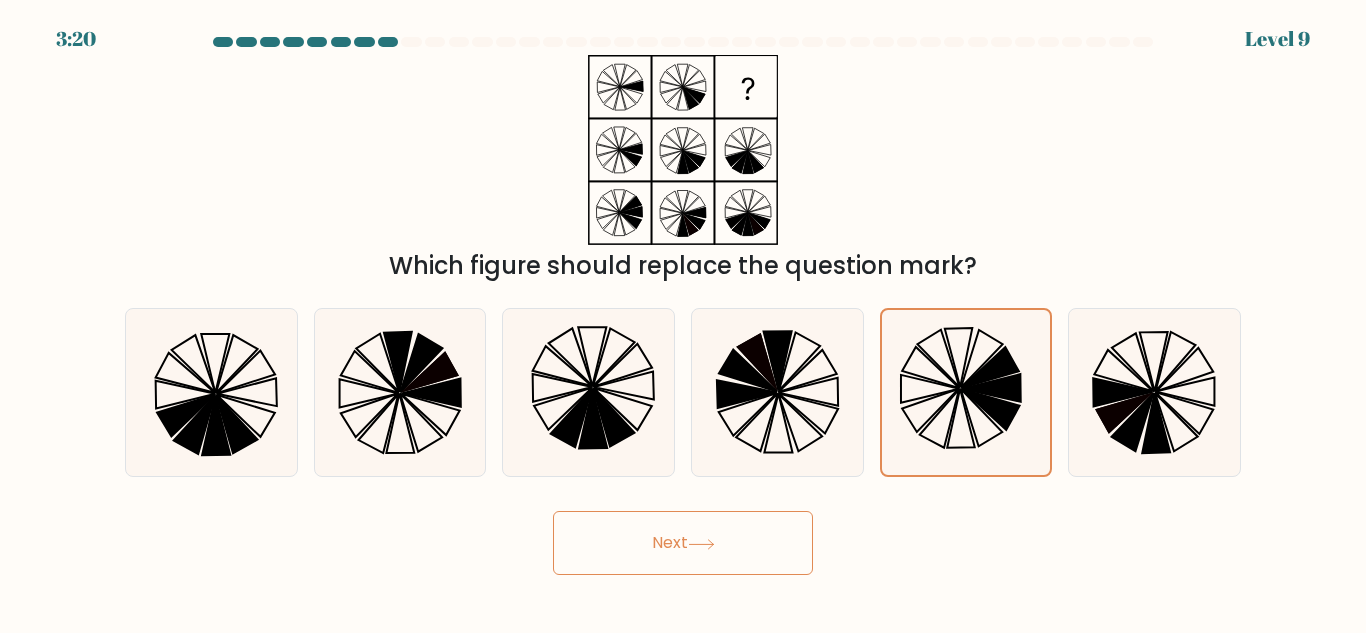 click on "Next" at bounding box center (683, 543) 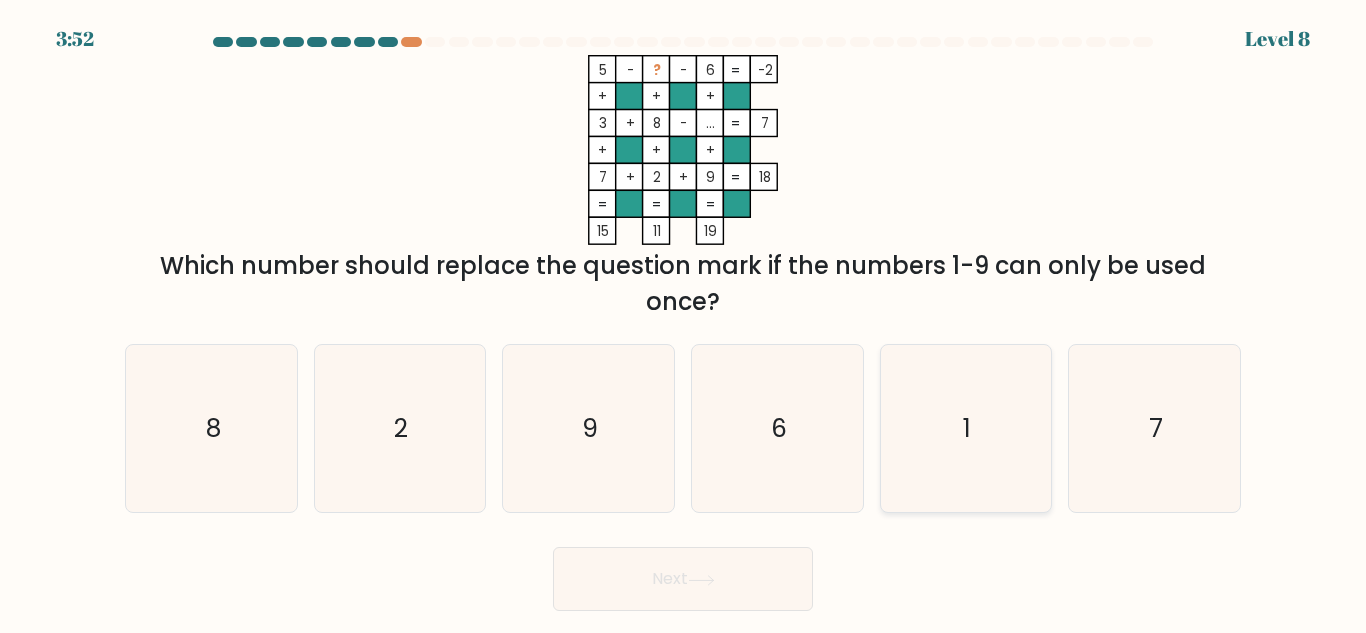 click on "1" 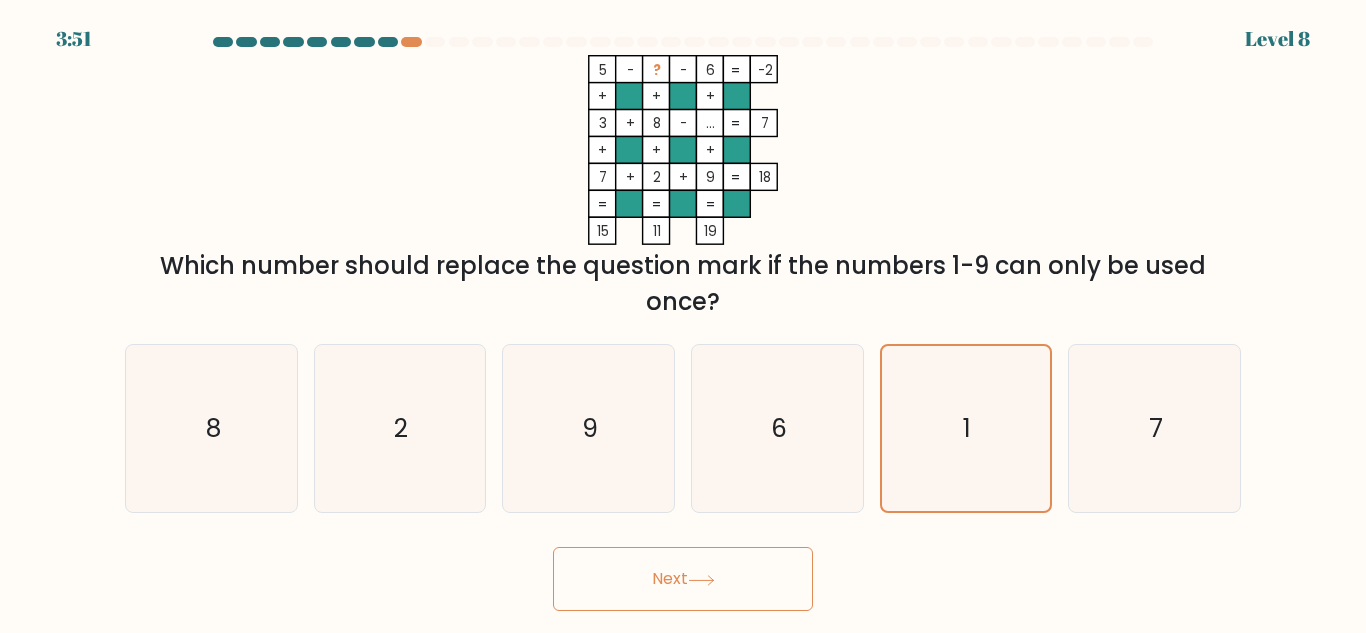 click on "Next" at bounding box center (683, 579) 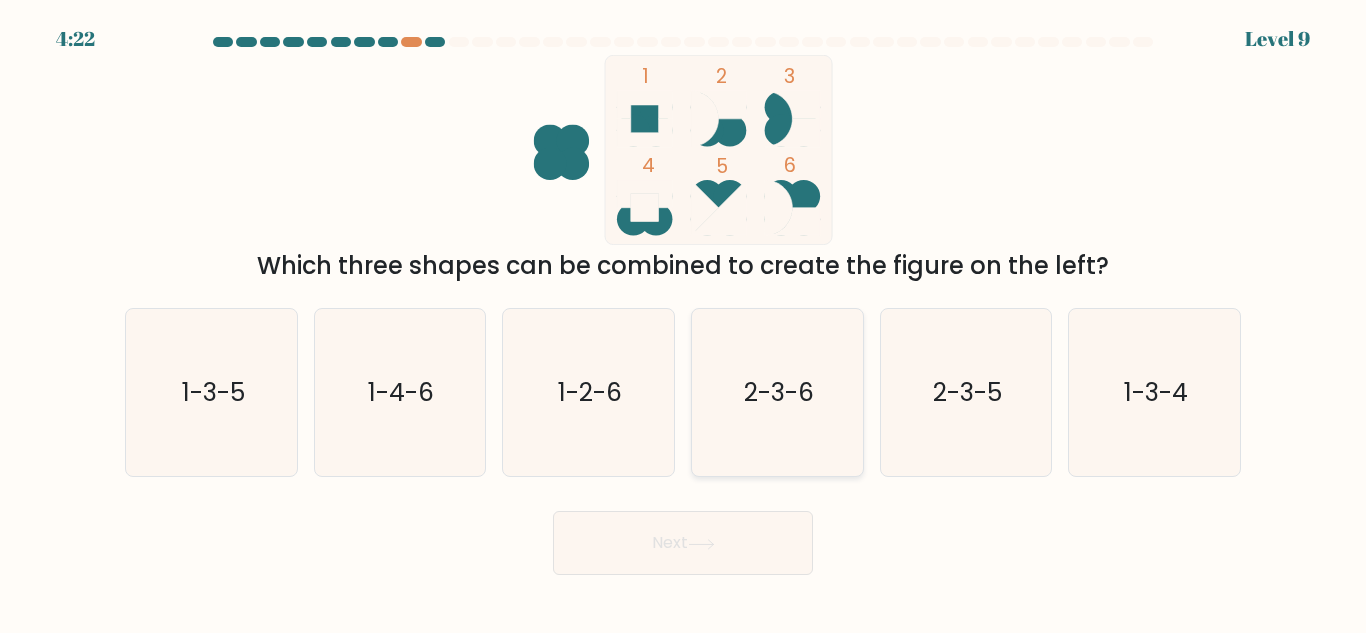 click on "2-3-6" 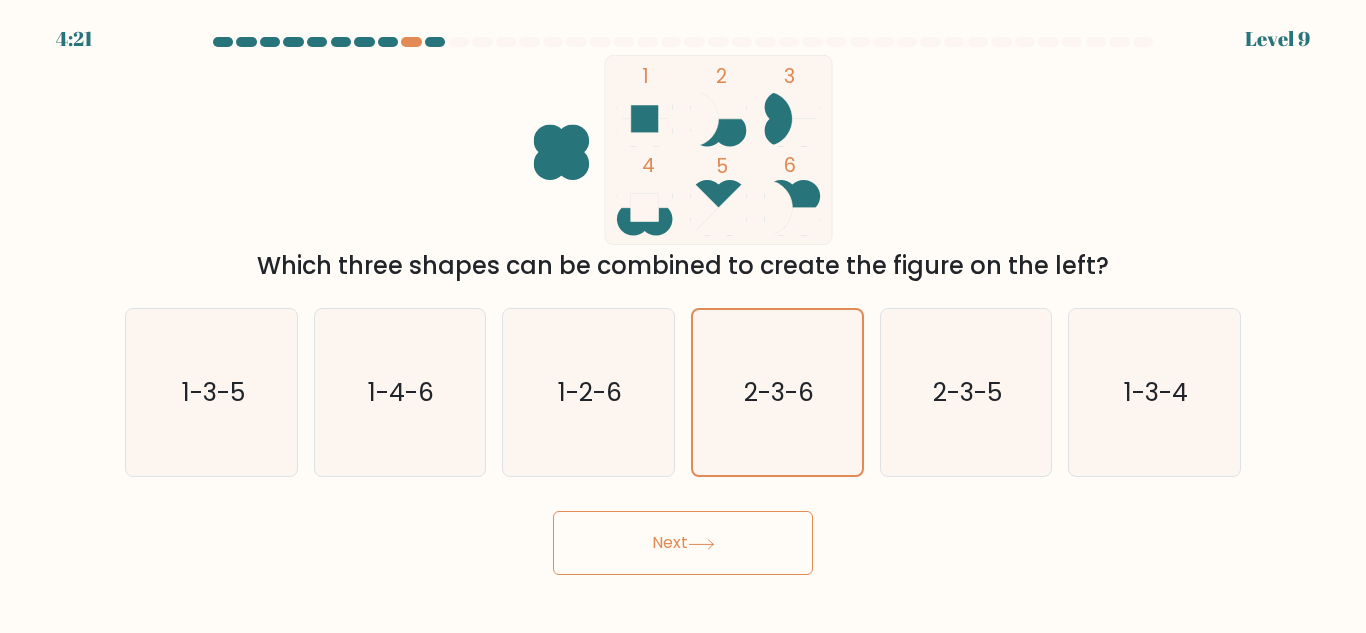 click on "Next" at bounding box center (683, 543) 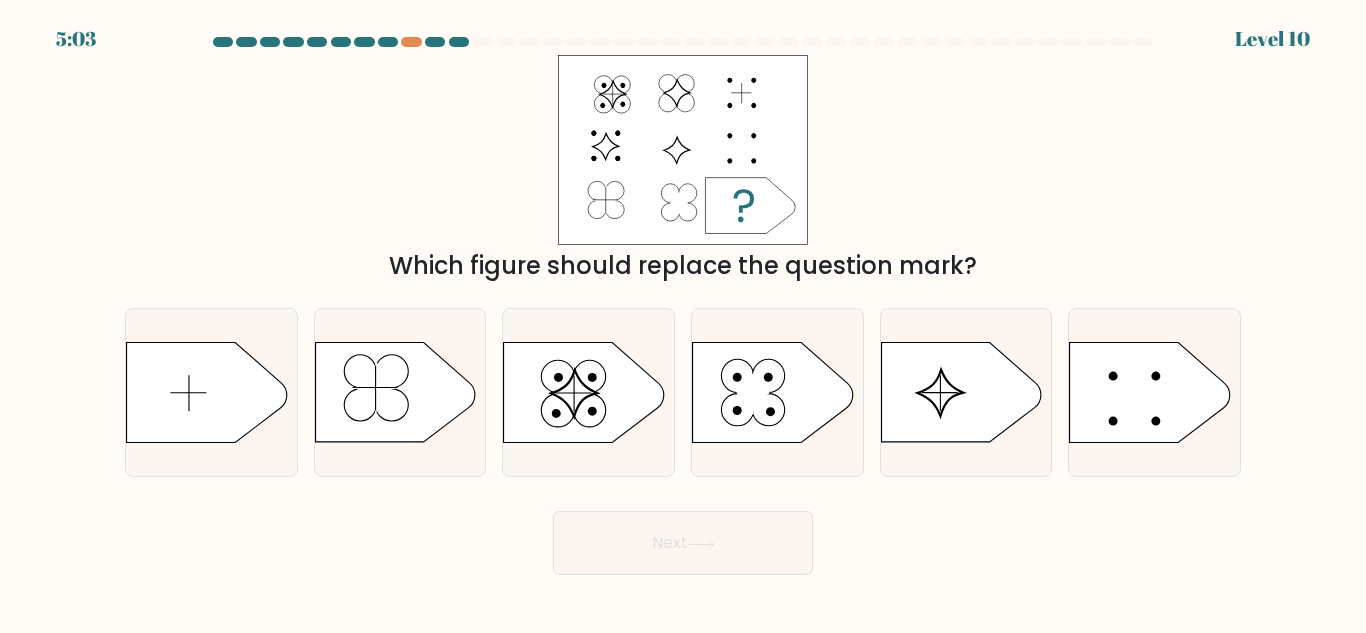 click at bounding box center (683, 46) 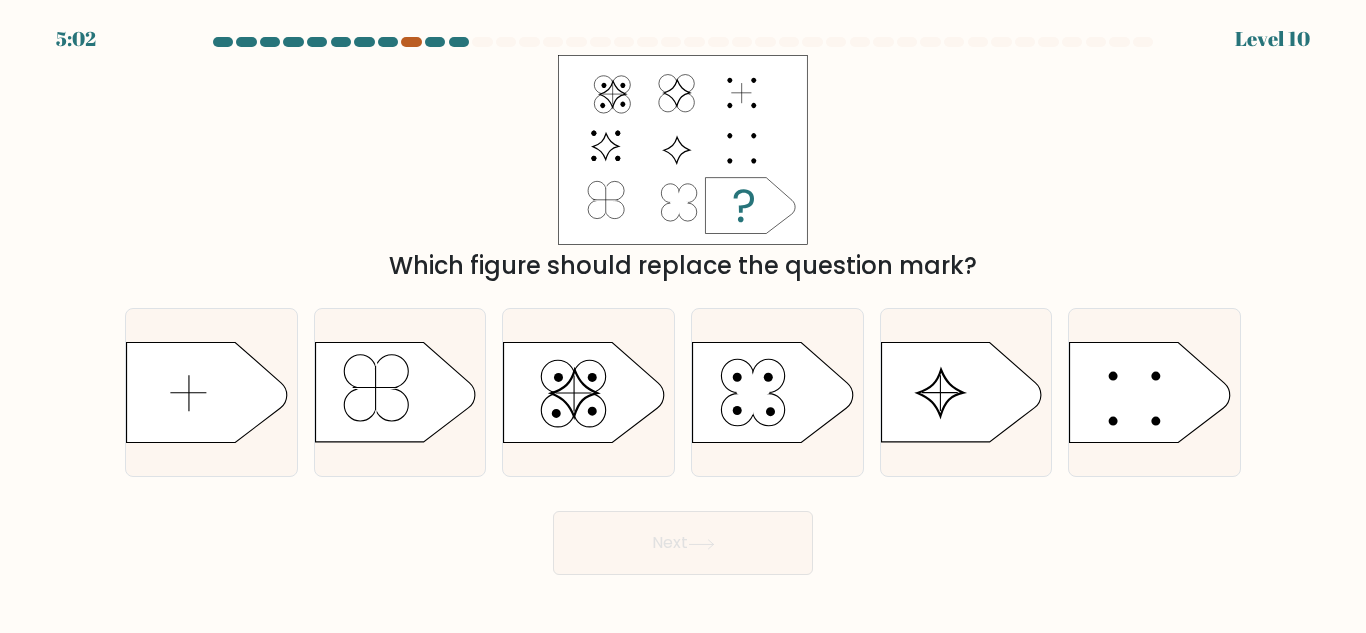 click at bounding box center [411, 42] 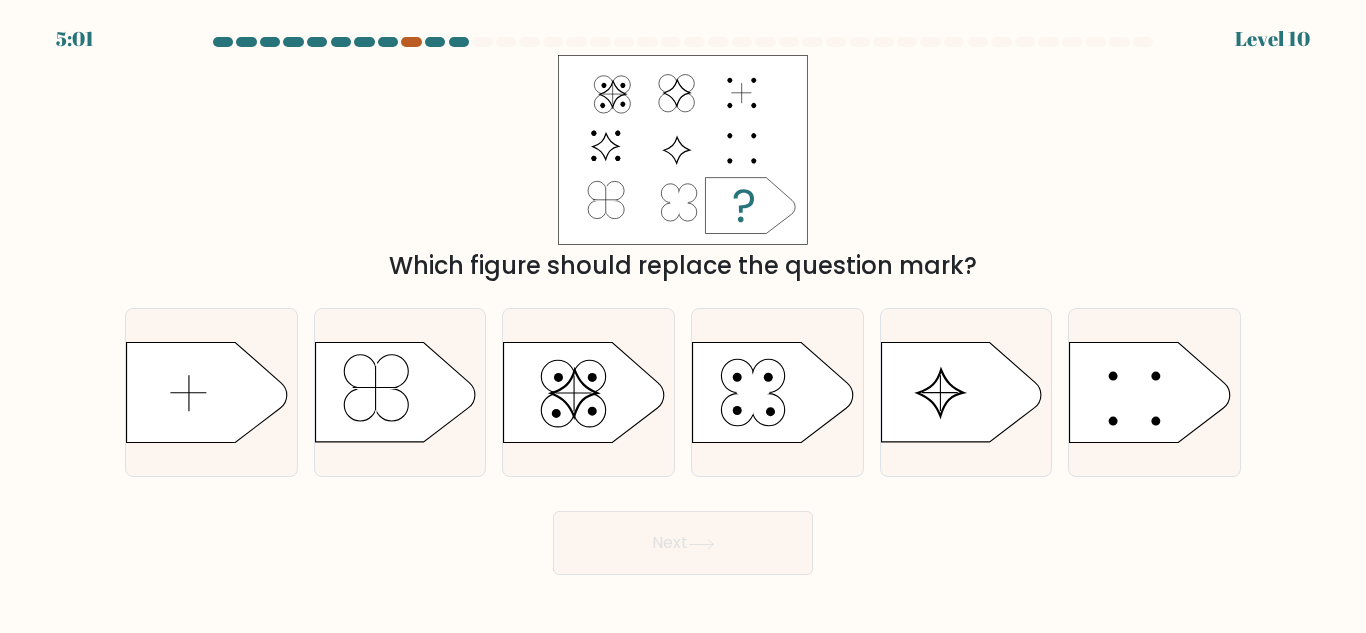 click at bounding box center (411, 42) 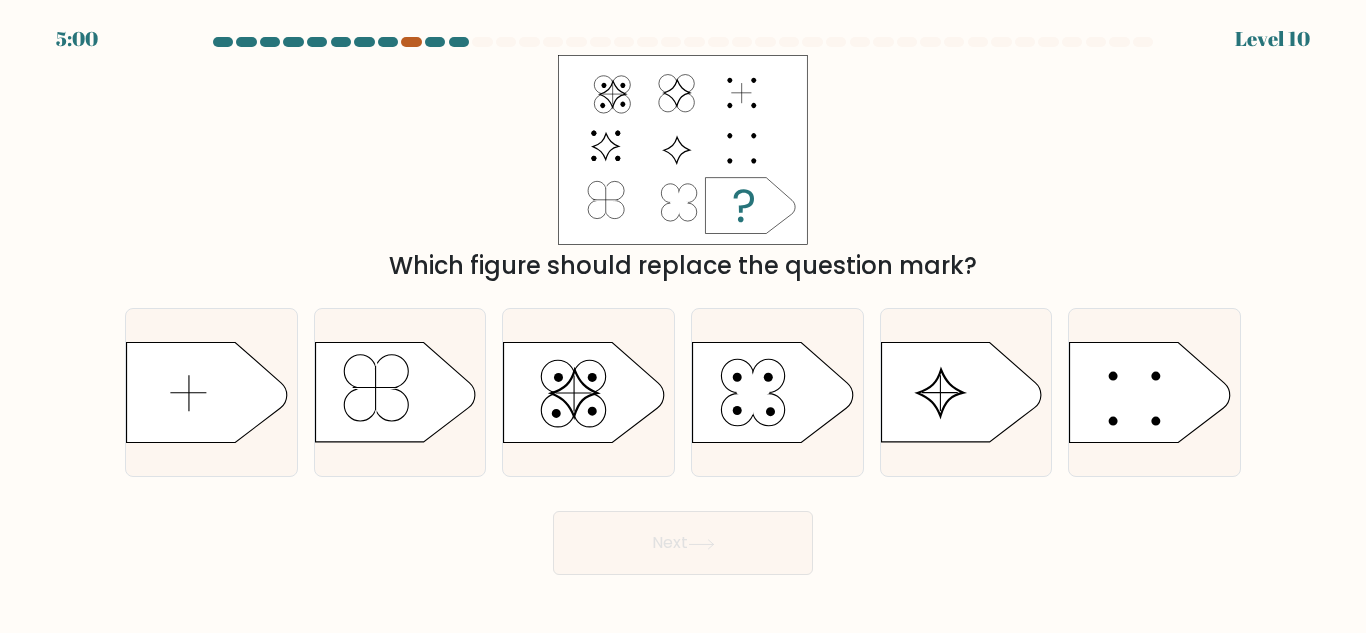 click at bounding box center [411, 42] 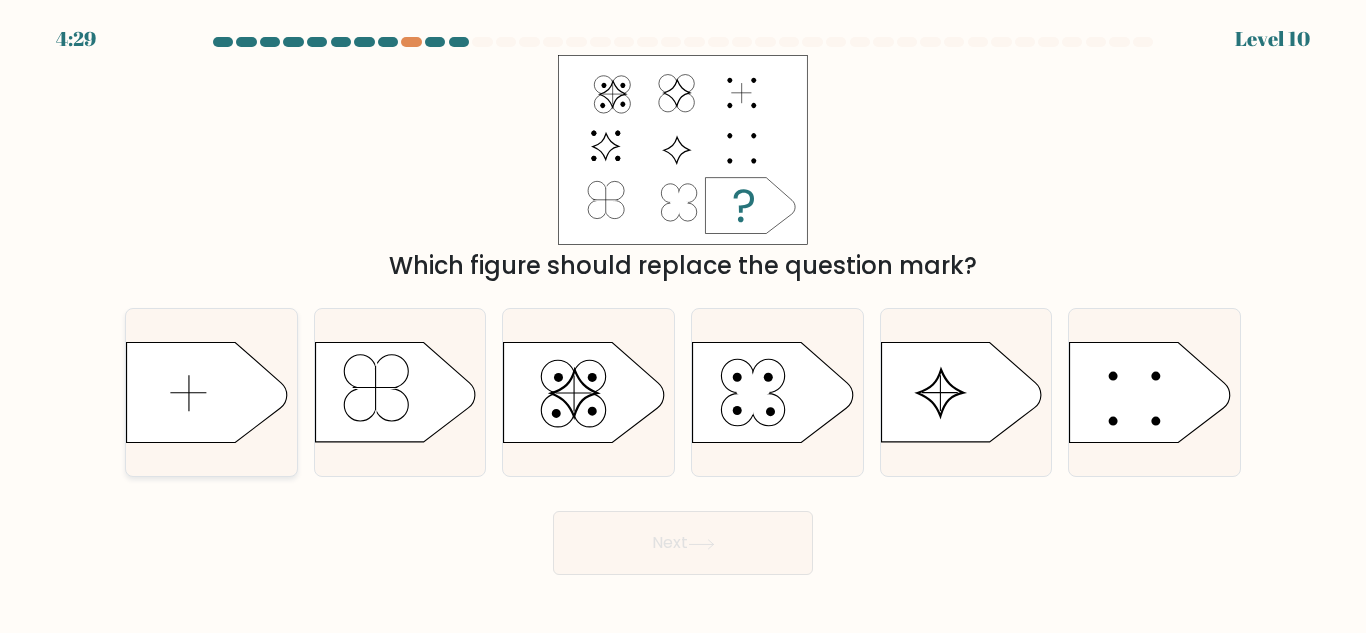 click 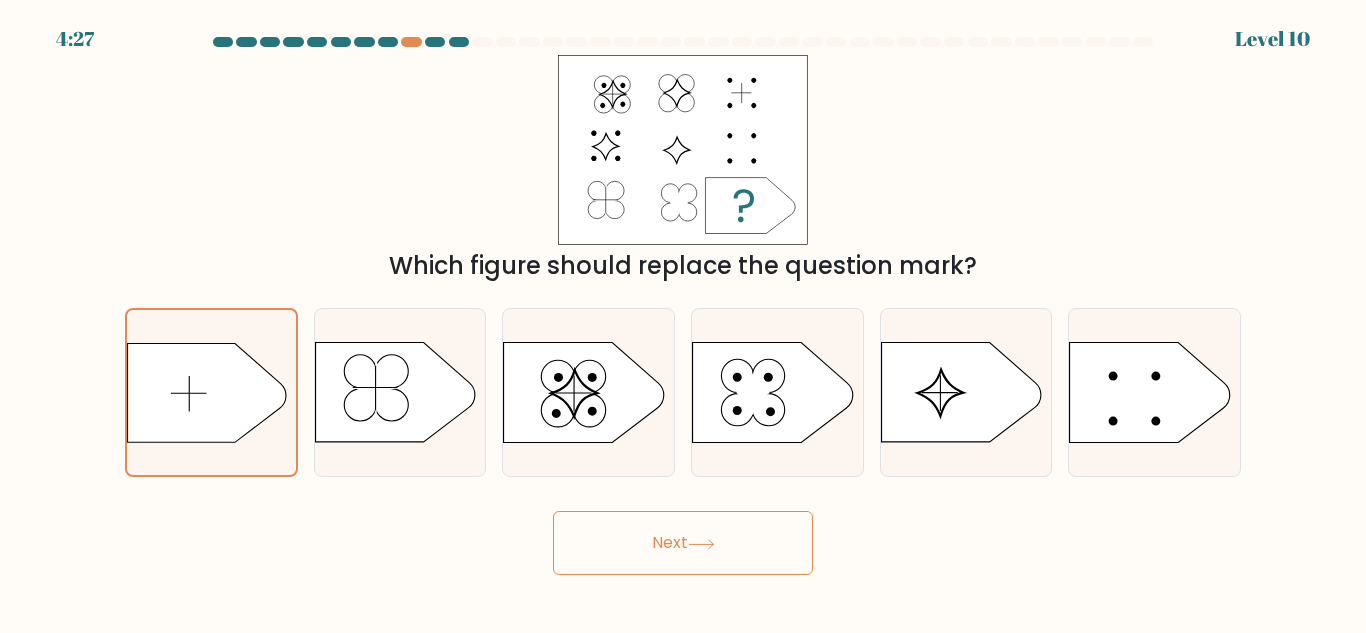 click on "Next" at bounding box center [683, 543] 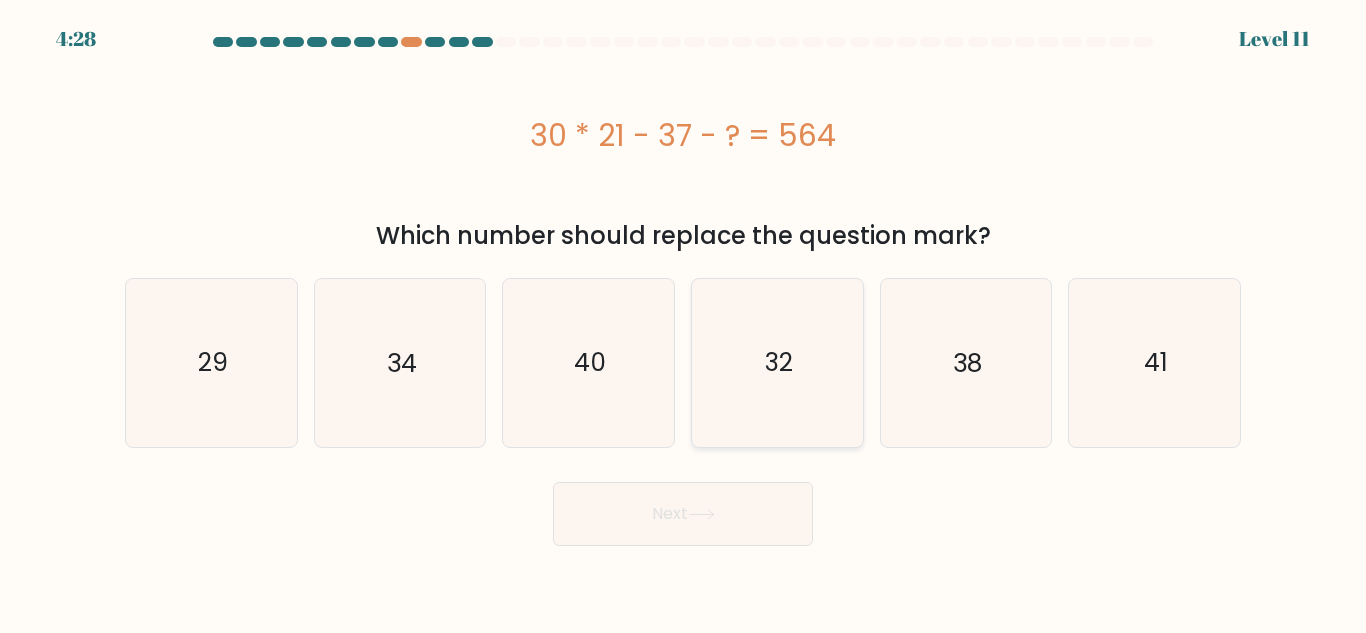 click on "32" 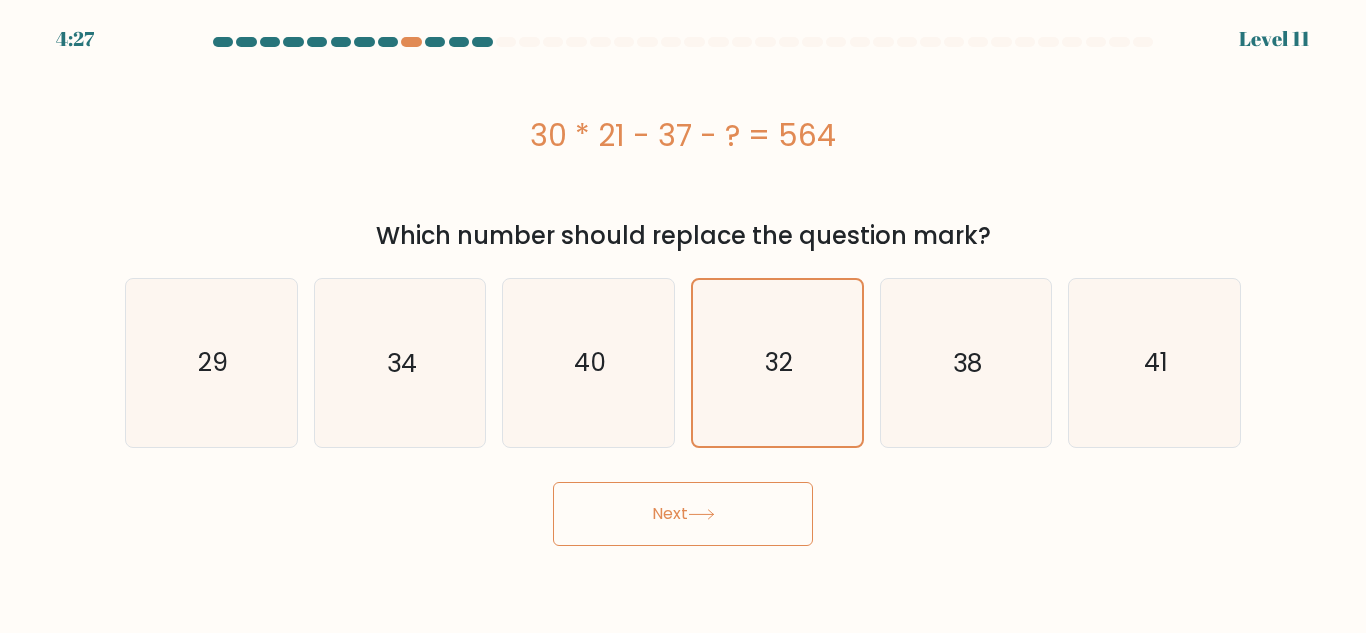 click on "Next" at bounding box center (683, 514) 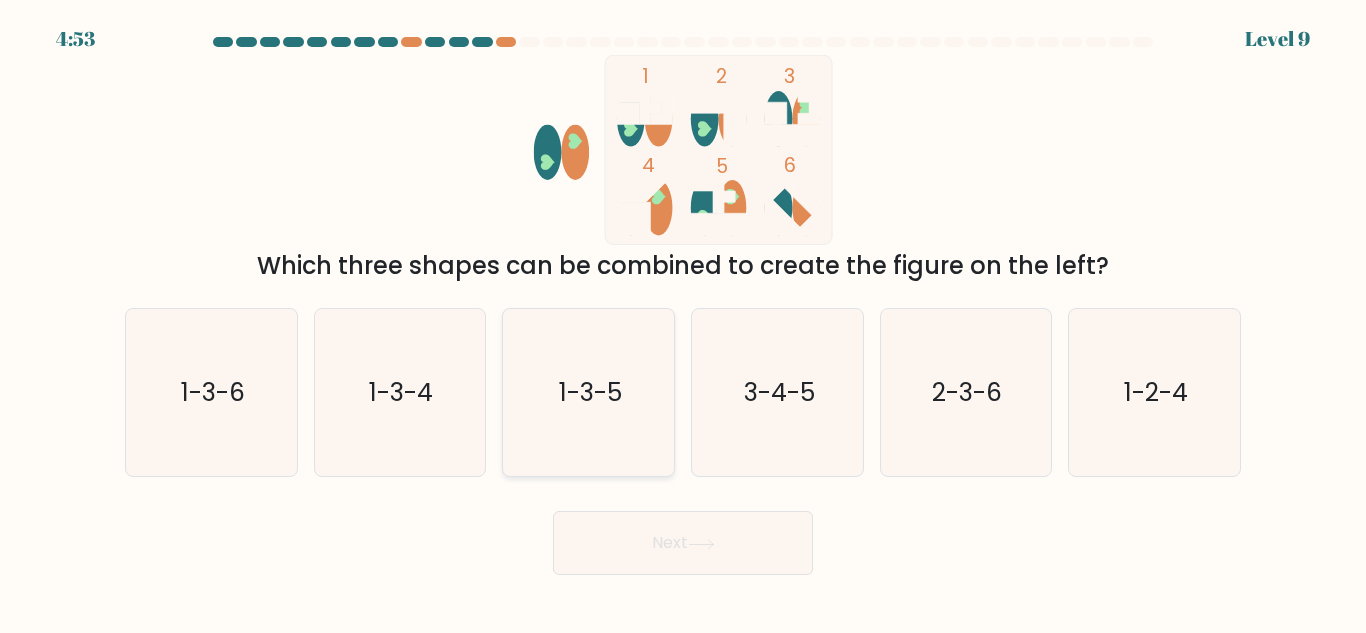 click on "1-3-5" 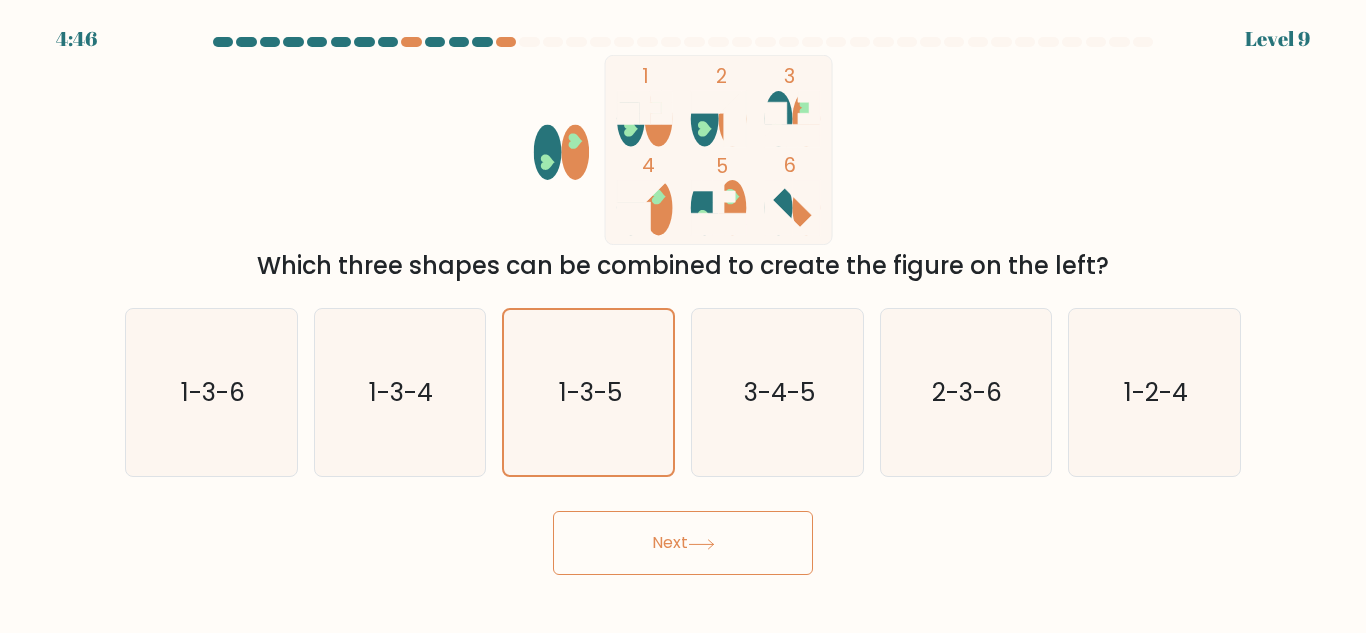 click on "Next" at bounding box center (683, 543) 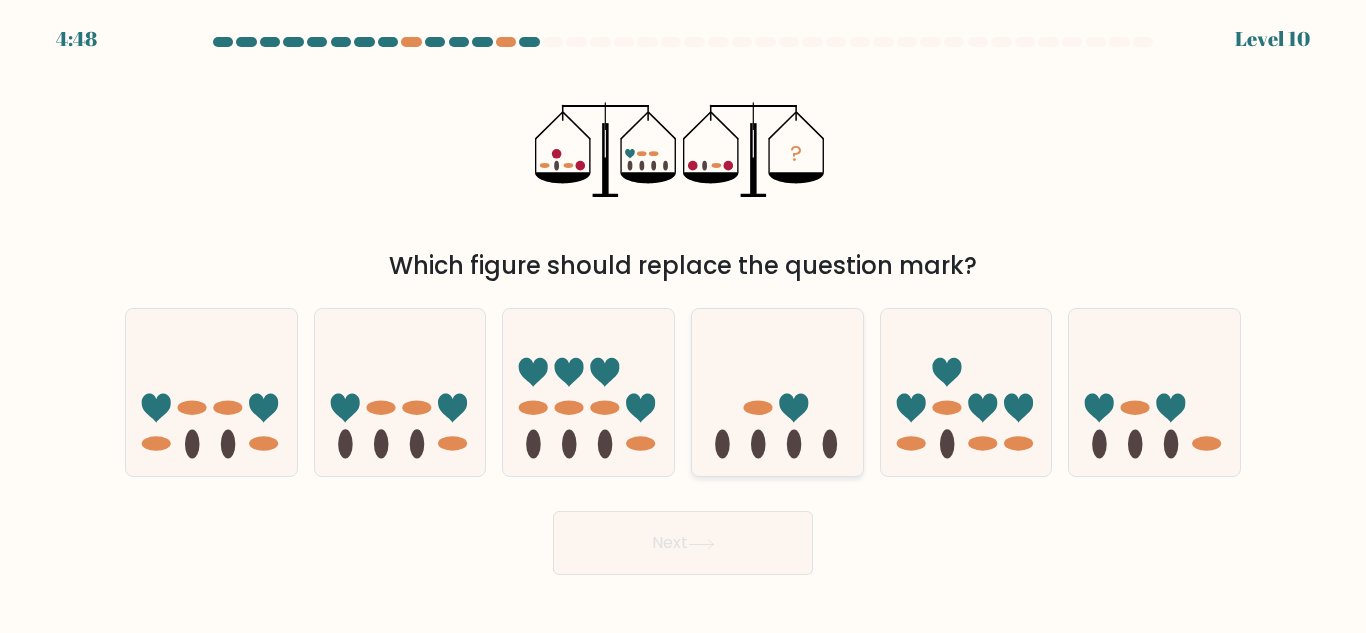click 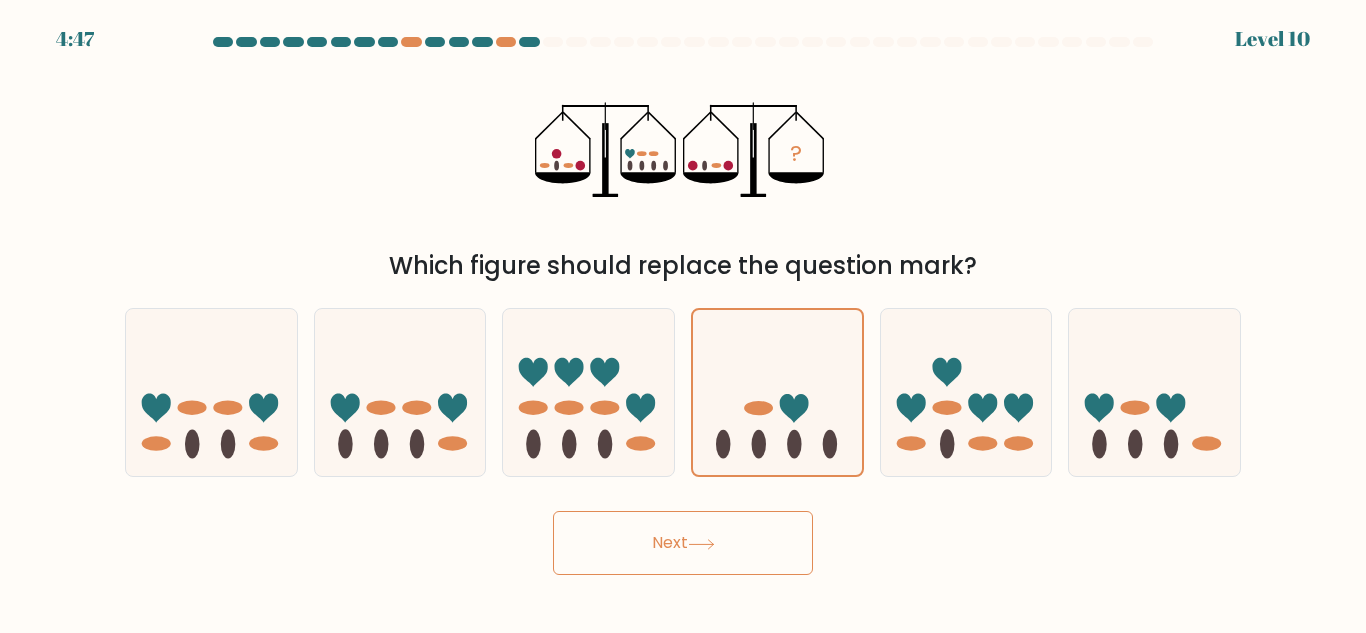 click on "Next" at bounding box center [683, 543] 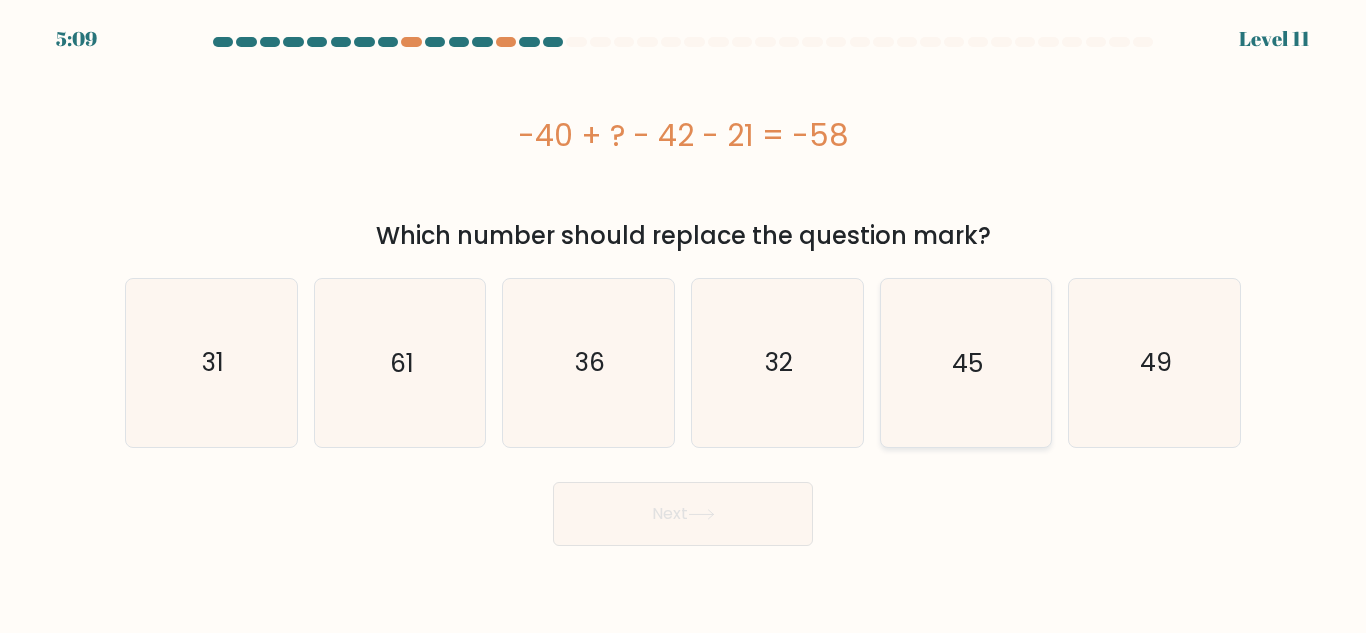 click on "45" 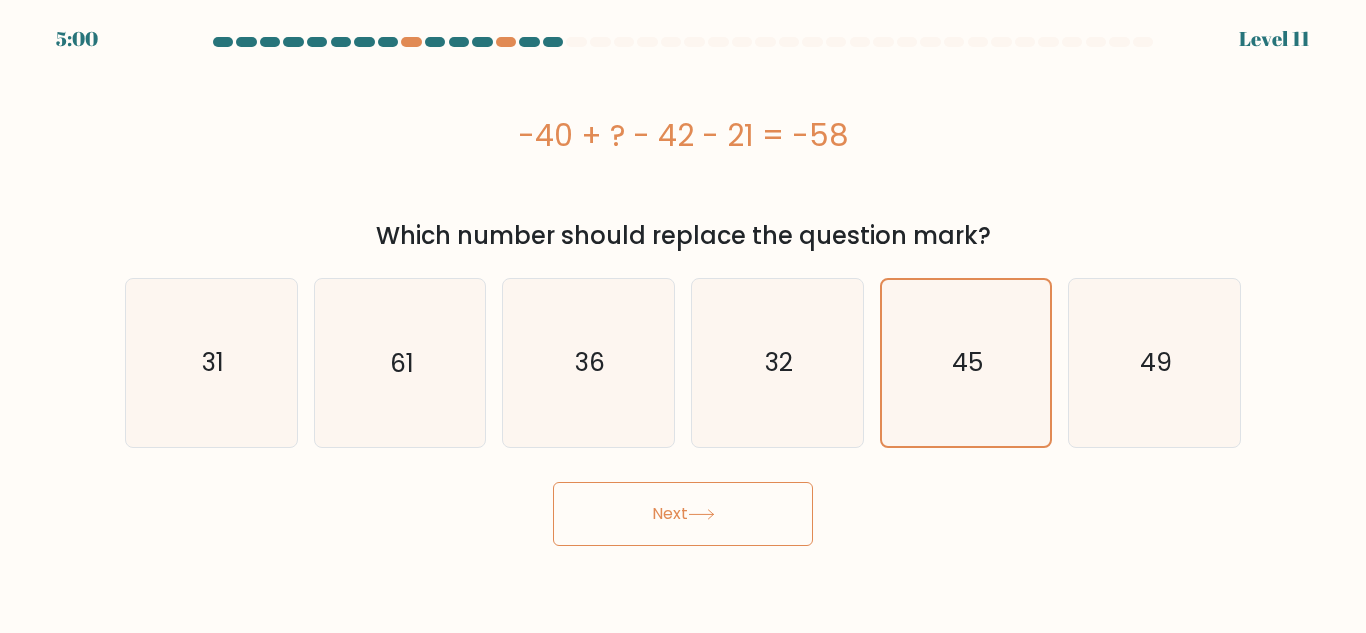 click 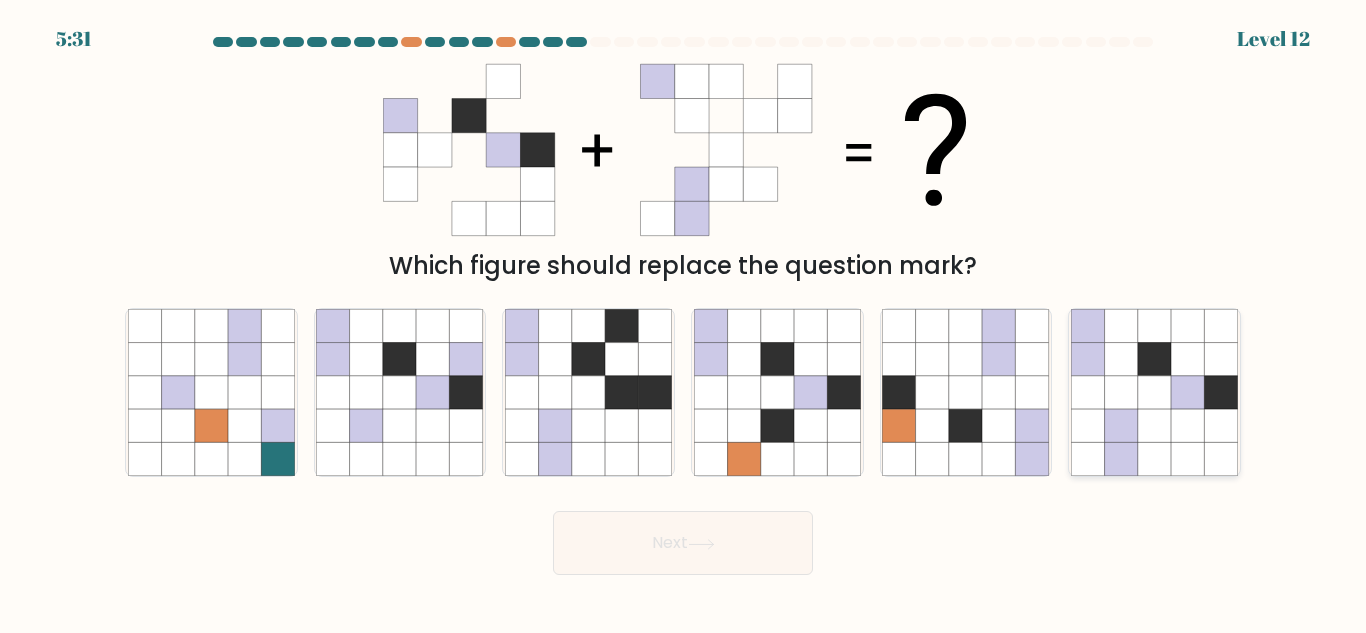 click 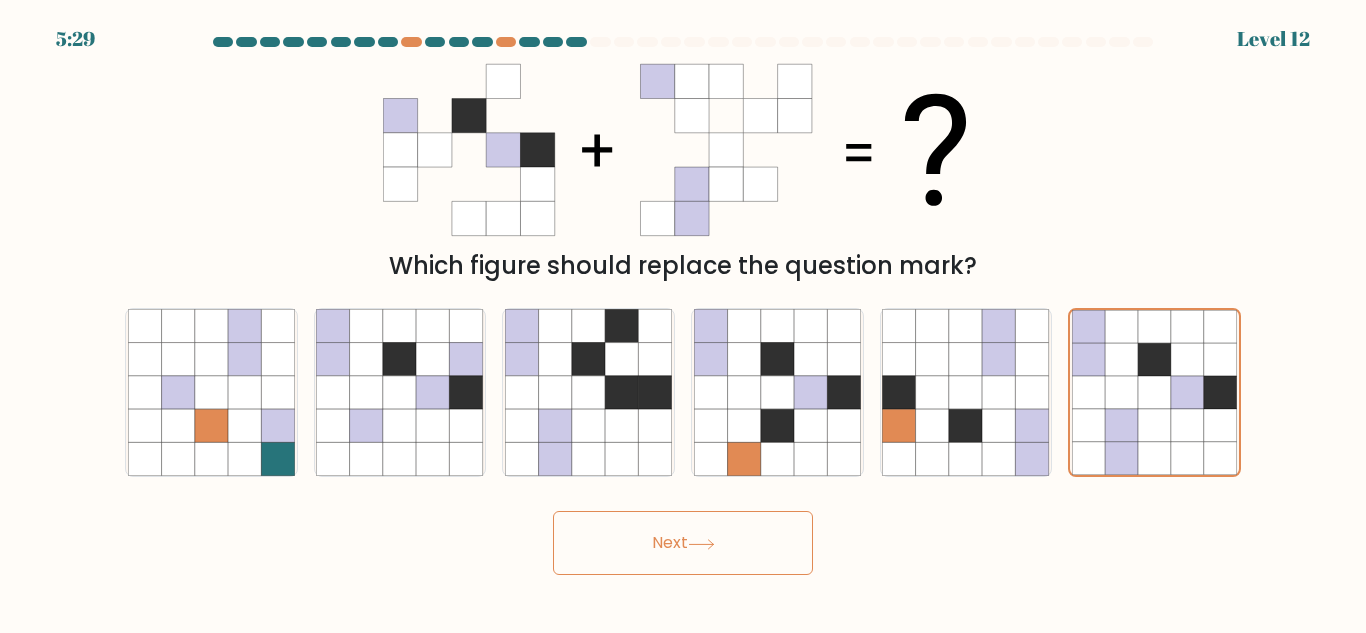 click on "Next" at bounding box center [683, 543] 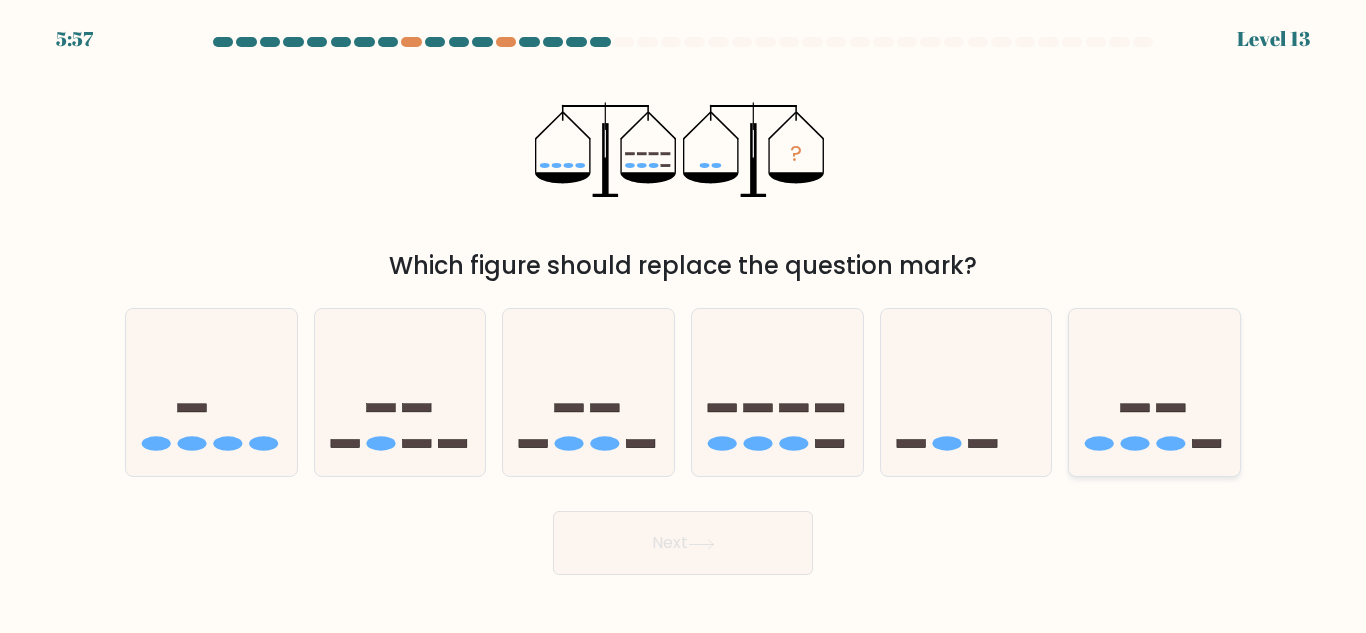 click 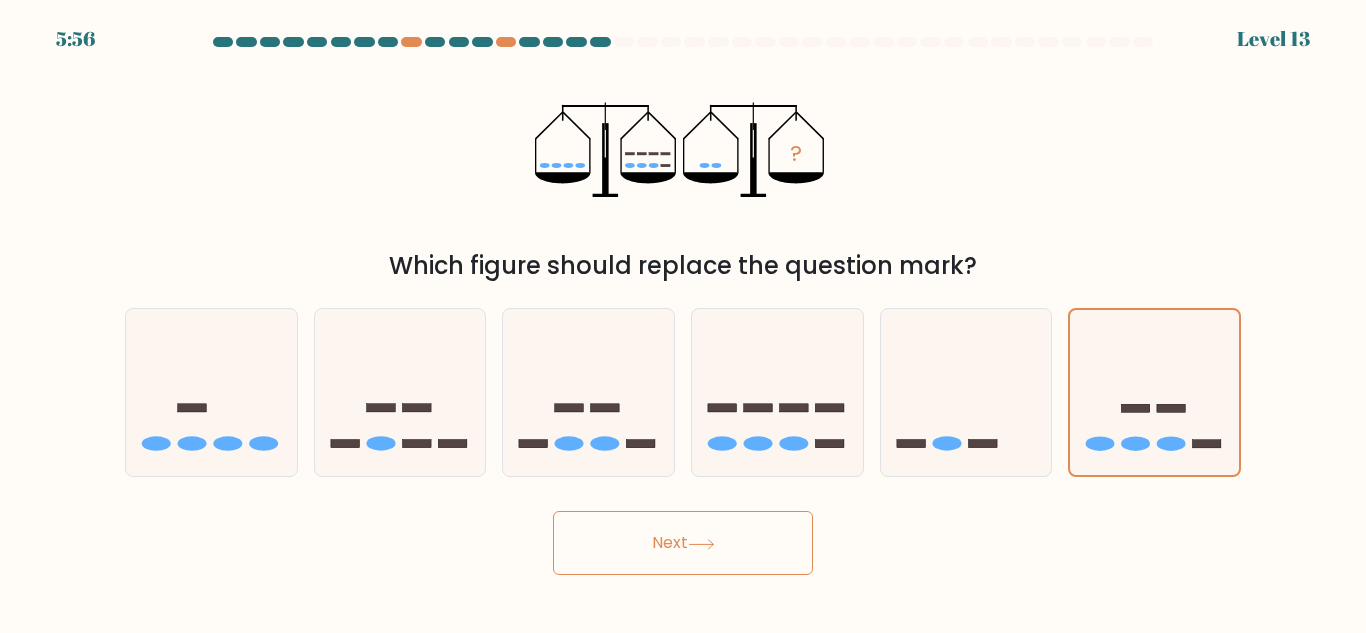 click on "Next" at bounding box center [683, 543] 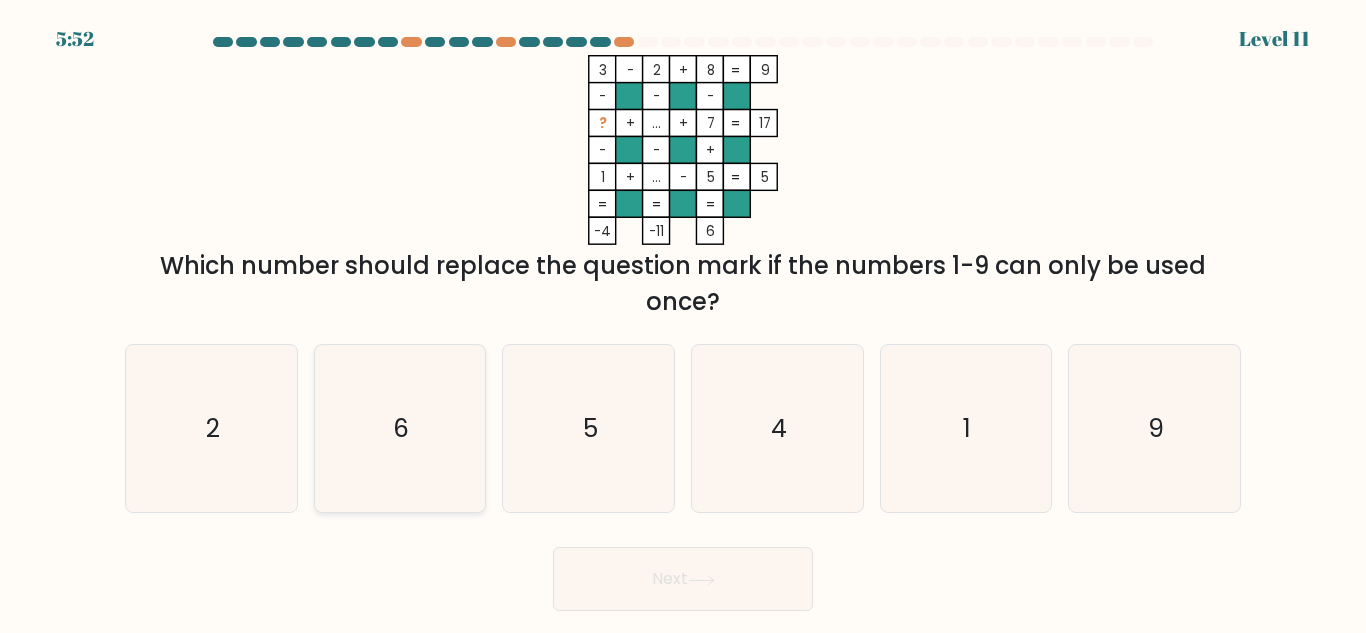 click on "6" 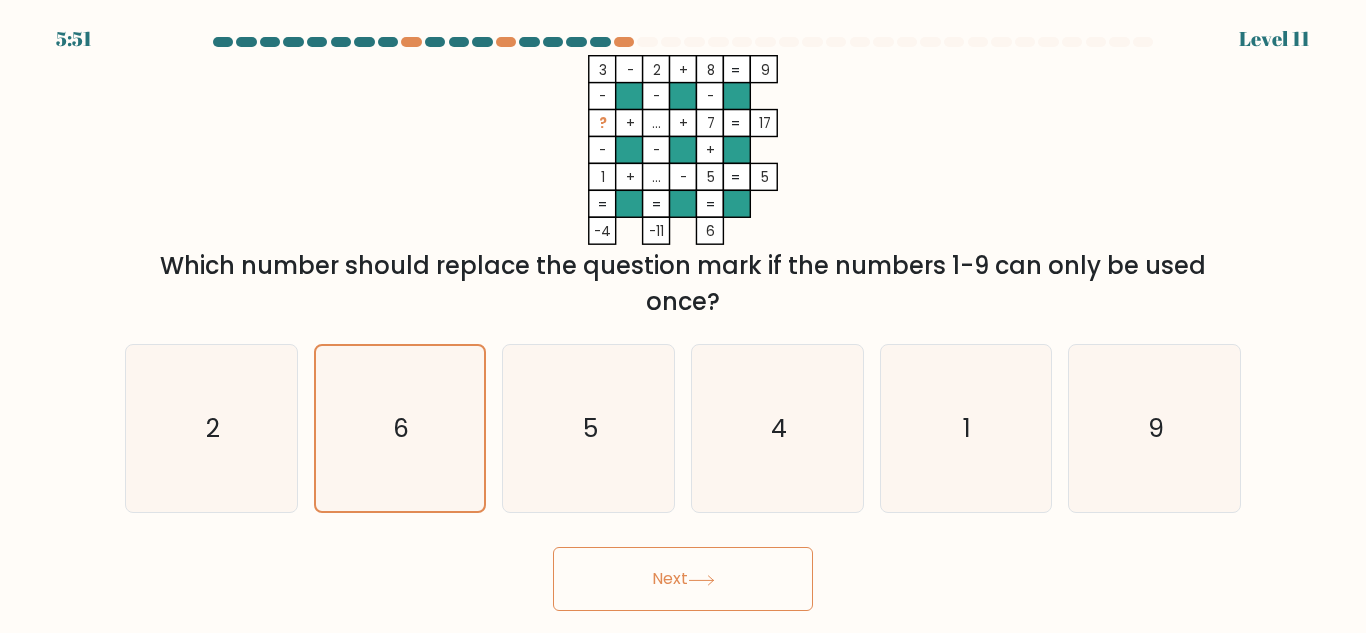 click on "Next" at bounding box center [683, 579] 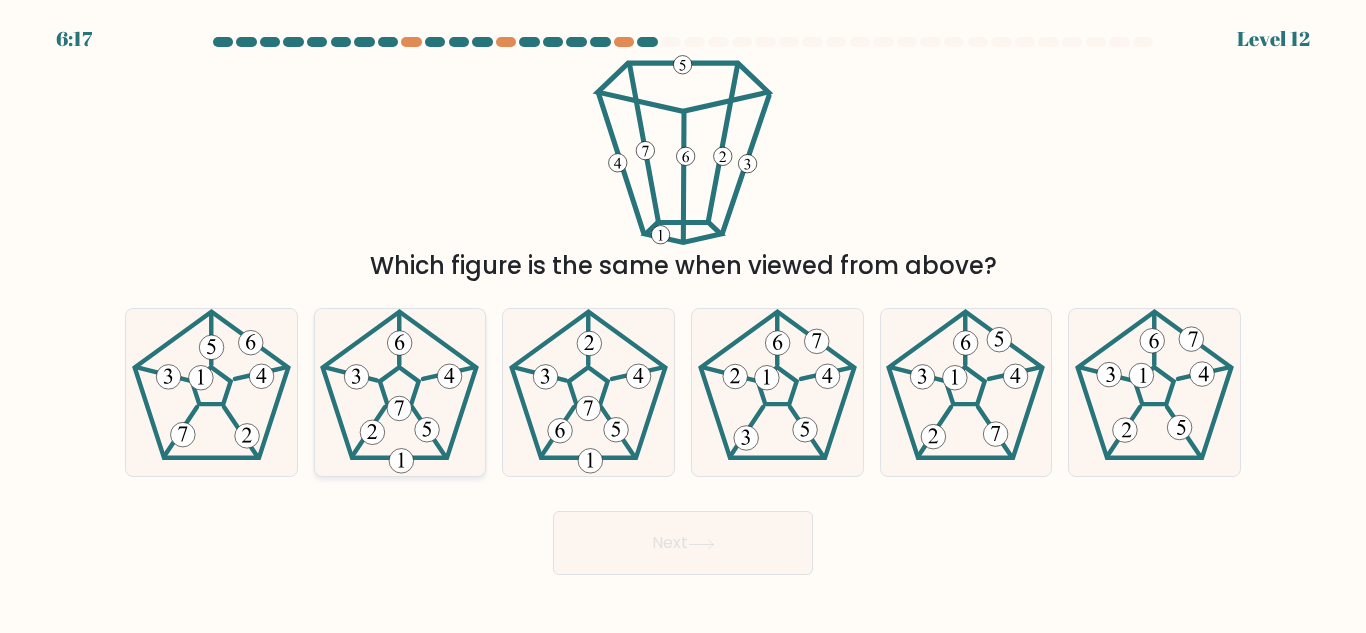 click 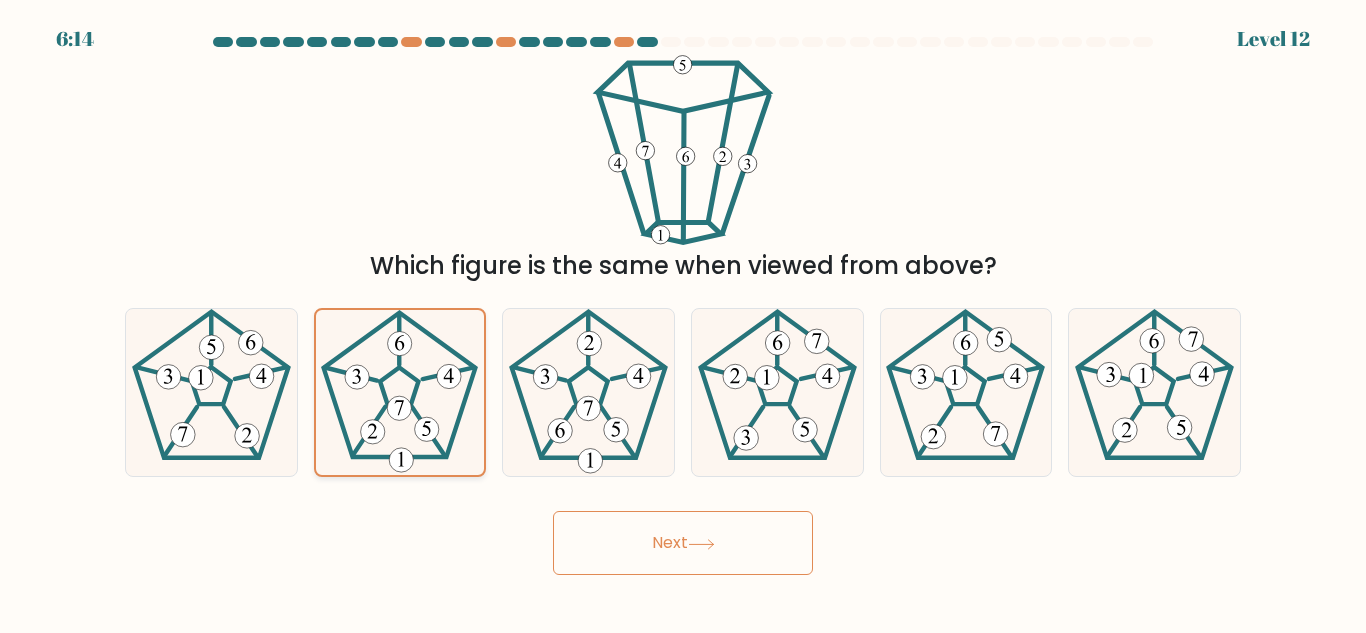 click 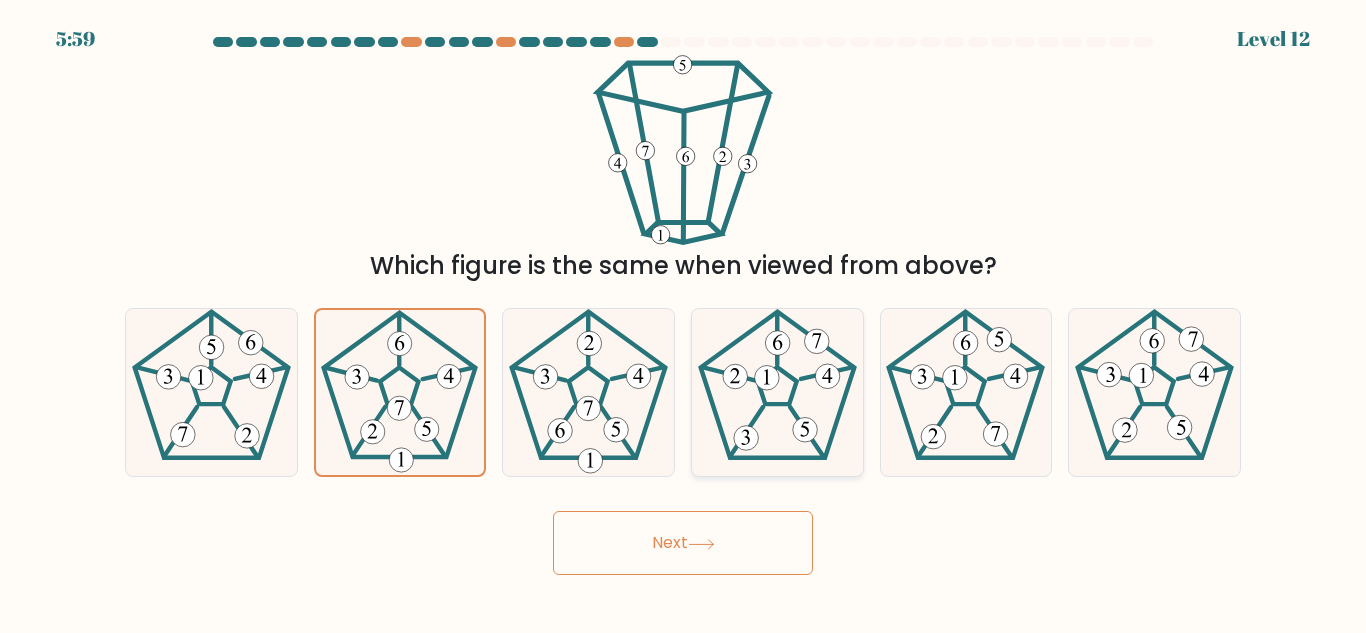 click 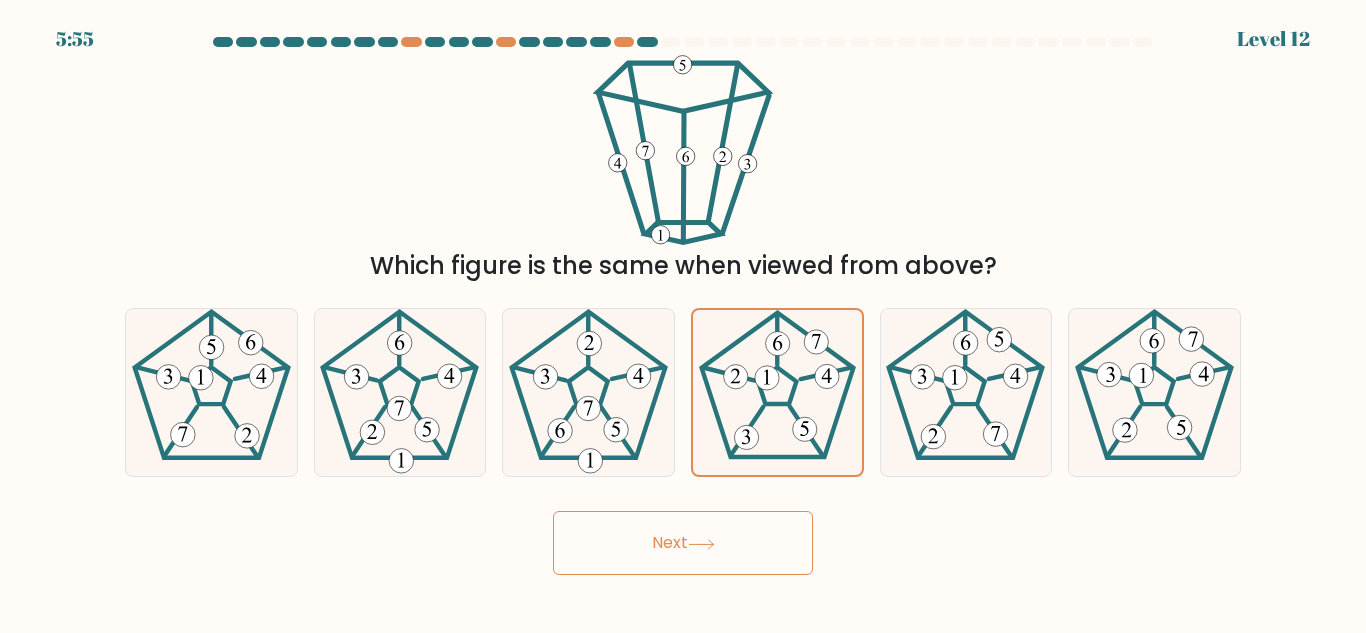 click on "Next" at bounding box center [683, 543] 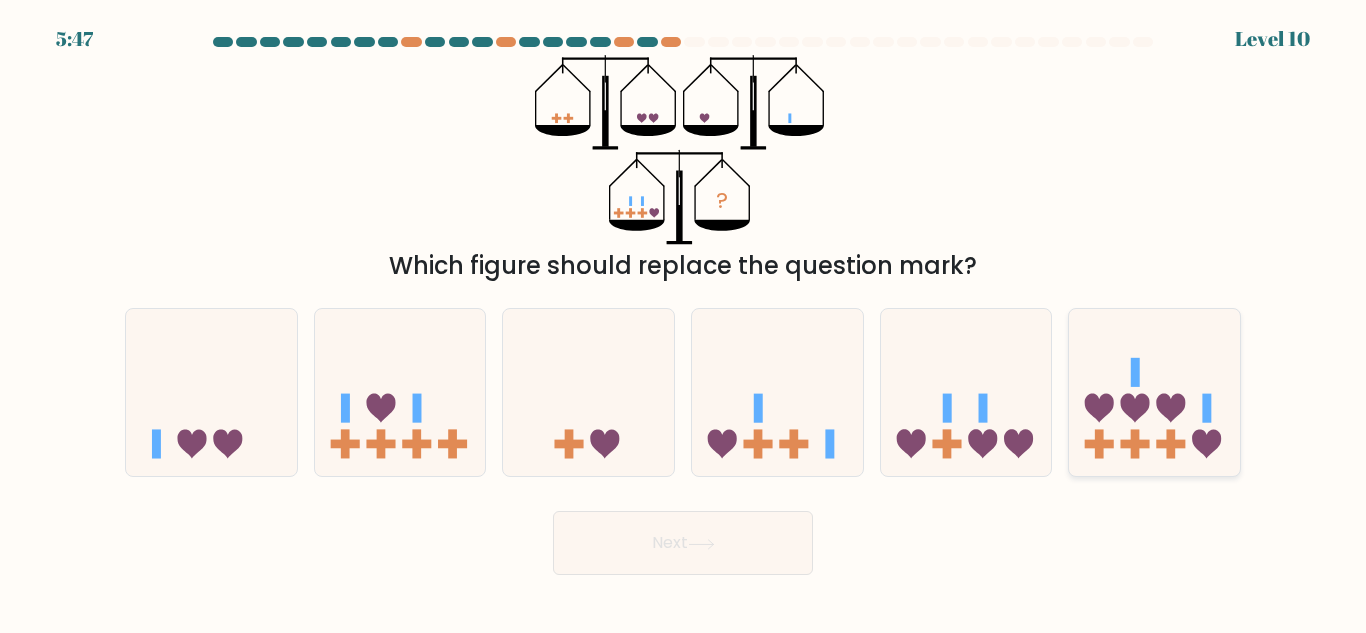 click 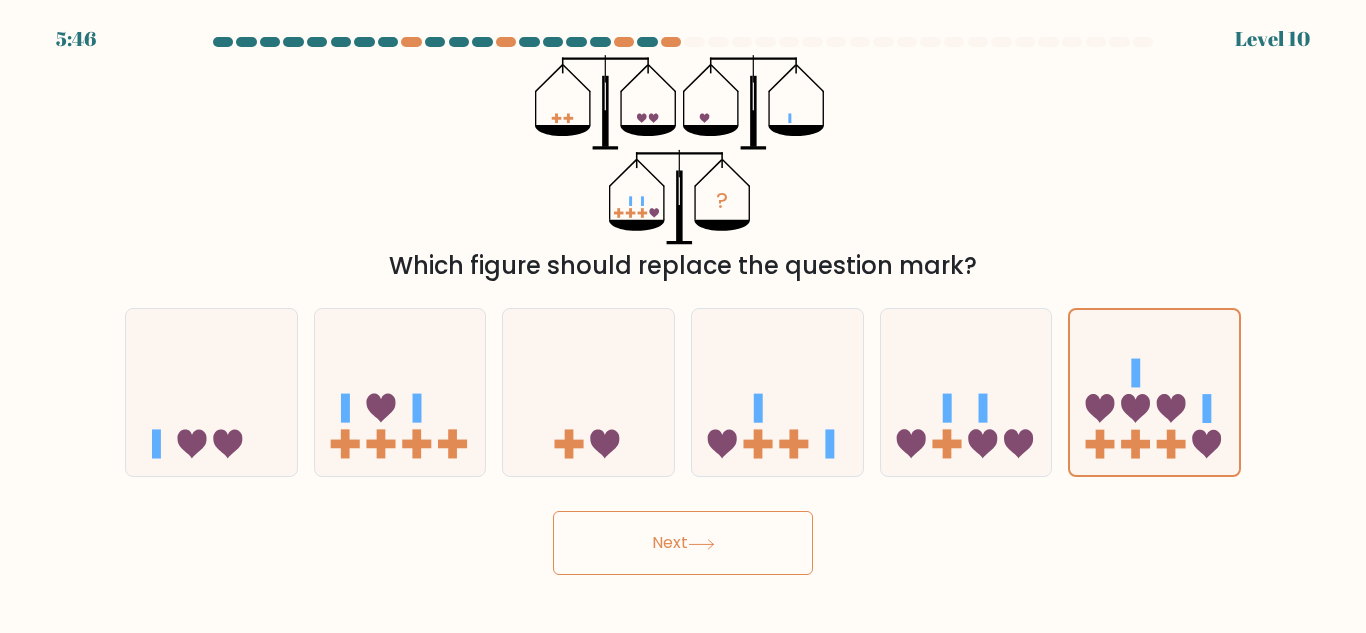 click on "Next" at bounding box center [683, 543] 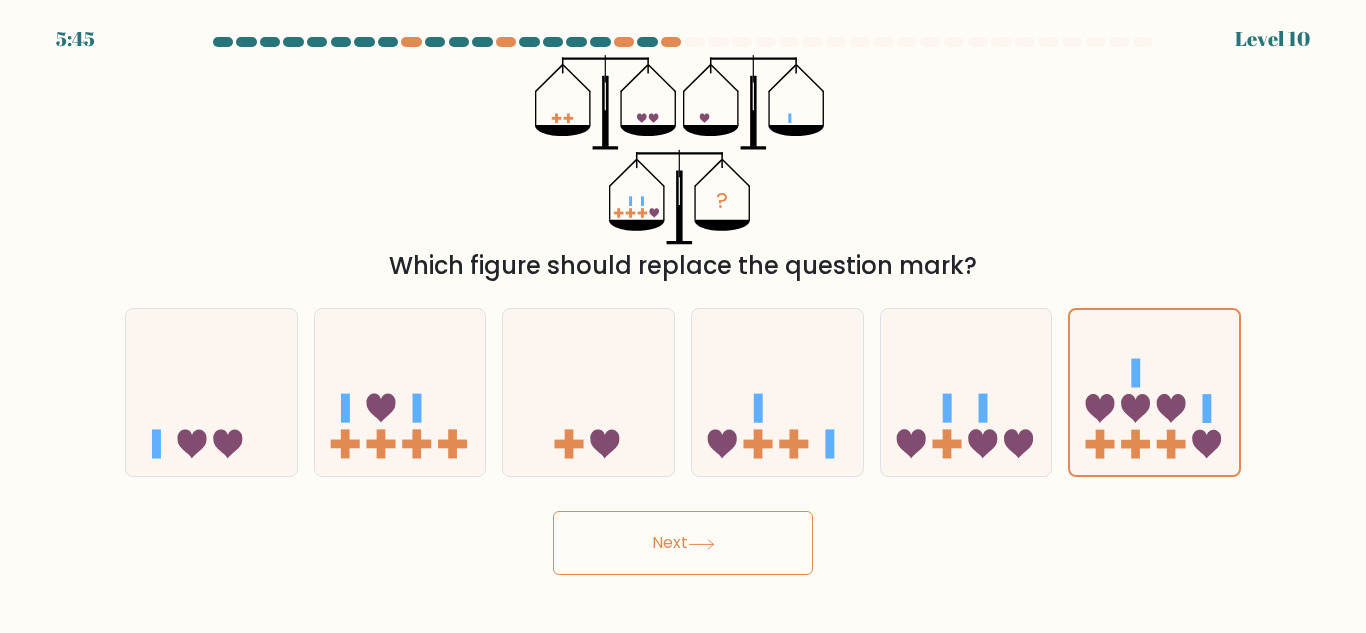 click on "Next" at bounding box center (683, 543) 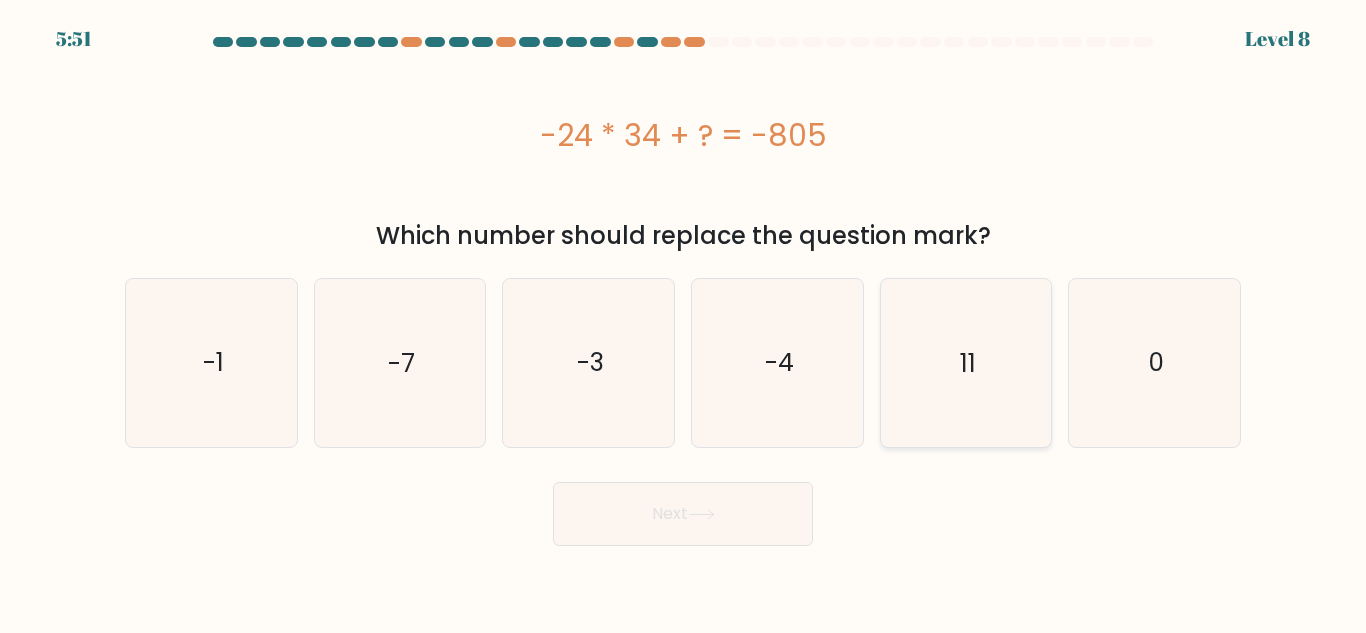 click on "11" 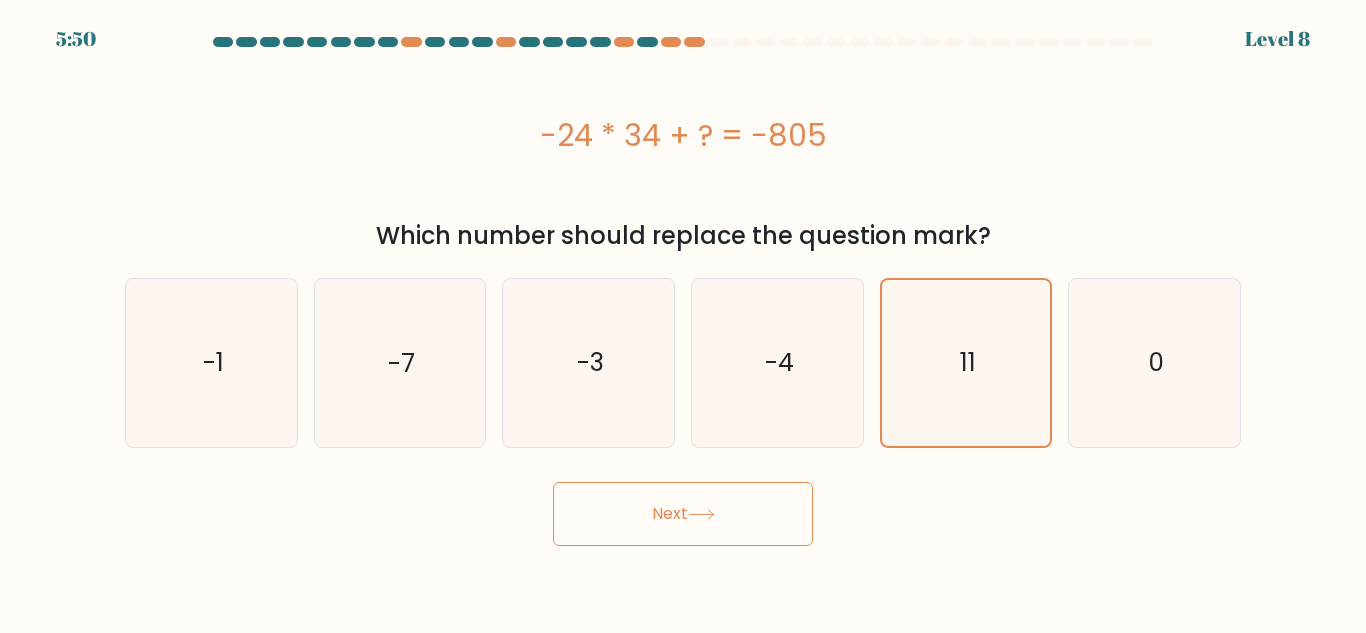 click on "Next" at bounding box center [683, 514] 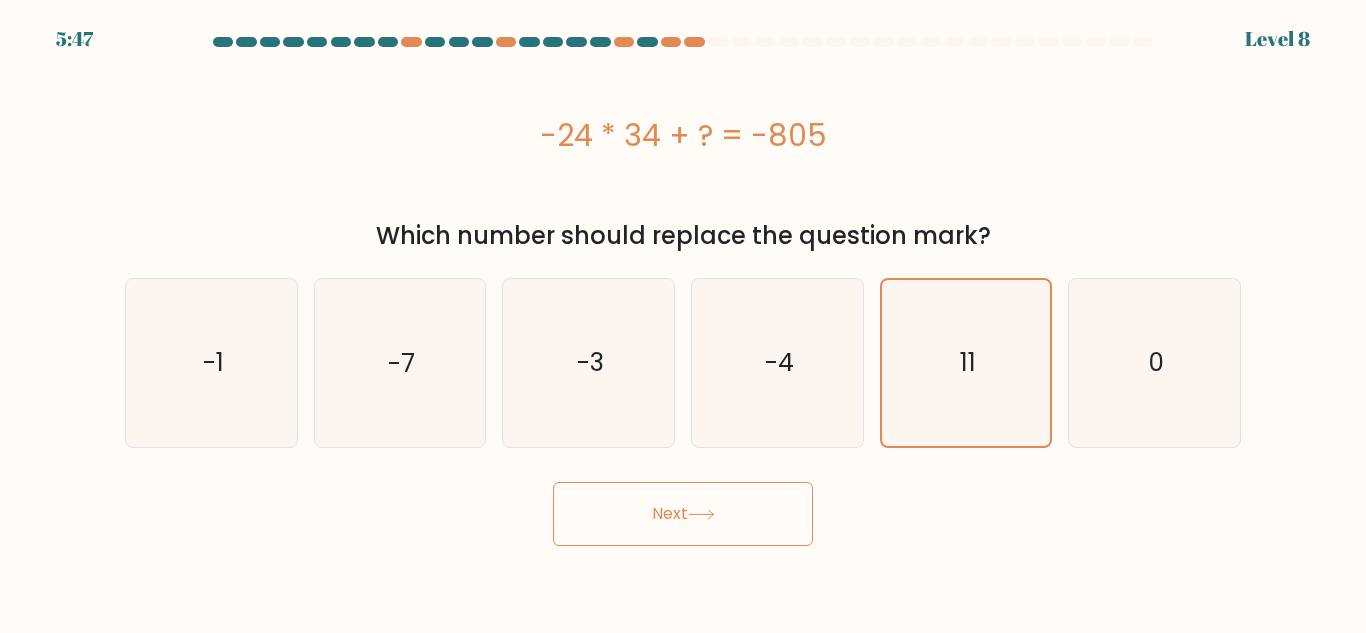click on "Next" at bounding box center [683, 514] 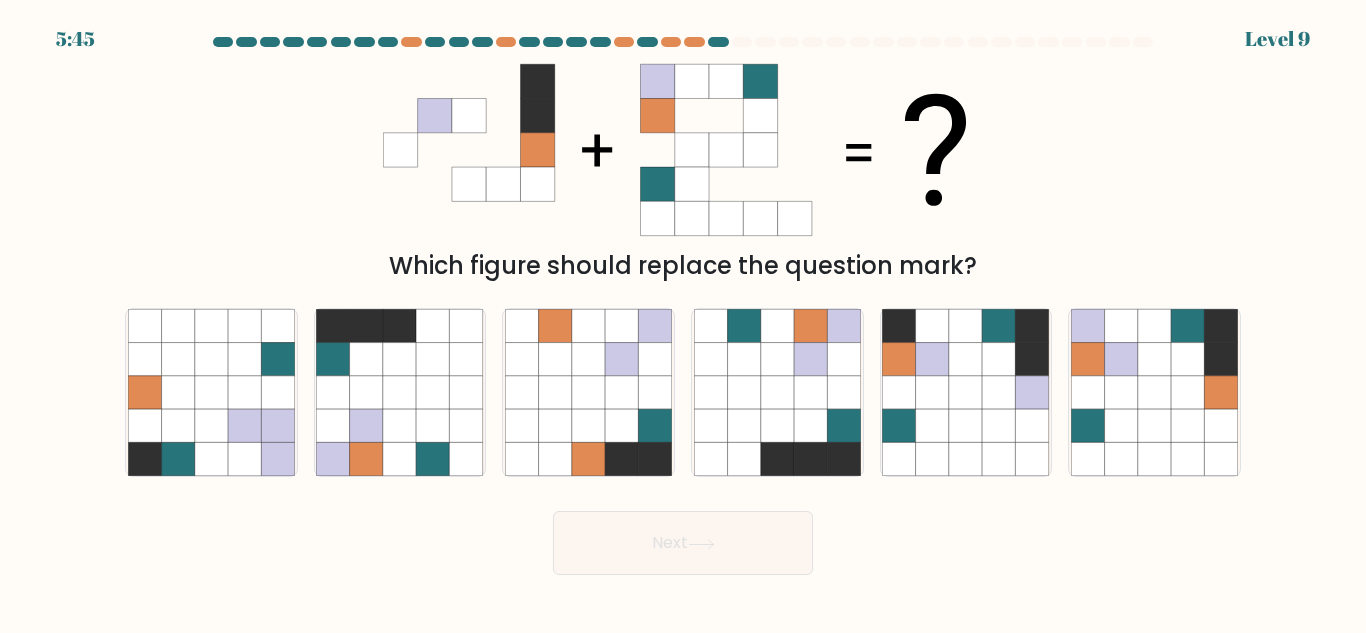 click on "Next" at bounding box center (683, 543) 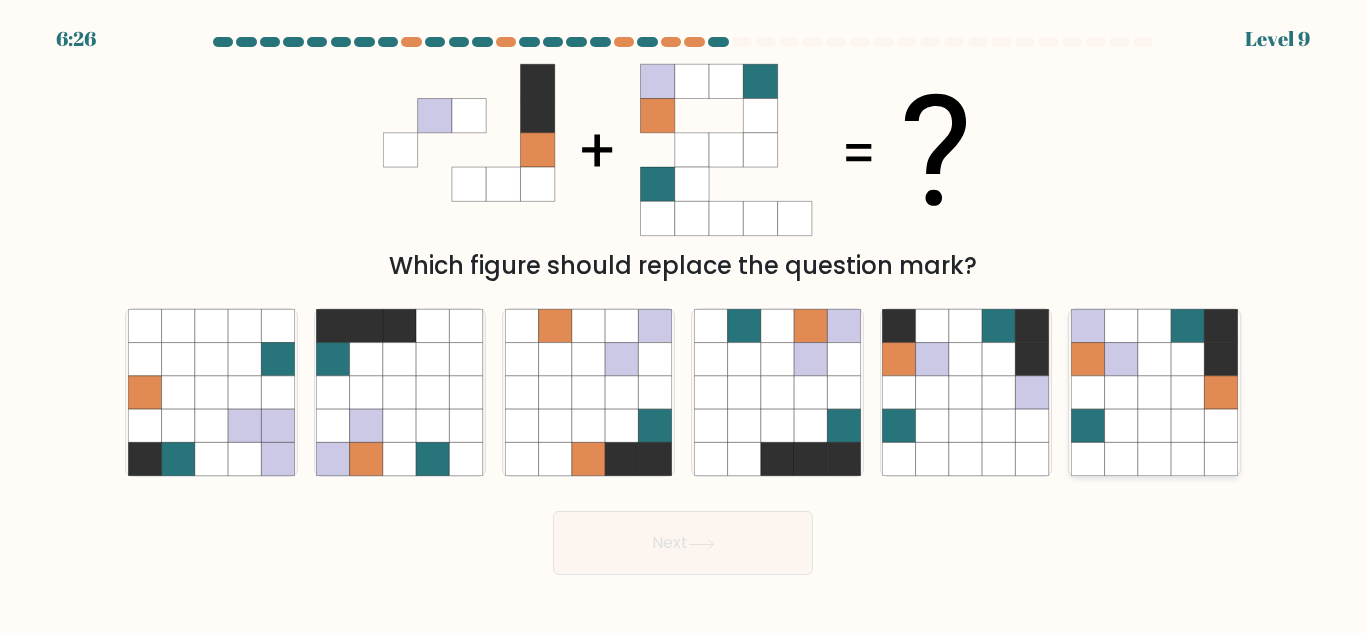click 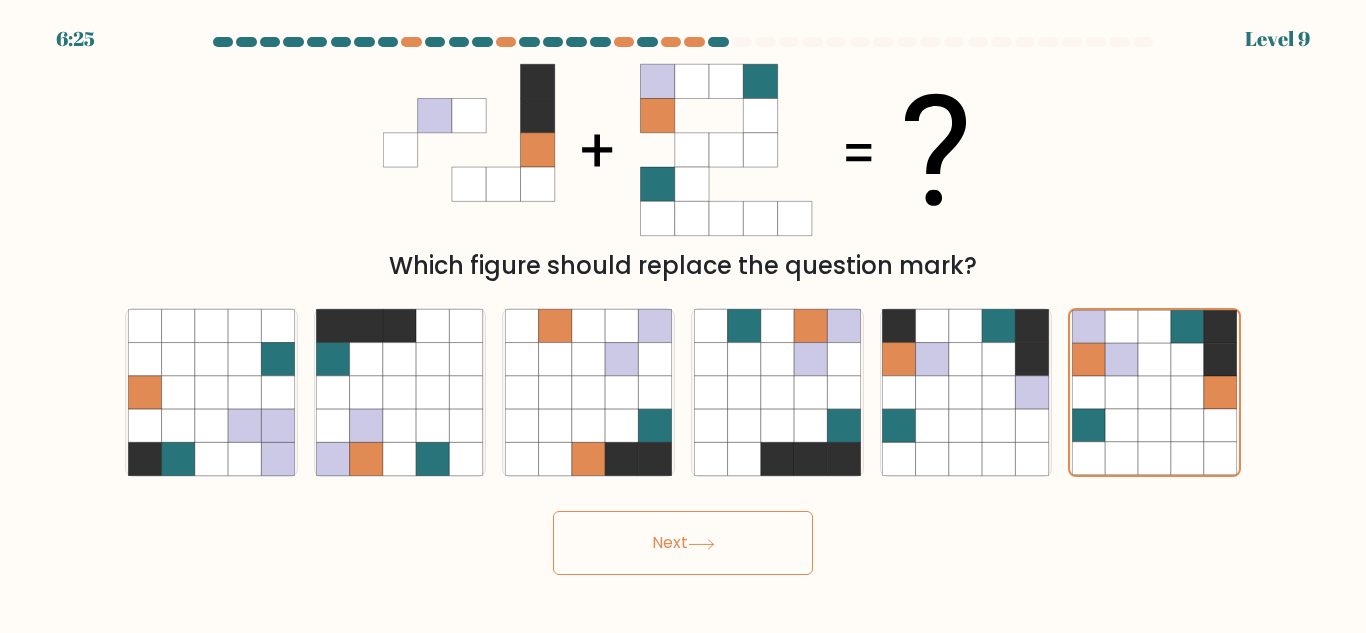 click on "Next" at bounding box center [683, 543] 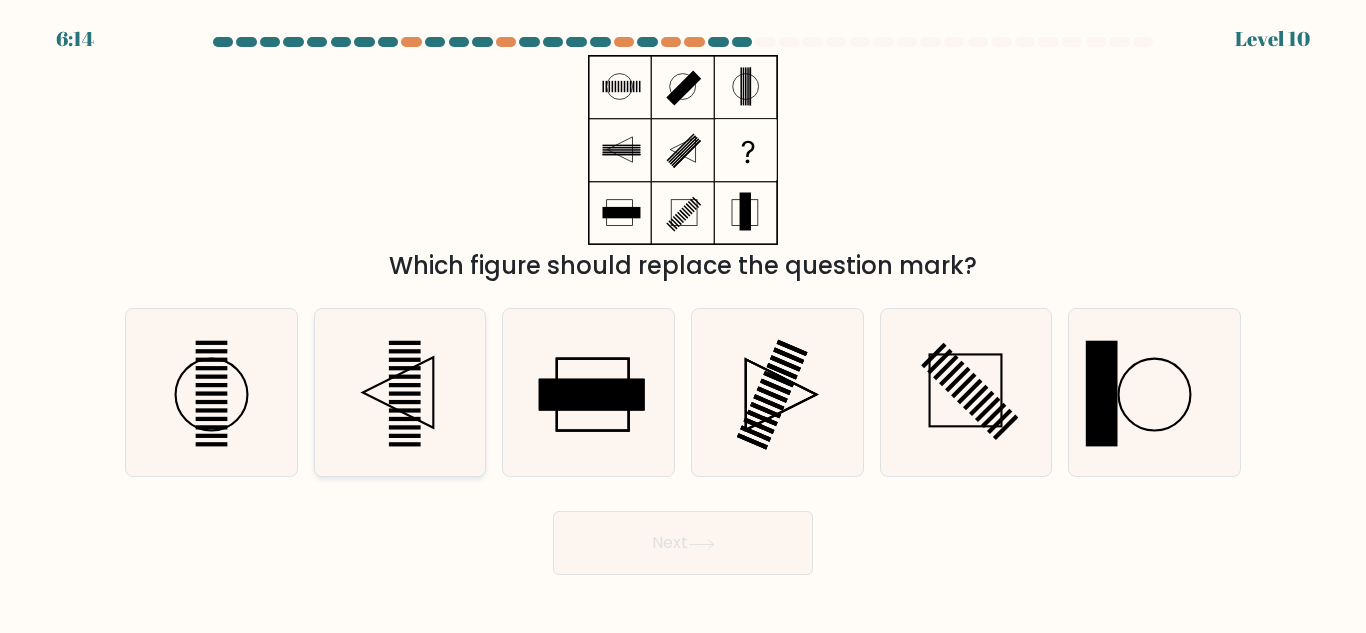 click 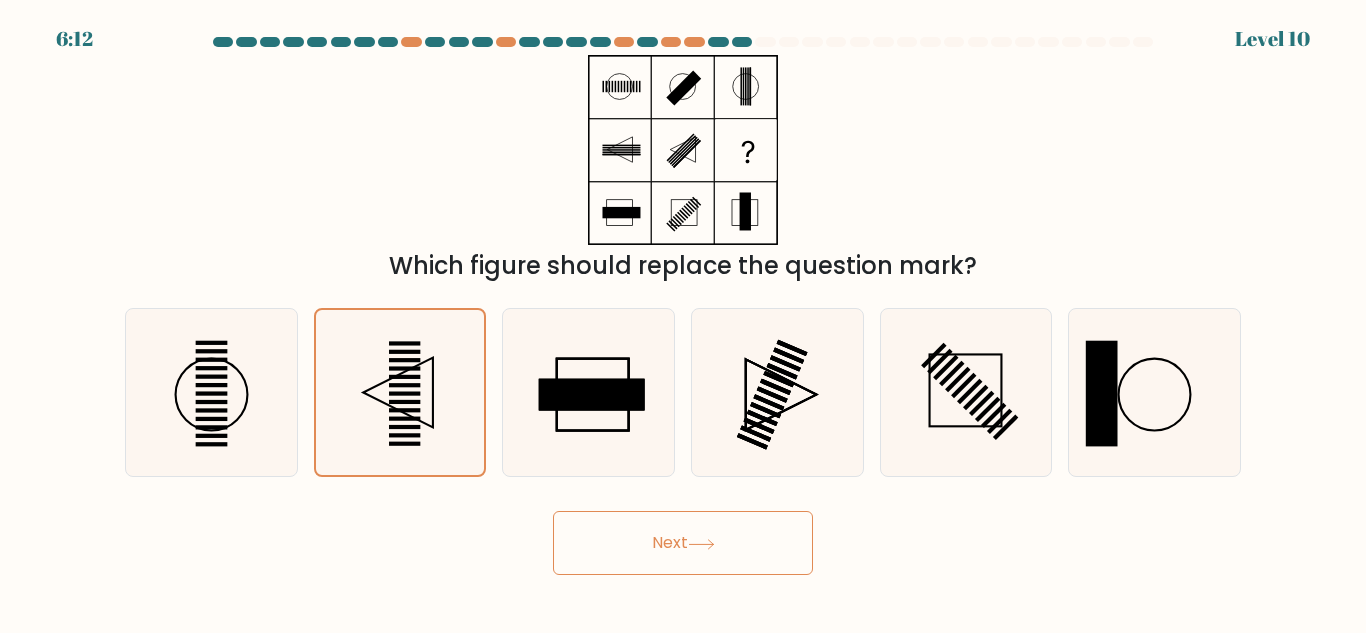 click on "Next" at bounding box center (683, 543) 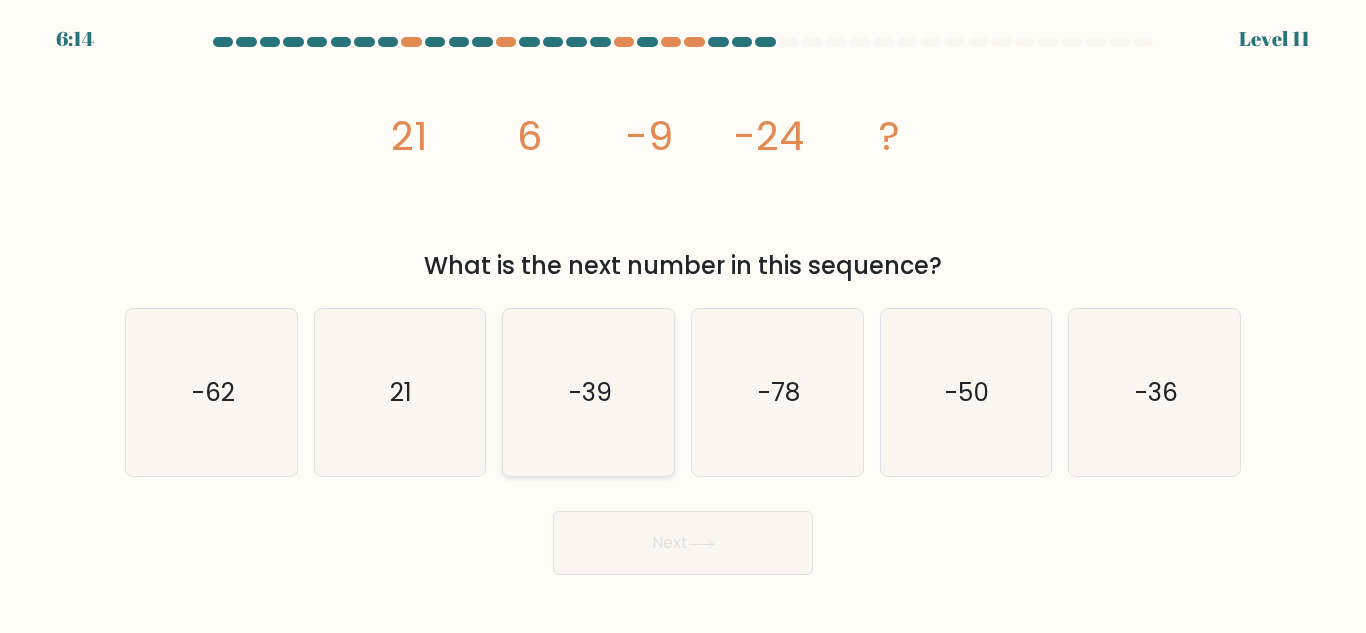click on "-39" 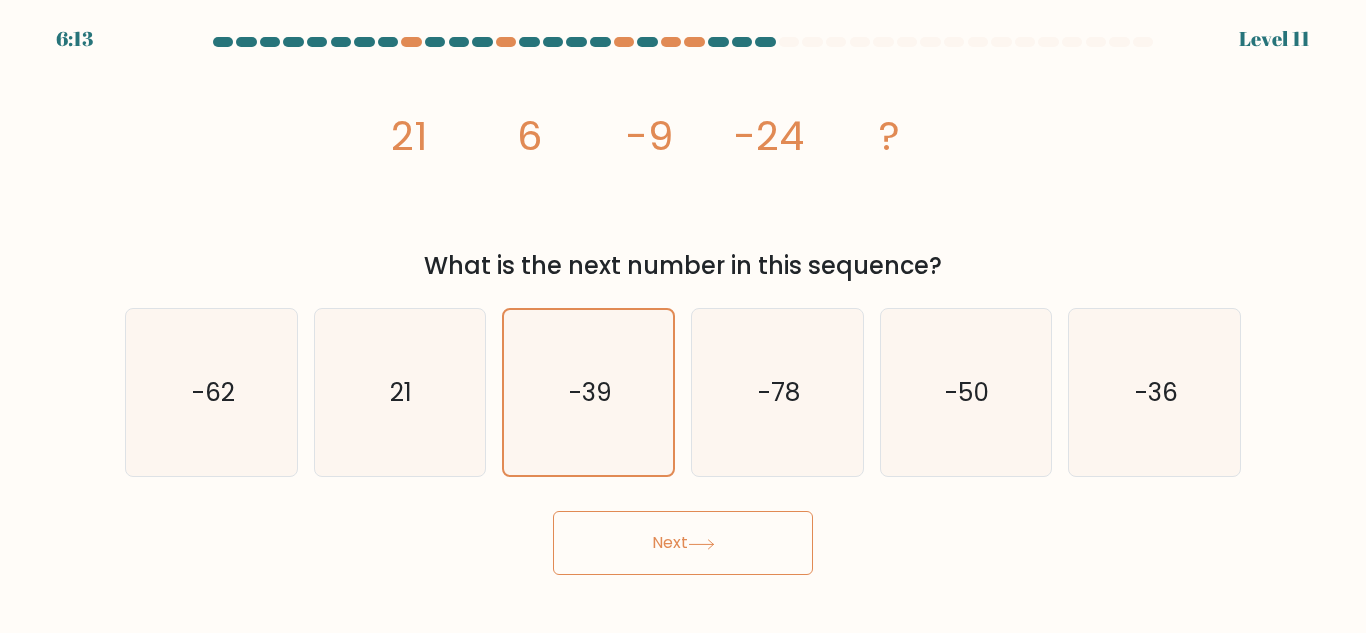 click on "Next" at bounding box center (683, 543) 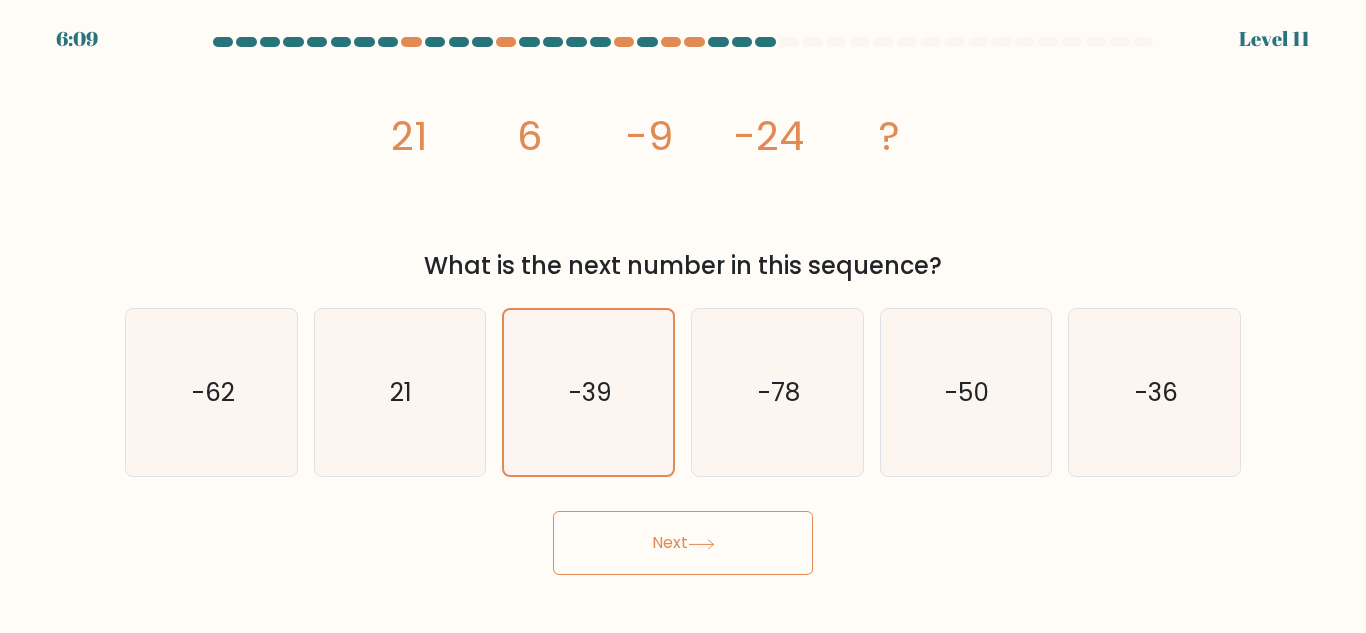 click 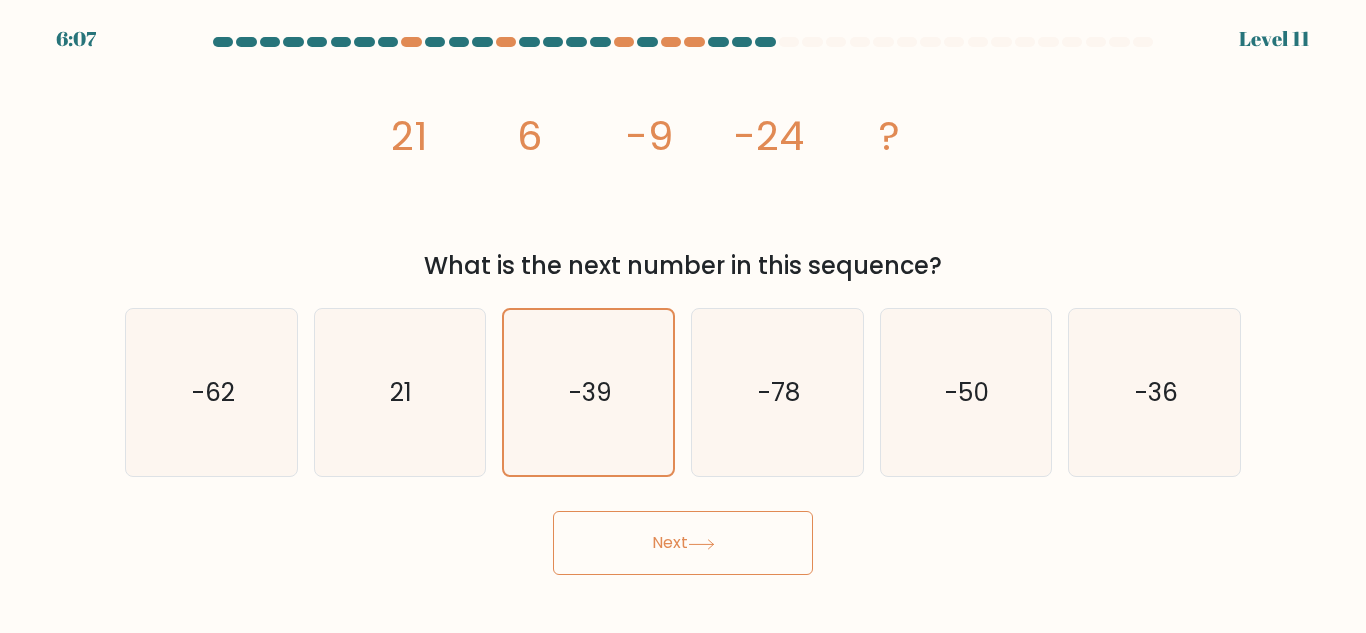 click on "Next" at bounding box center [683, 543] 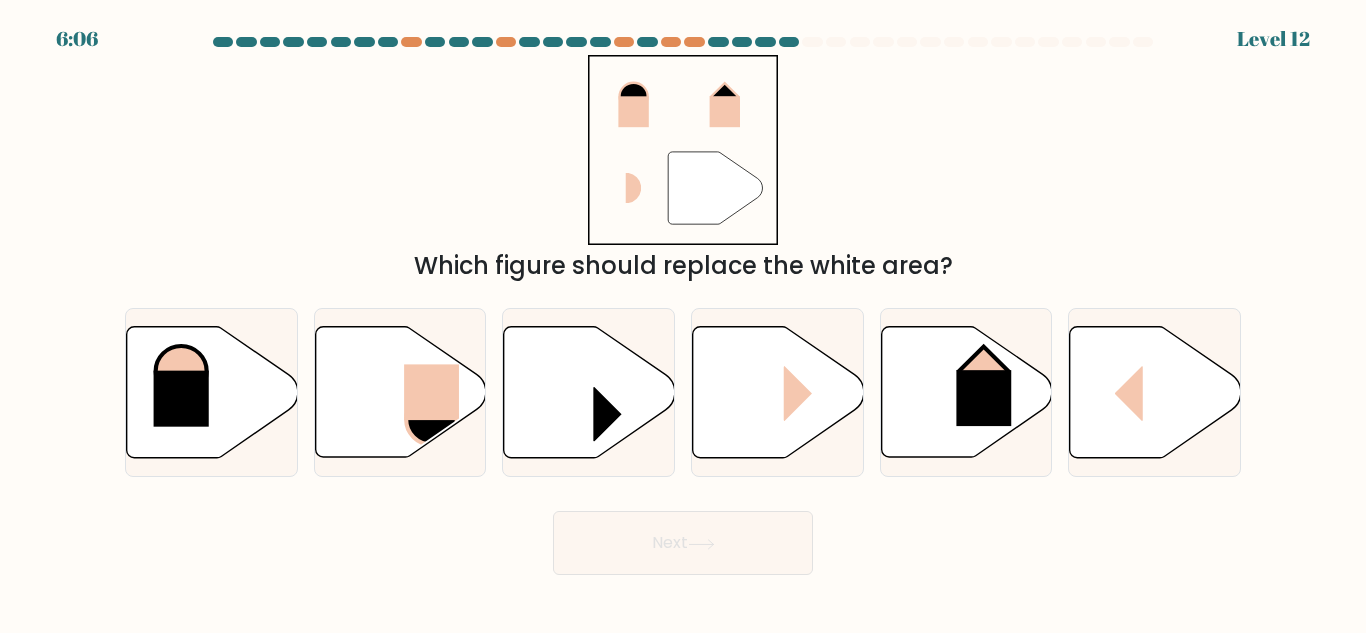 click 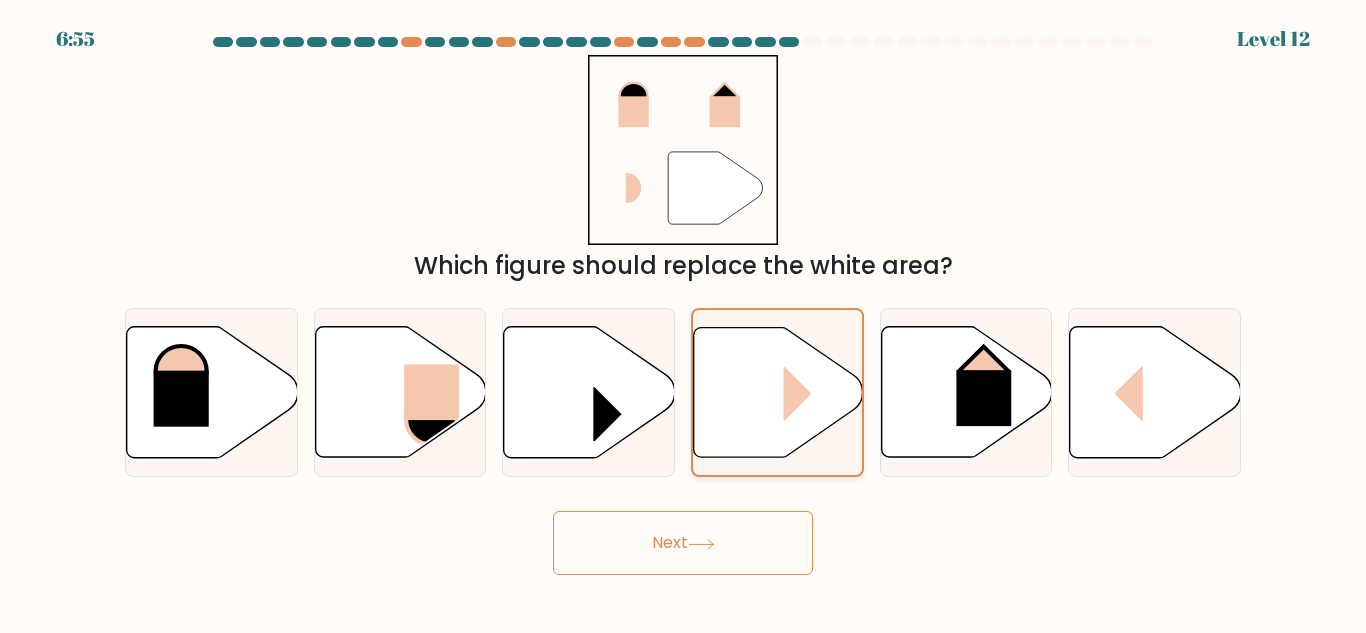 click 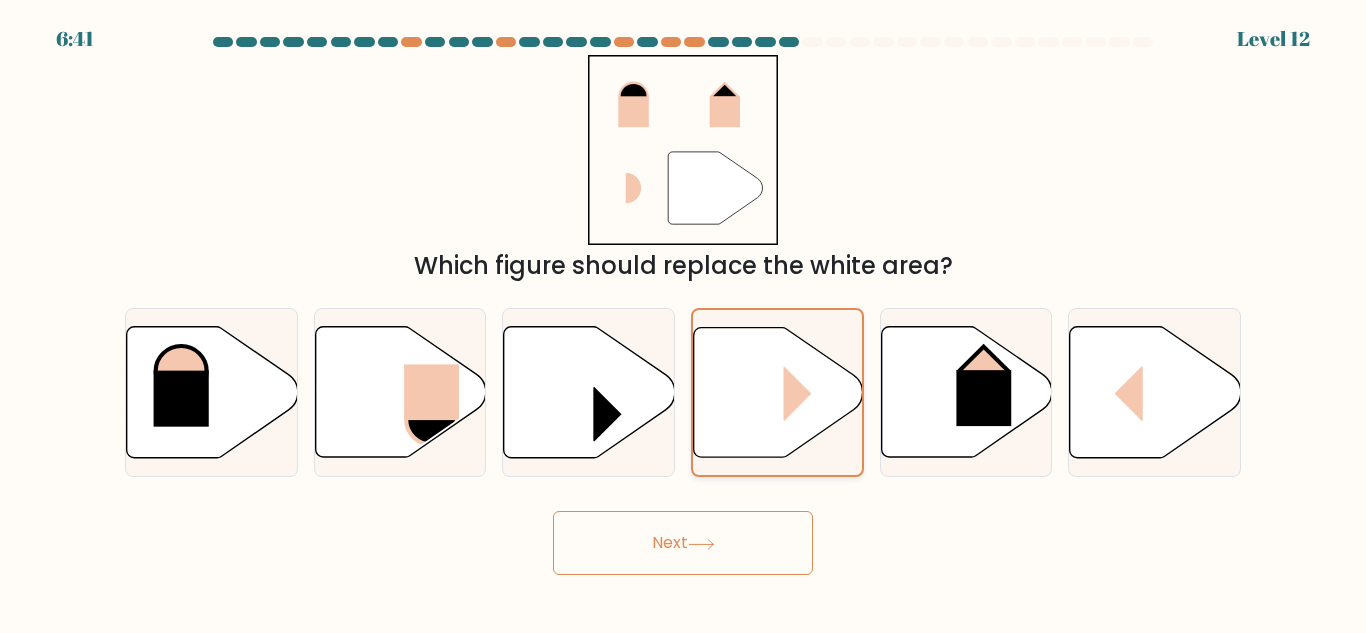 click 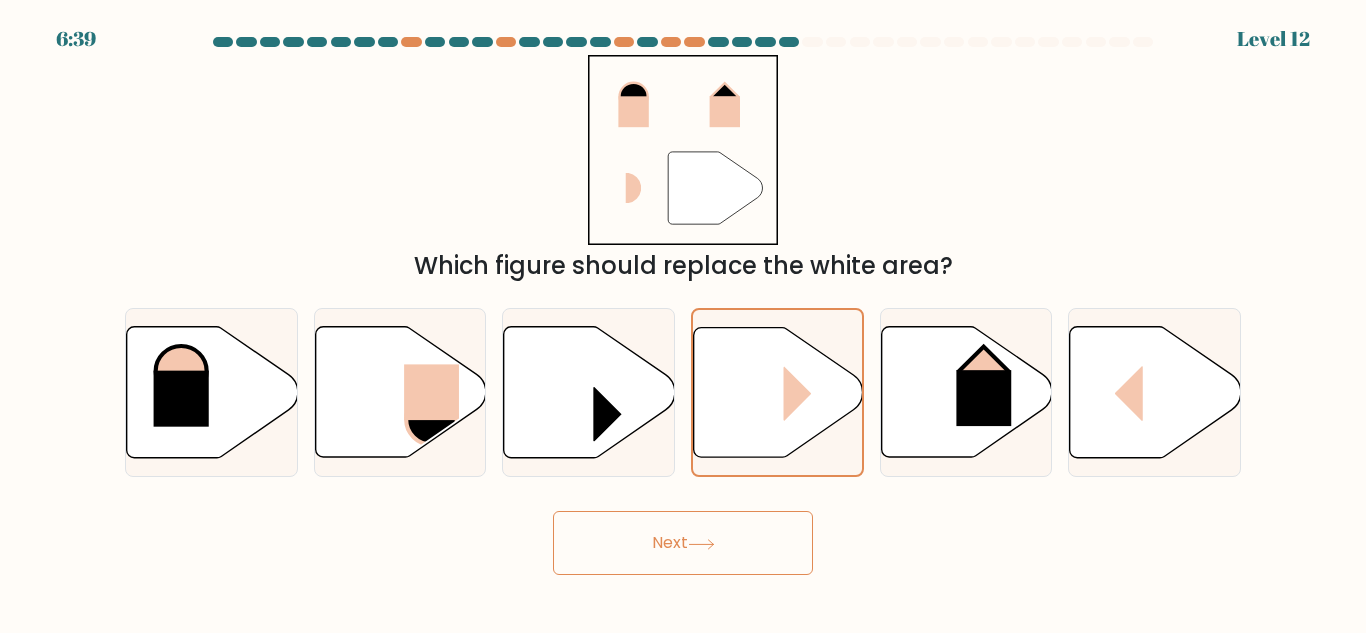 click on "Next" at bounding box center (683, 543) 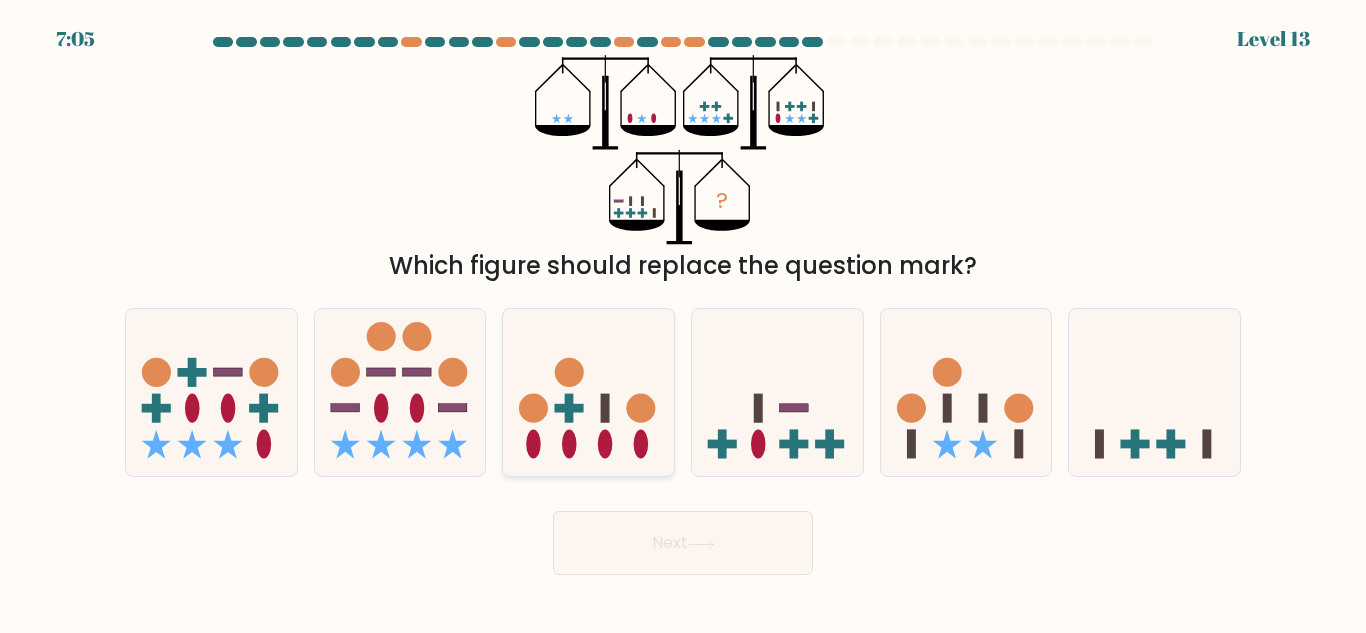click 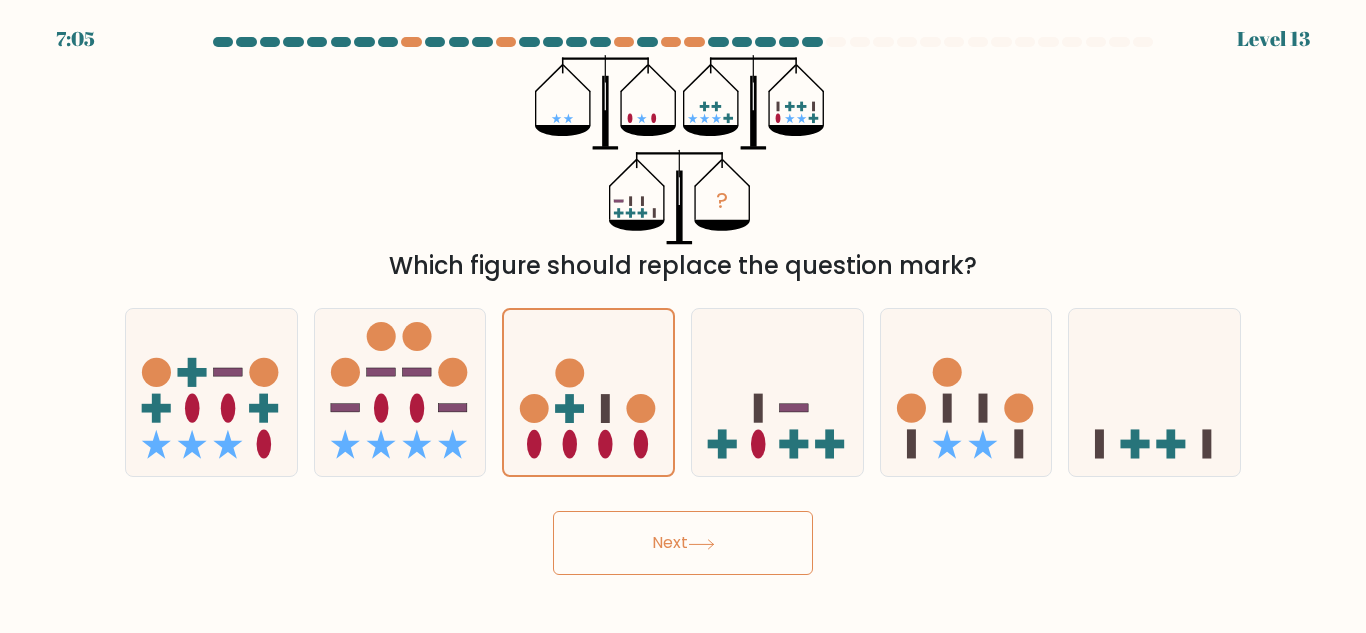 click on "Next" at bounding box center (683, 543) 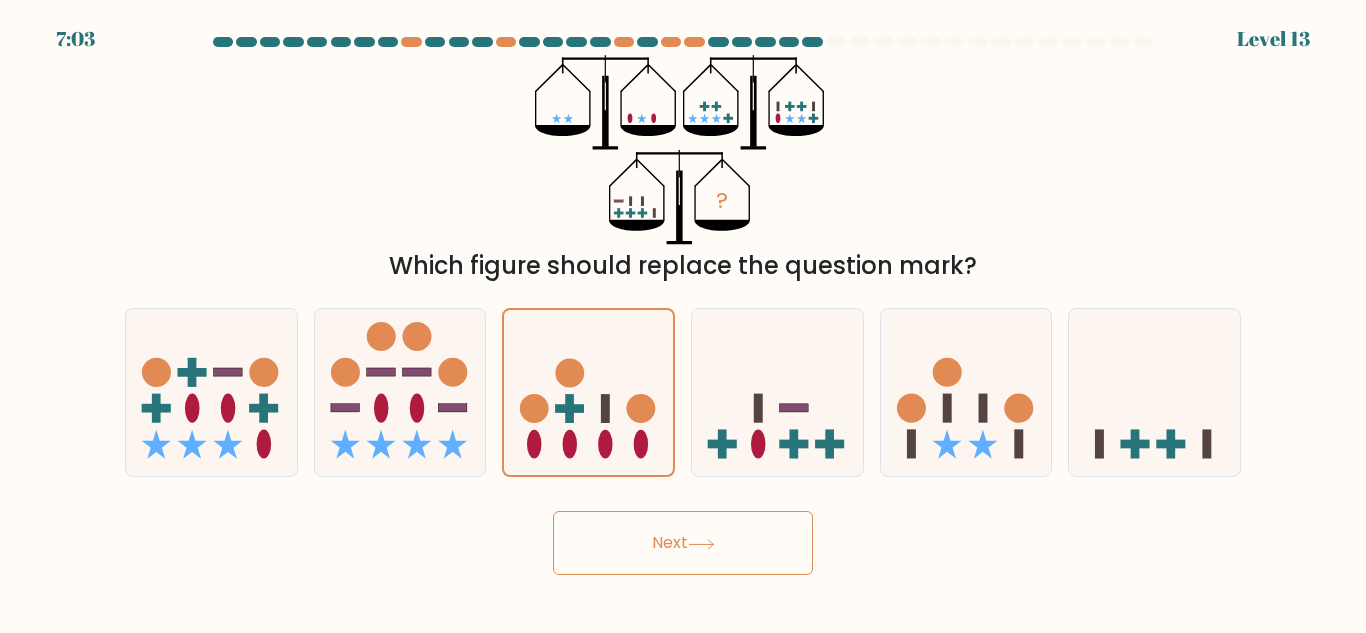 click on "Next" at bounding box center (683, 543) 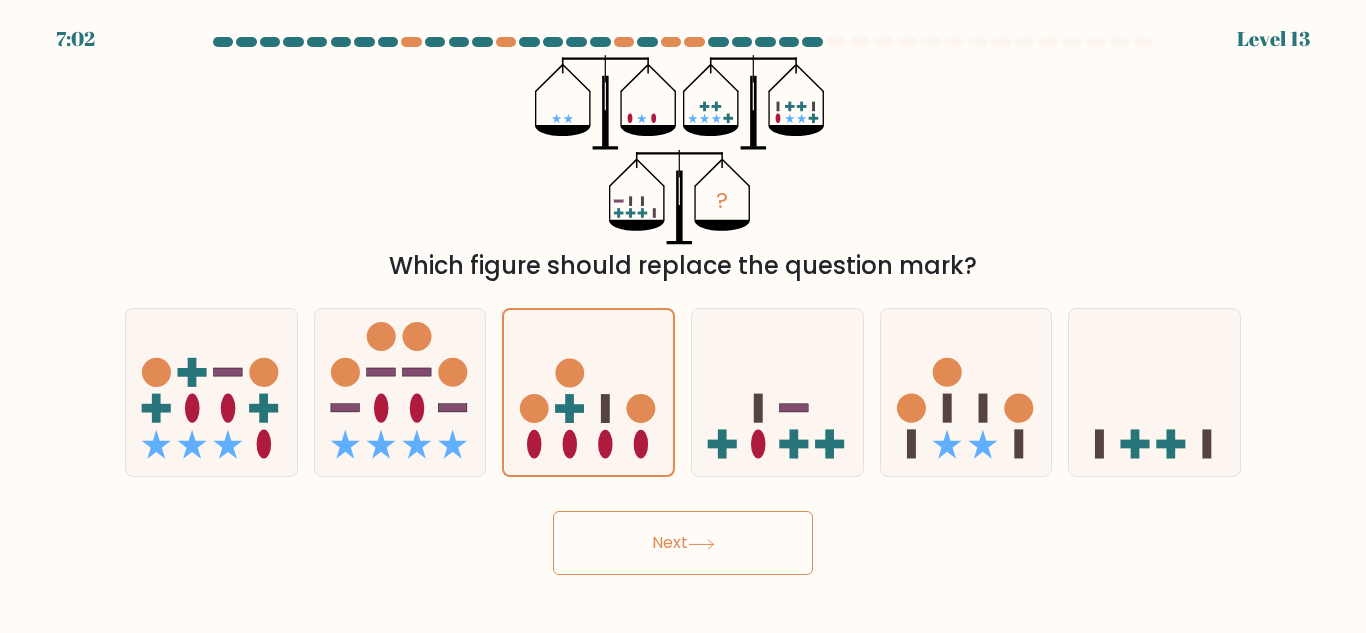 click on "Next" at bounding box center (683, 543) 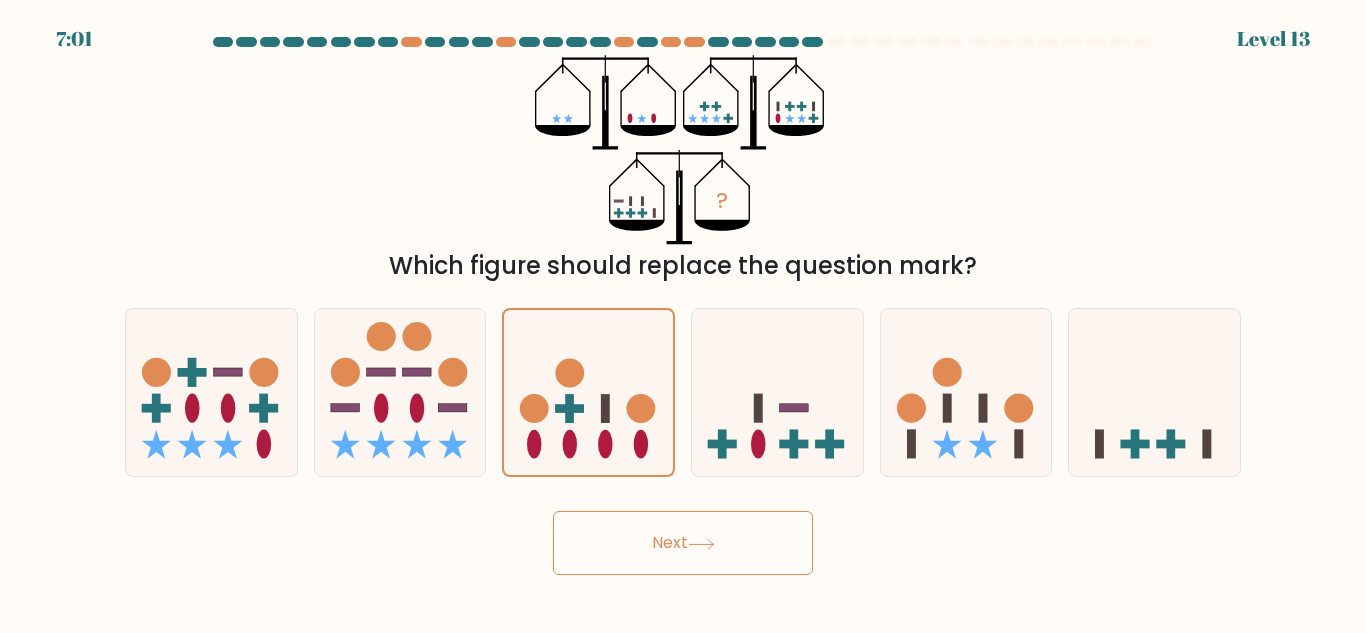 click on "Next" at bounding box center [683, 543] 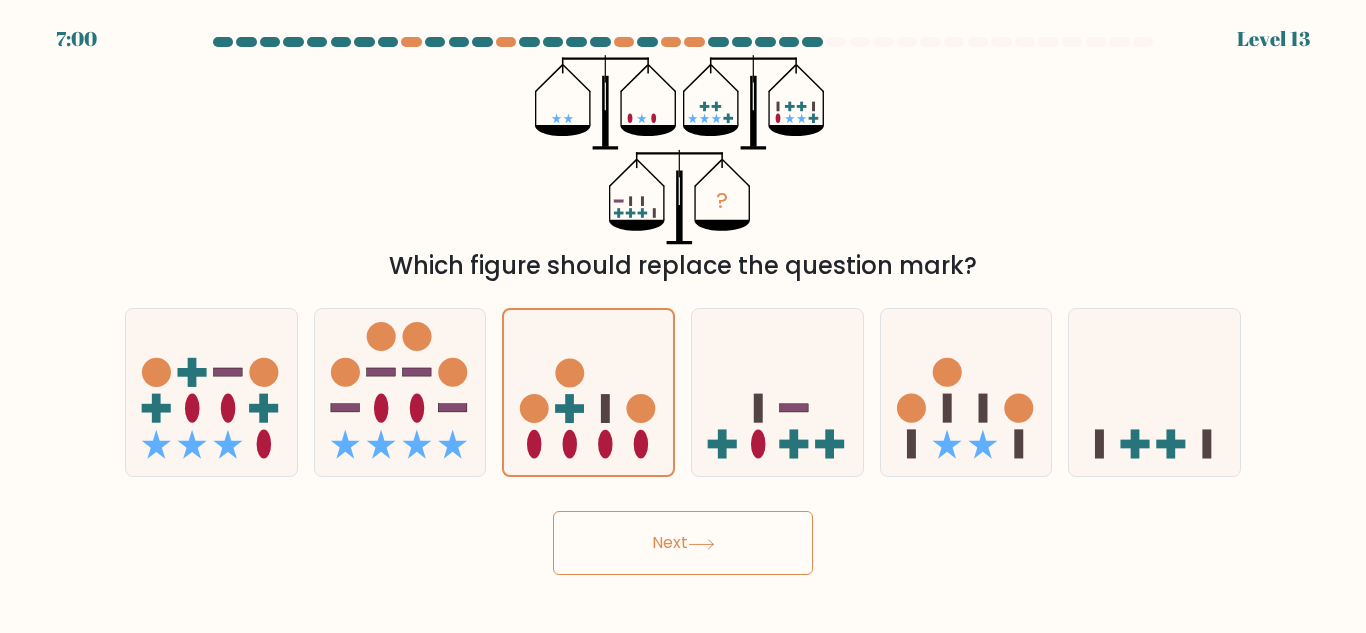 click on "Next" at bounding box center (683, 543) 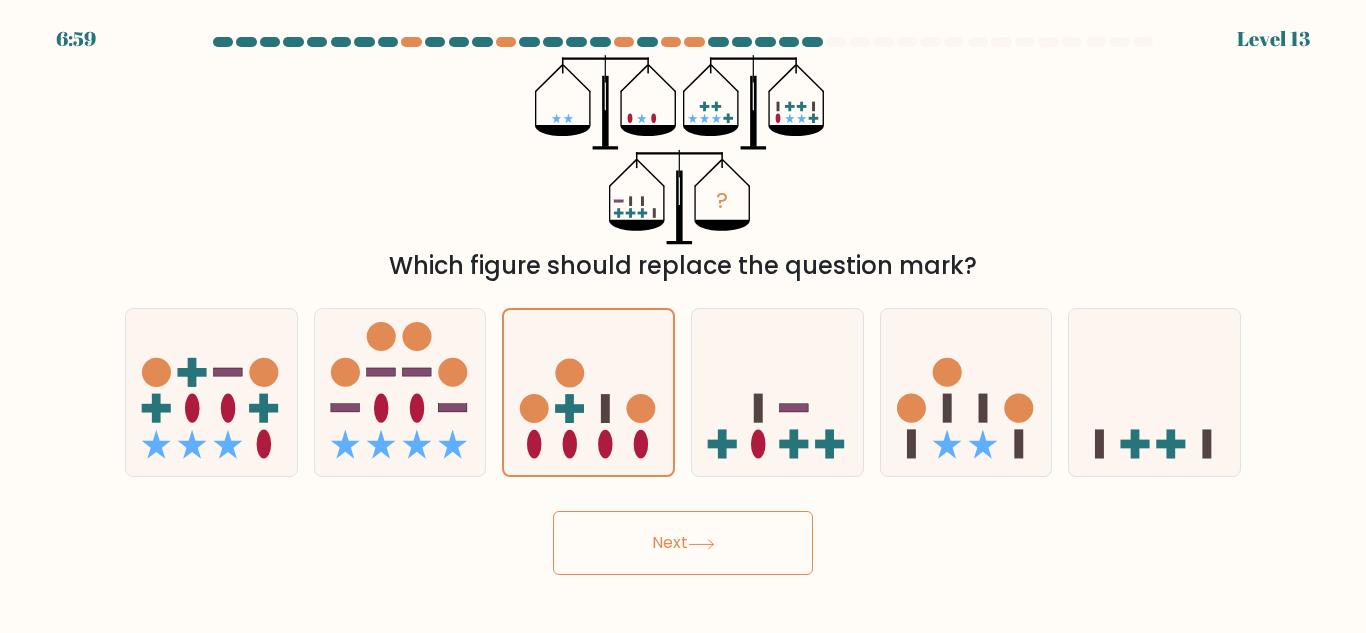 click on "Next" at bounding box center (683, 543) 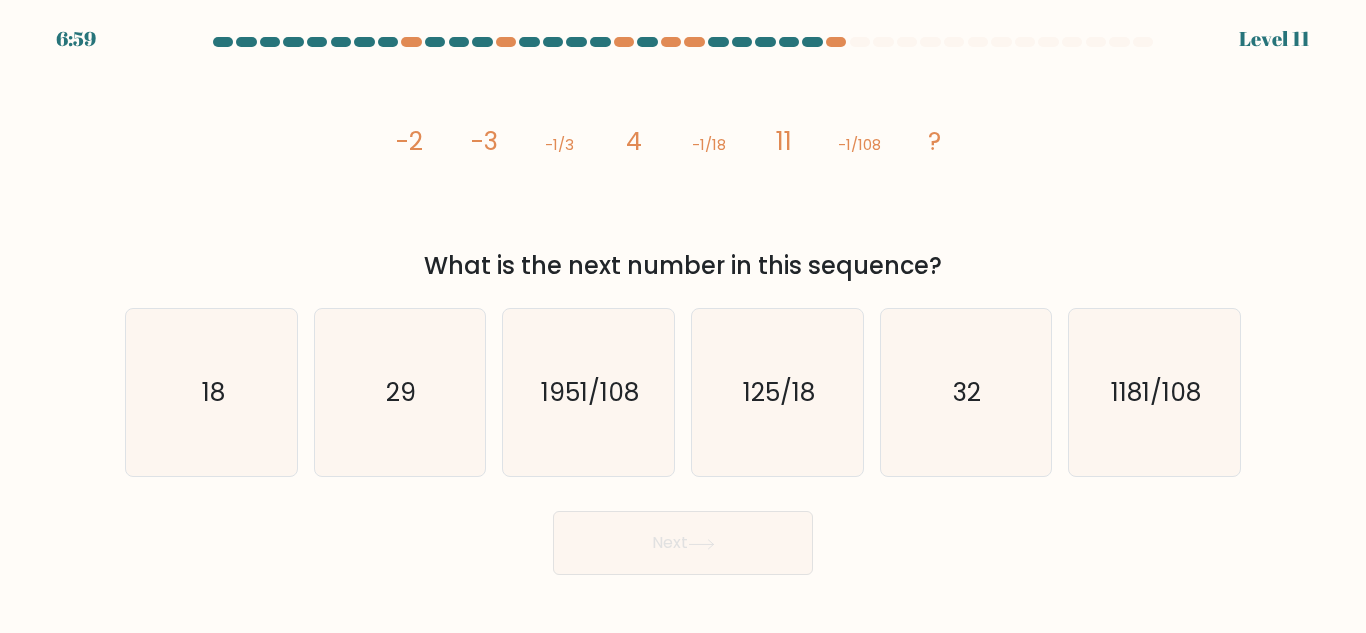 click on "Next" at bounding box center [683, 543] 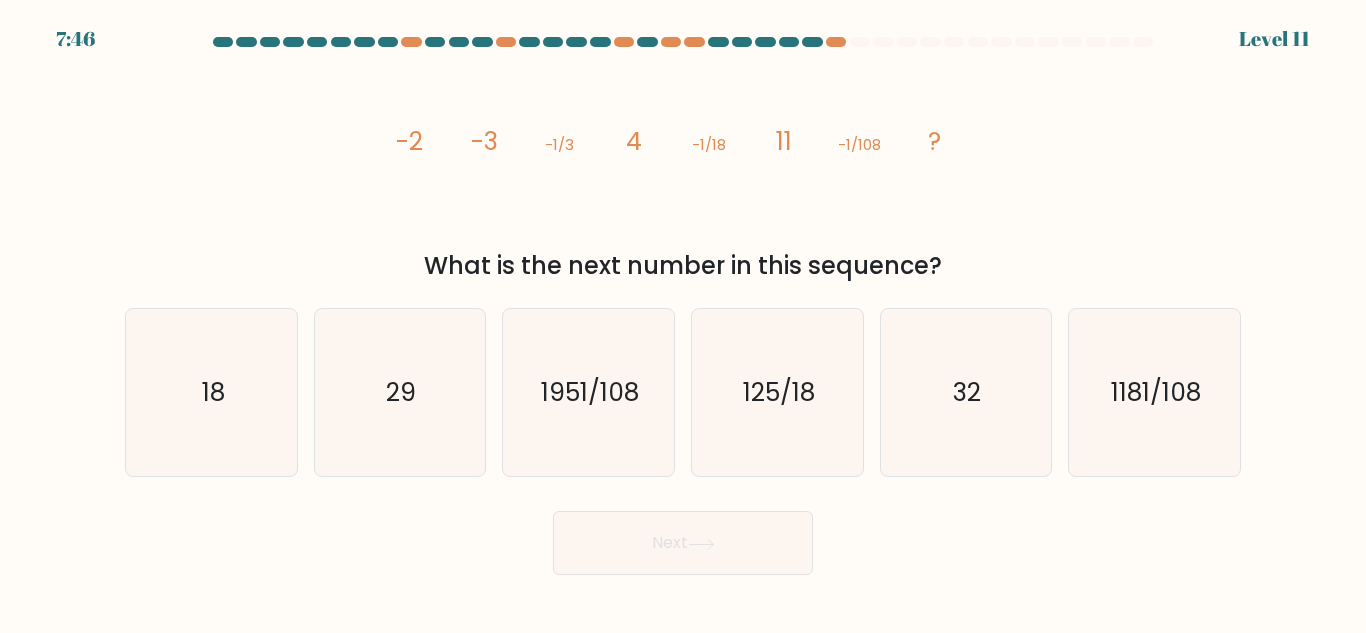 click on "7:46
Level 11" at bounding box center [683, 316] 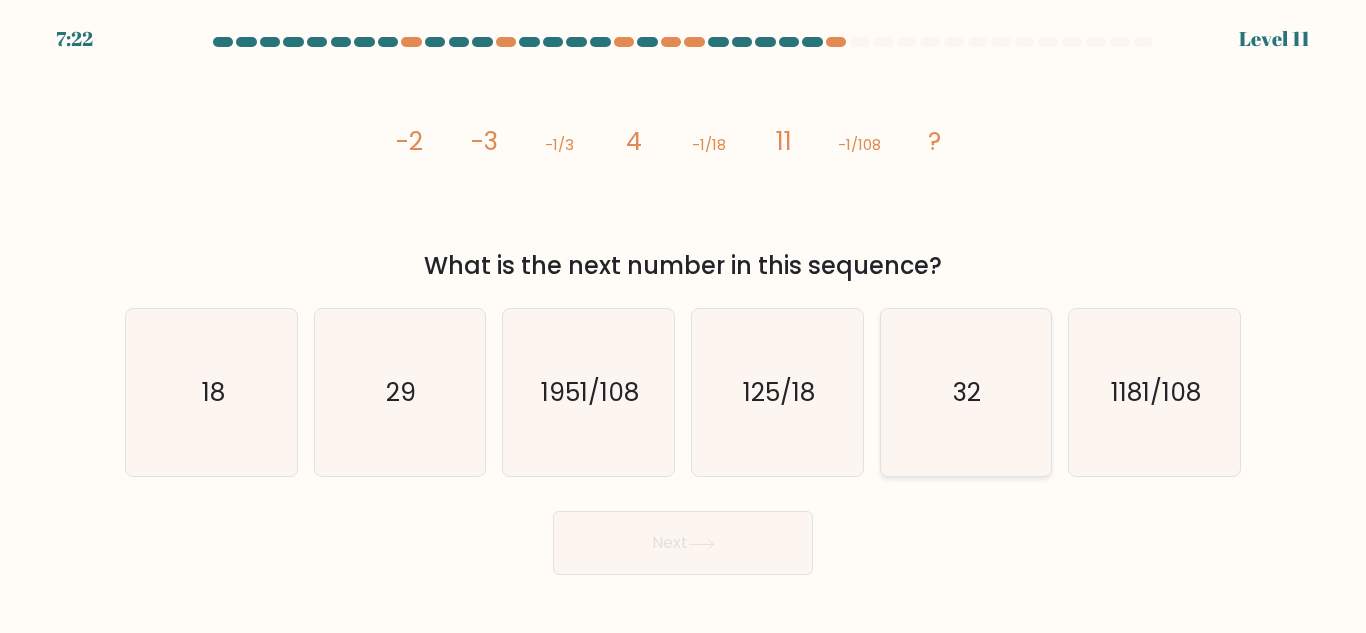 click on "32" 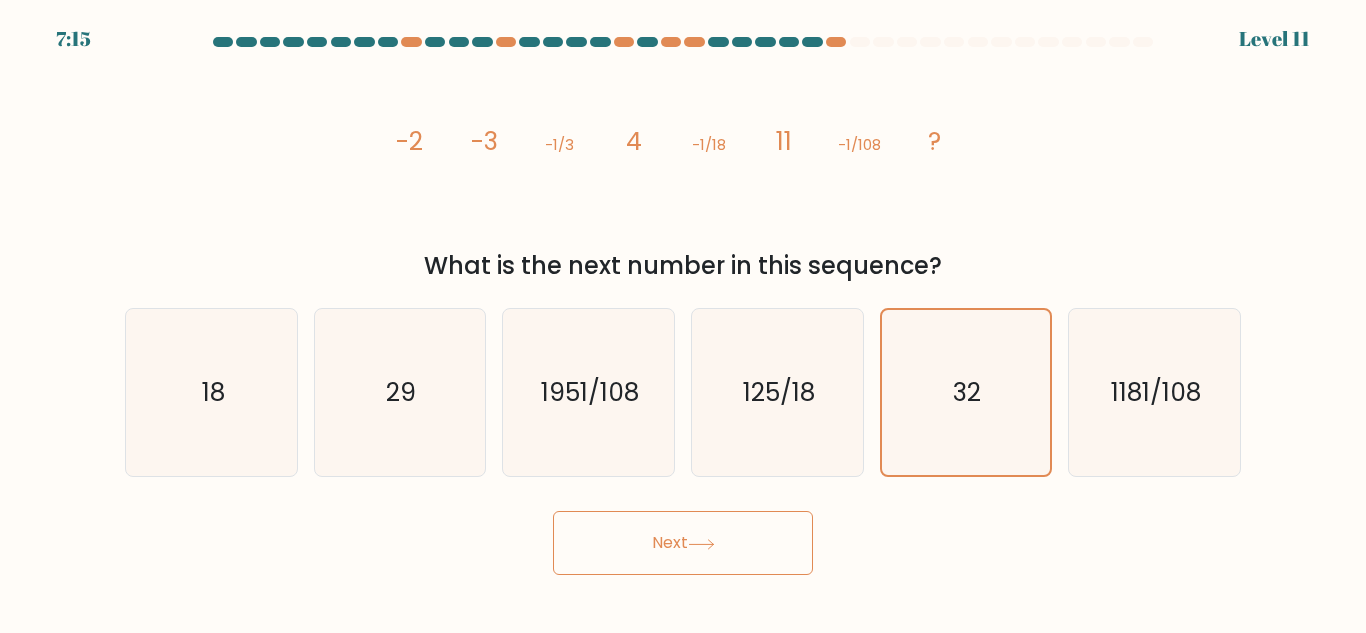 click on "Next" at bounding box center (683, 543) 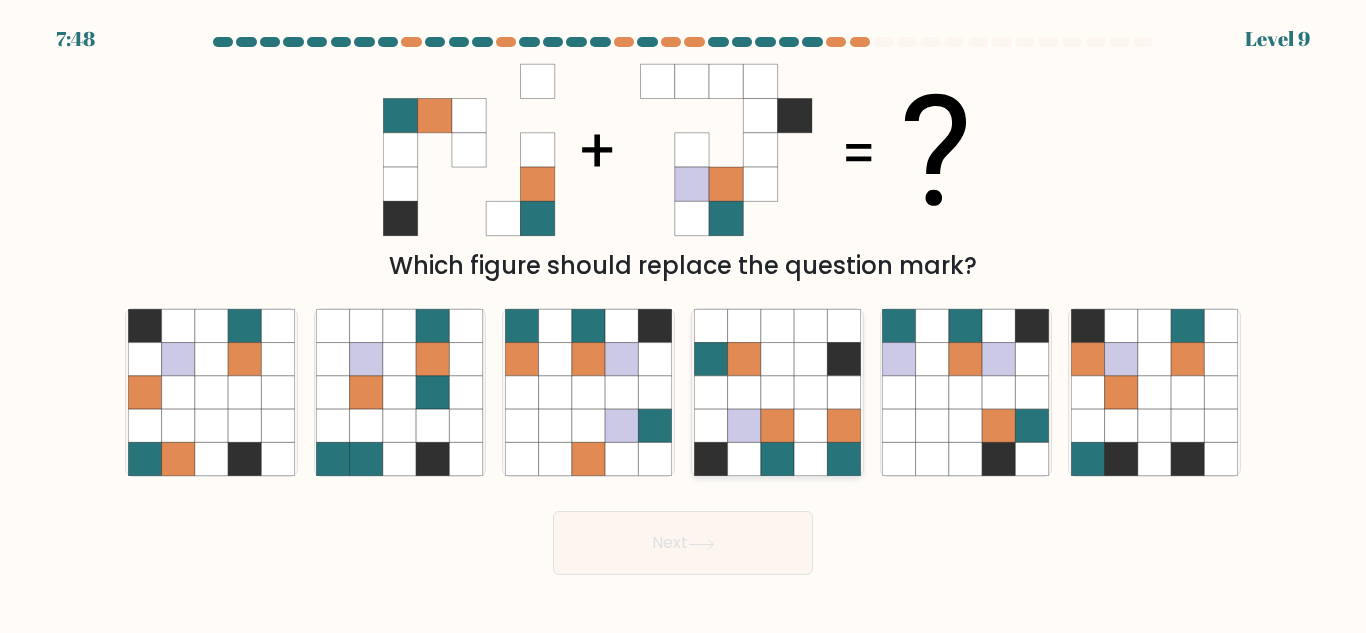 click 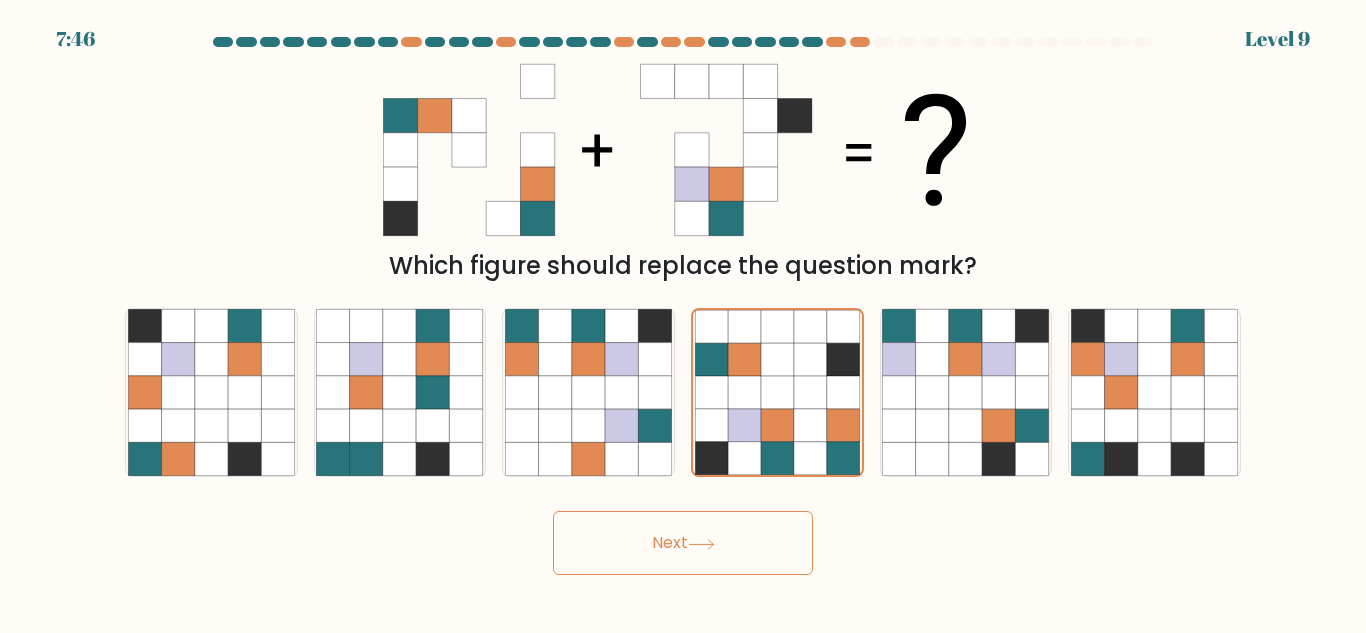 click on "Next" at bounding box center [683, 543] 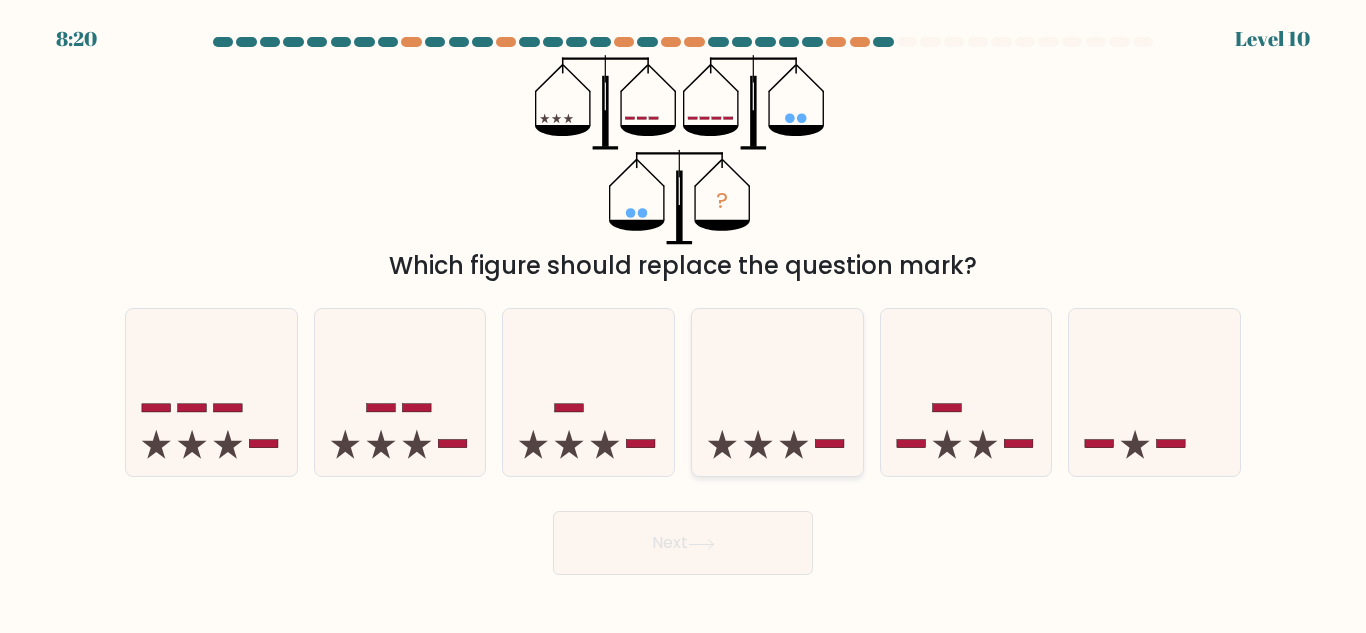 click 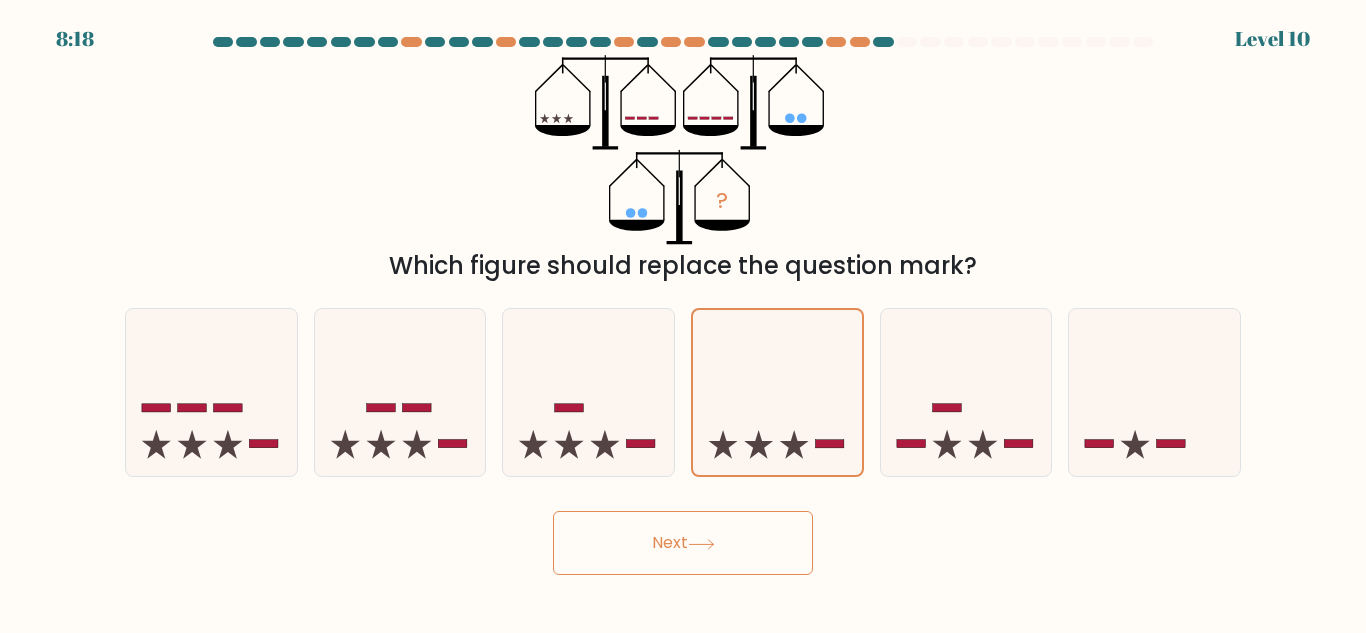 click on "Next" at bounding box center [683, 543] 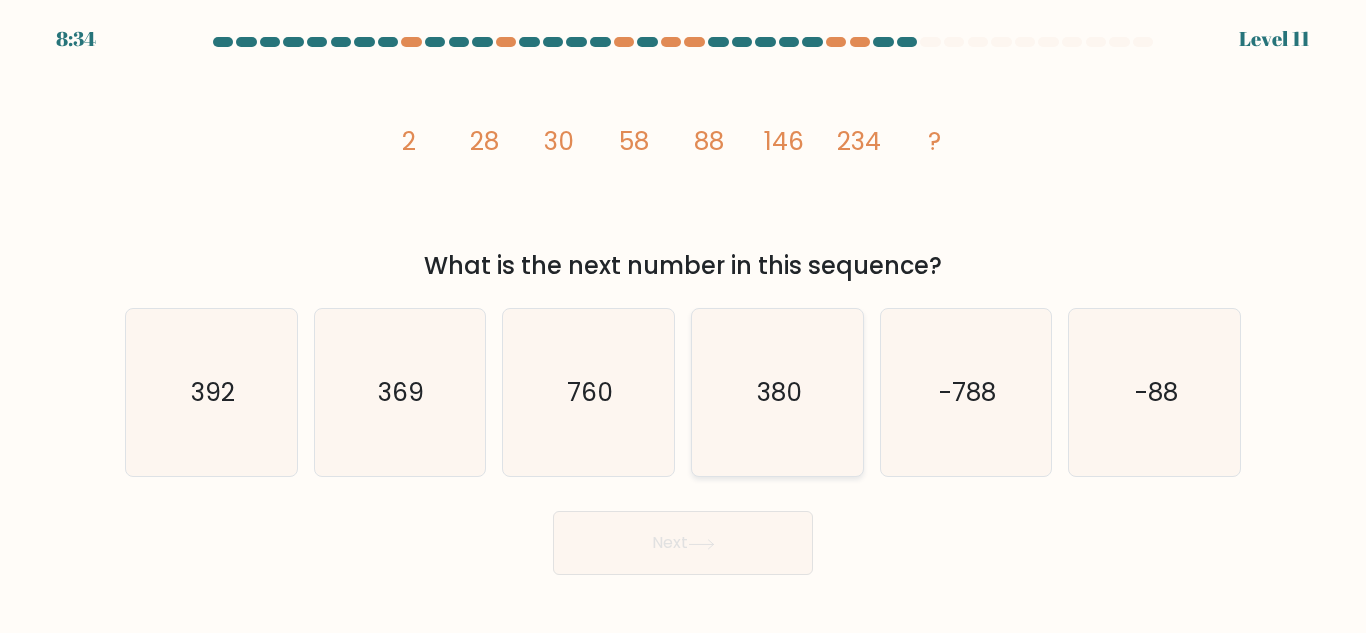 click on "380" 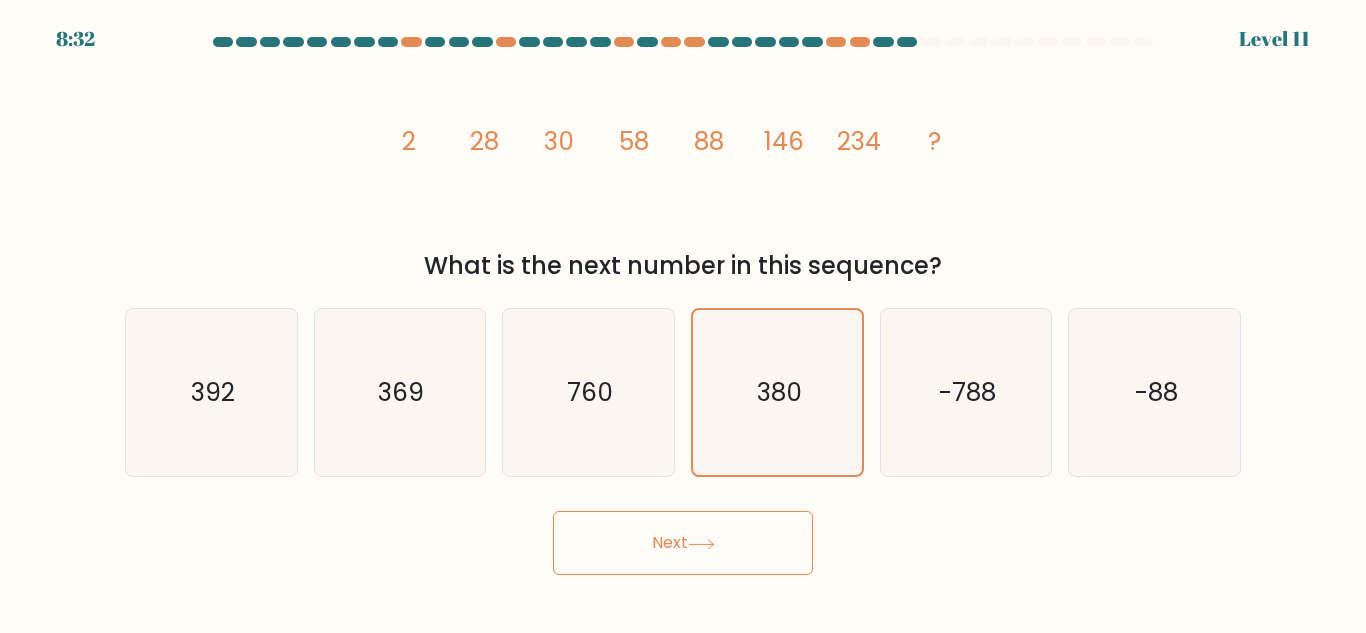 click on "Next" at bounding box center (683, 543) 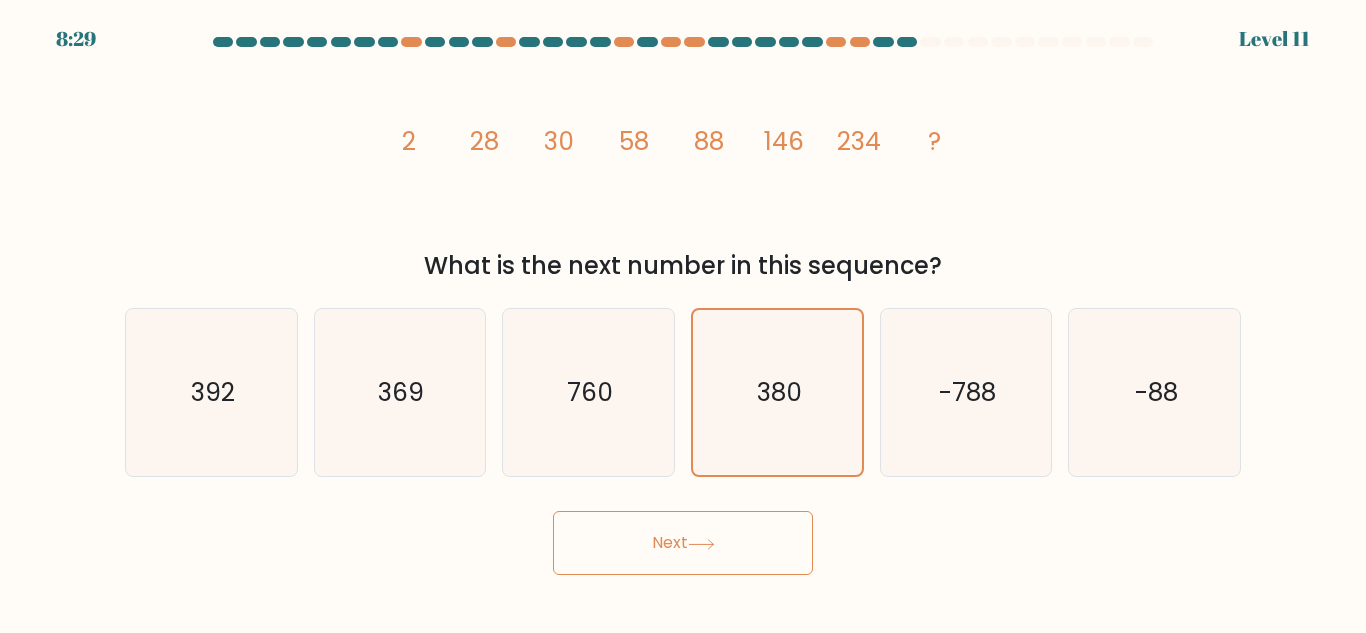 click on "Next" at bounding box center (683, 543) 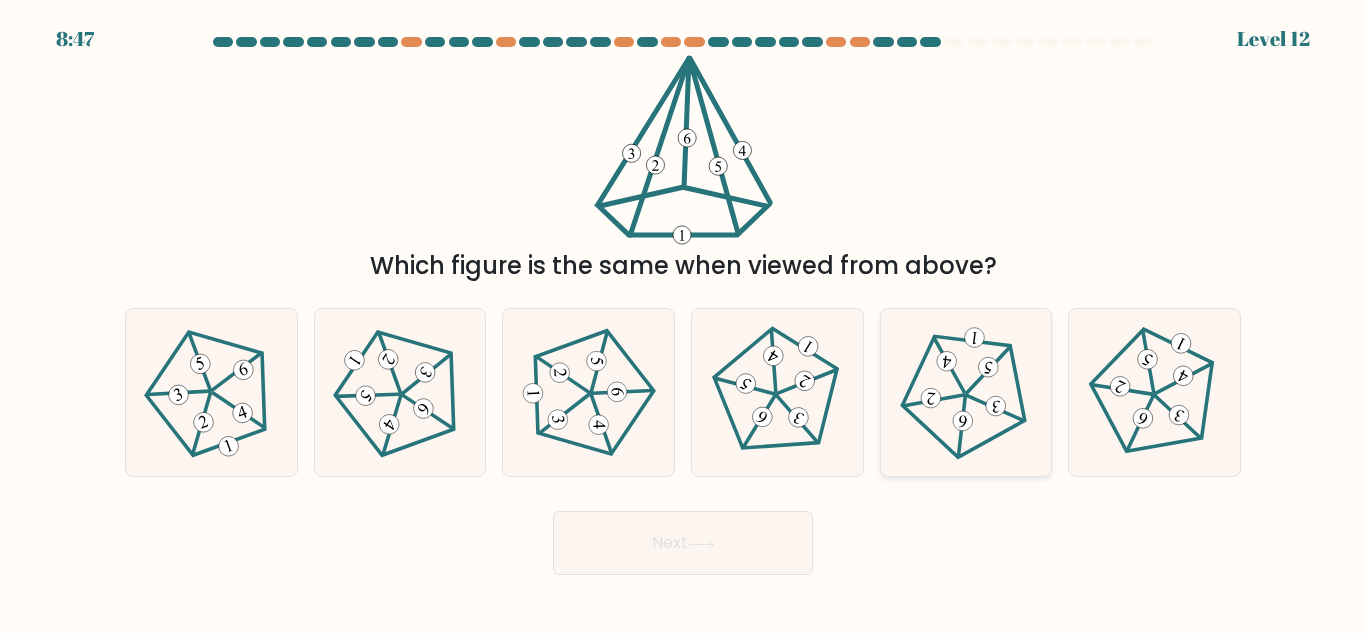 click 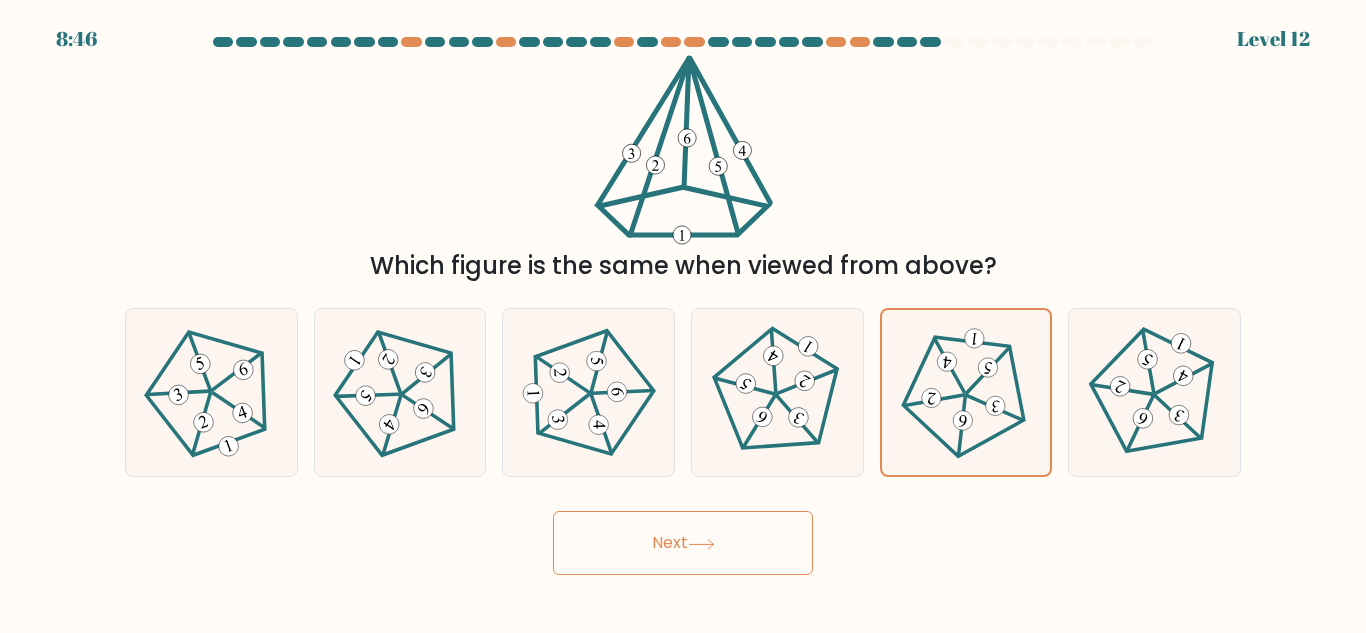 click 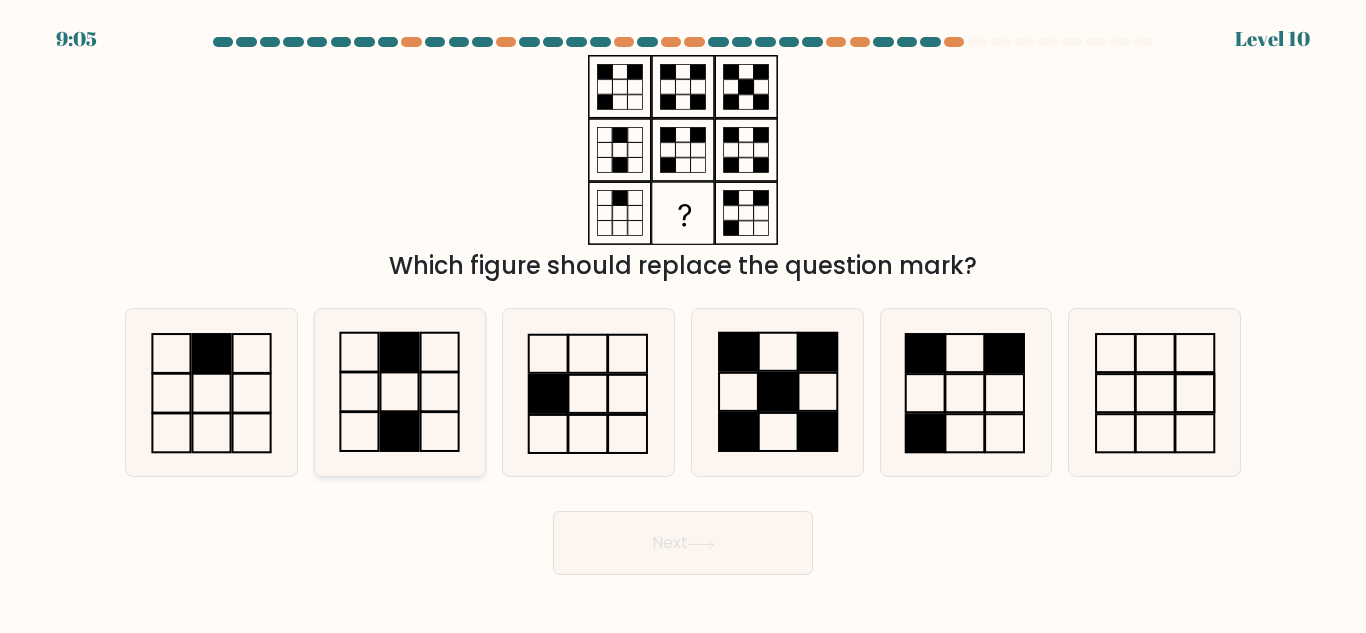 click 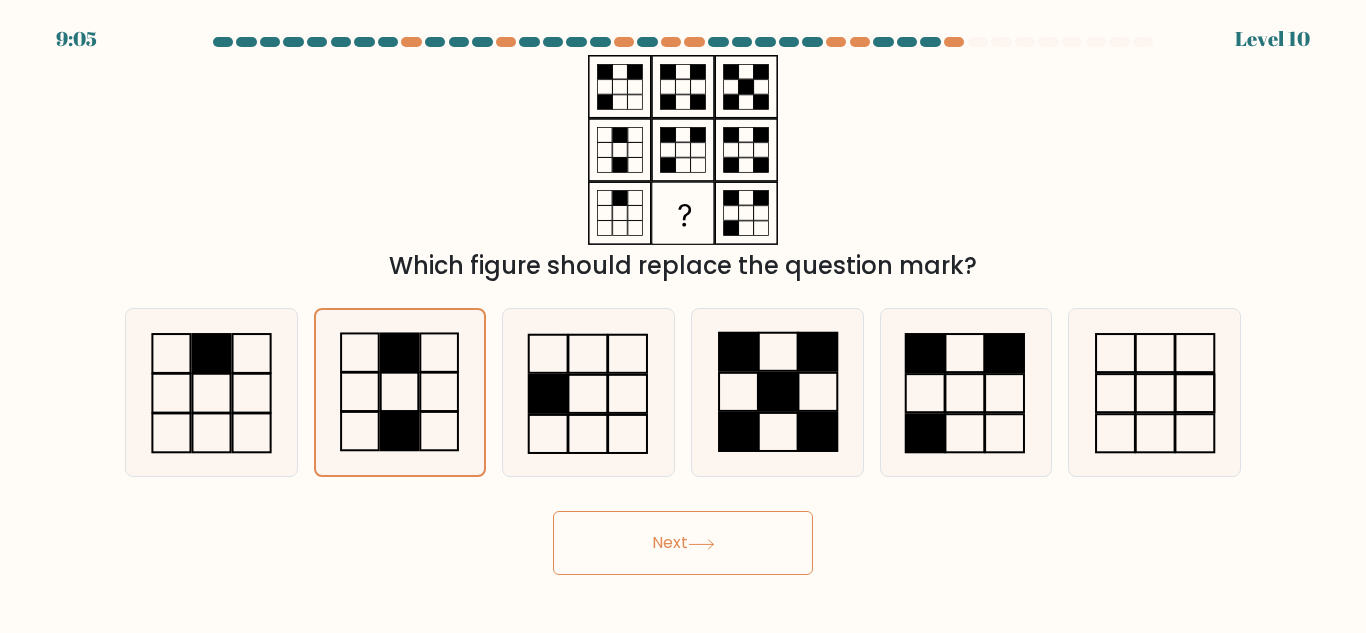 click 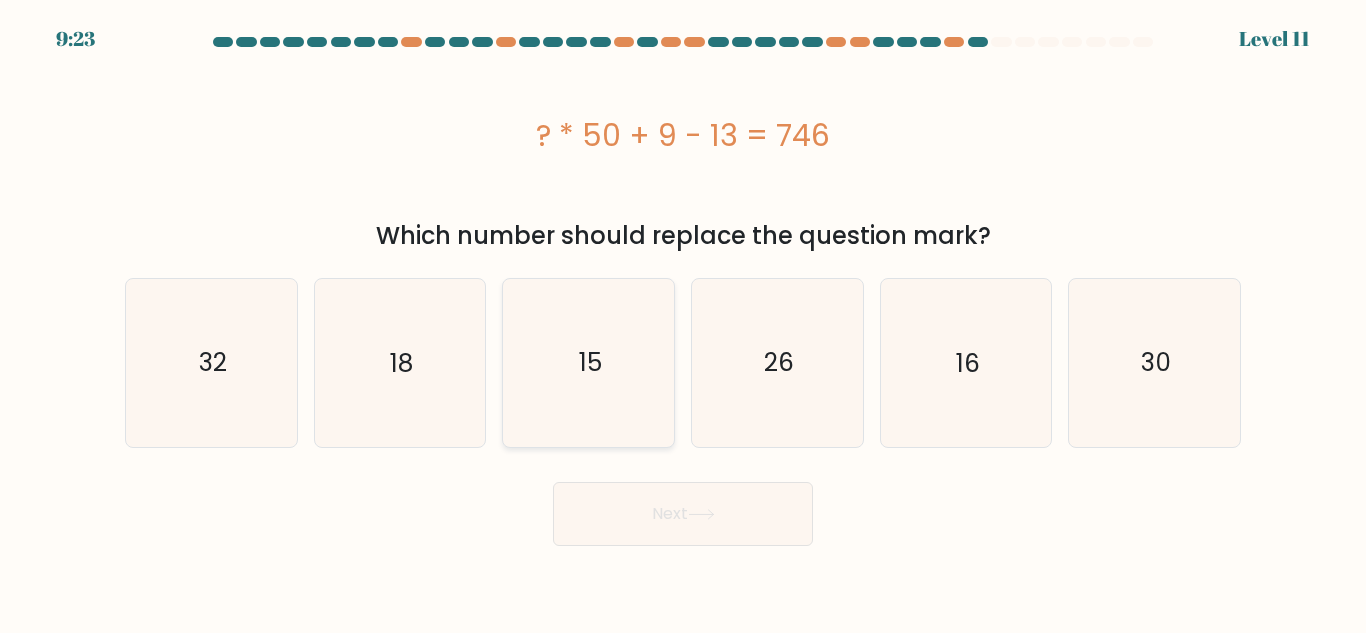 click on "15" 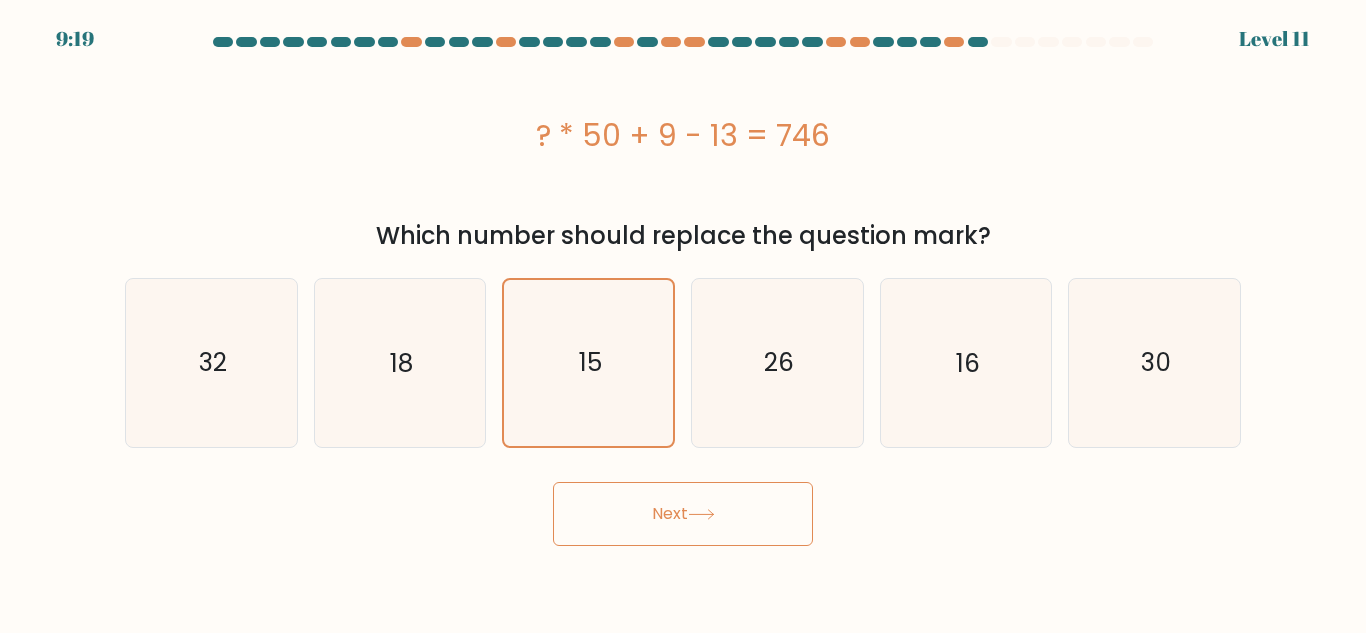 click on "Next" at bounding box center [683, 514] 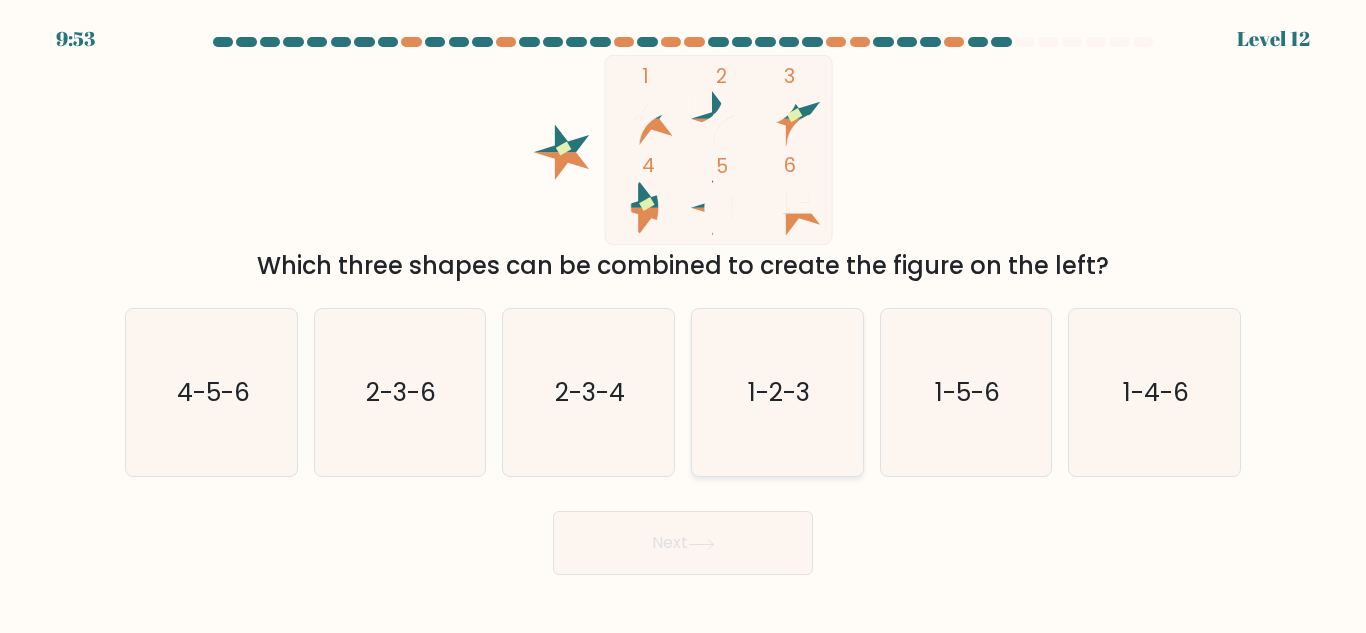 click on "1-2-3" 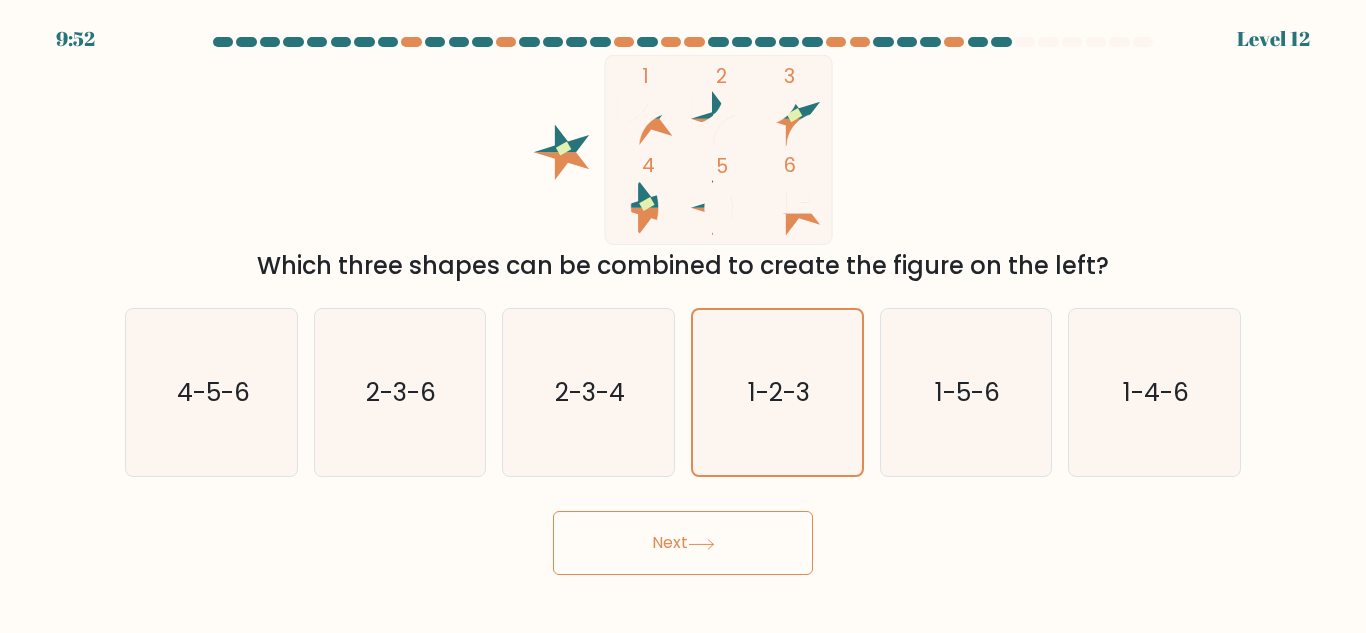 click on "Next" at bounding box center (683, 543) 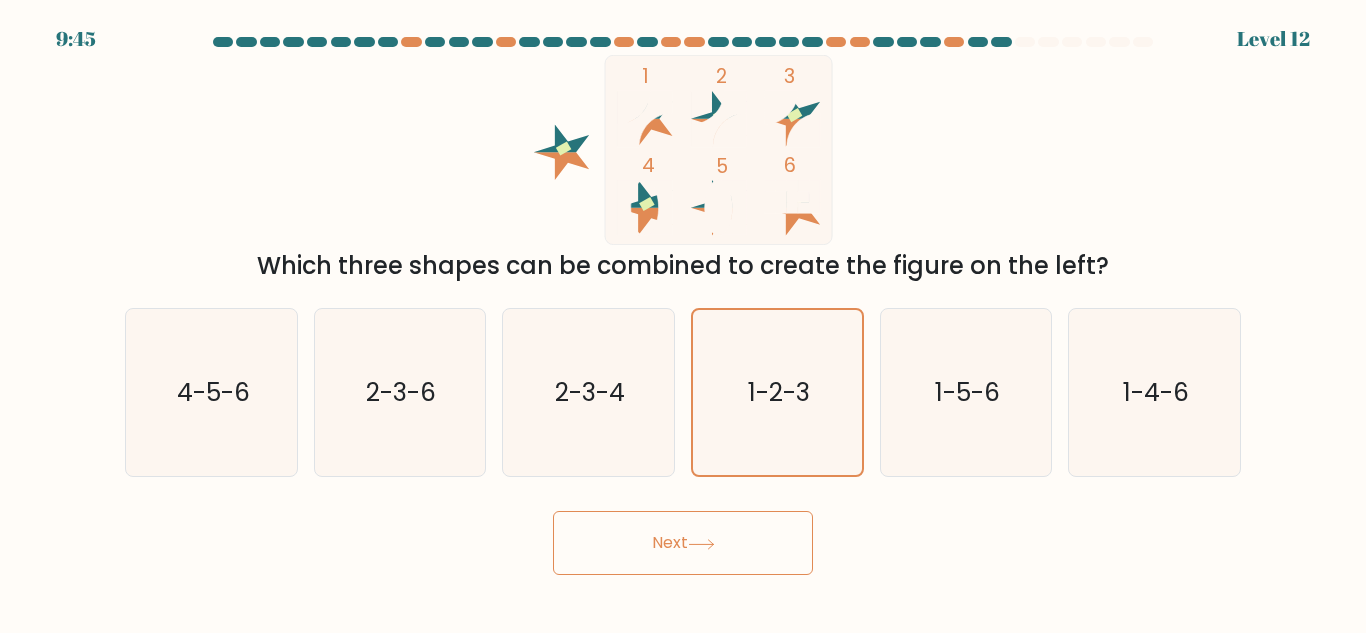 click on "Next" at bounding box center (683, 543) 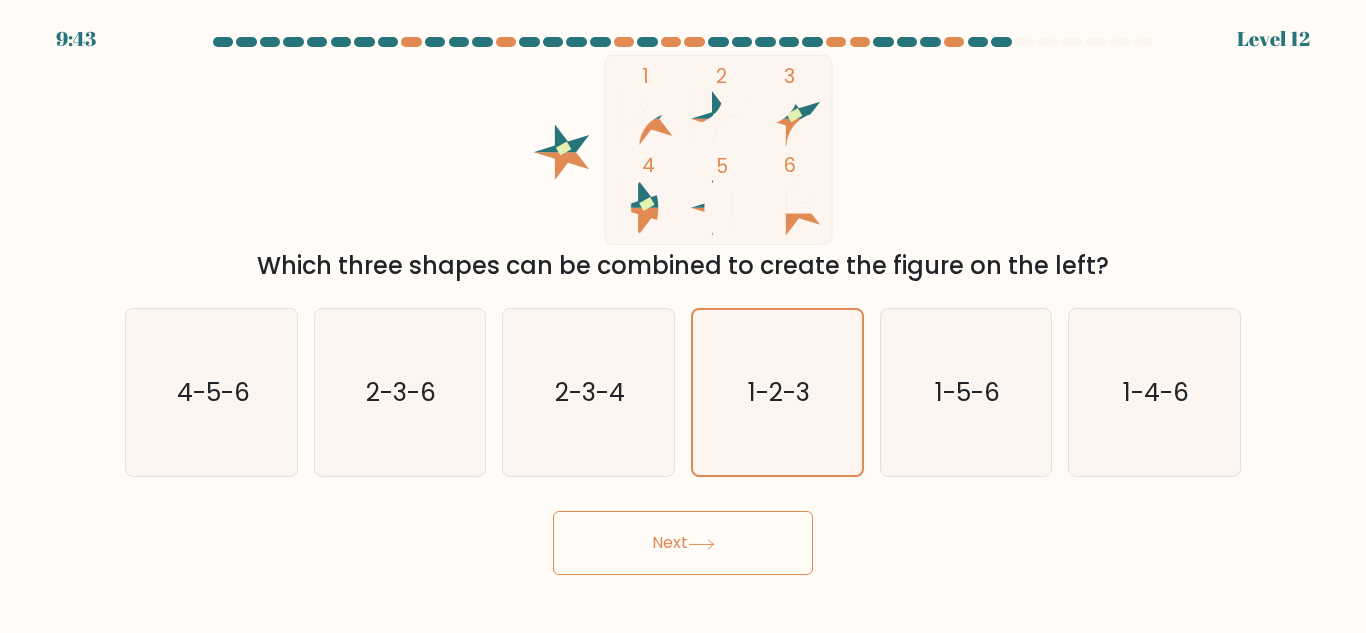 click on "Next" at bounding box center [683, 543] 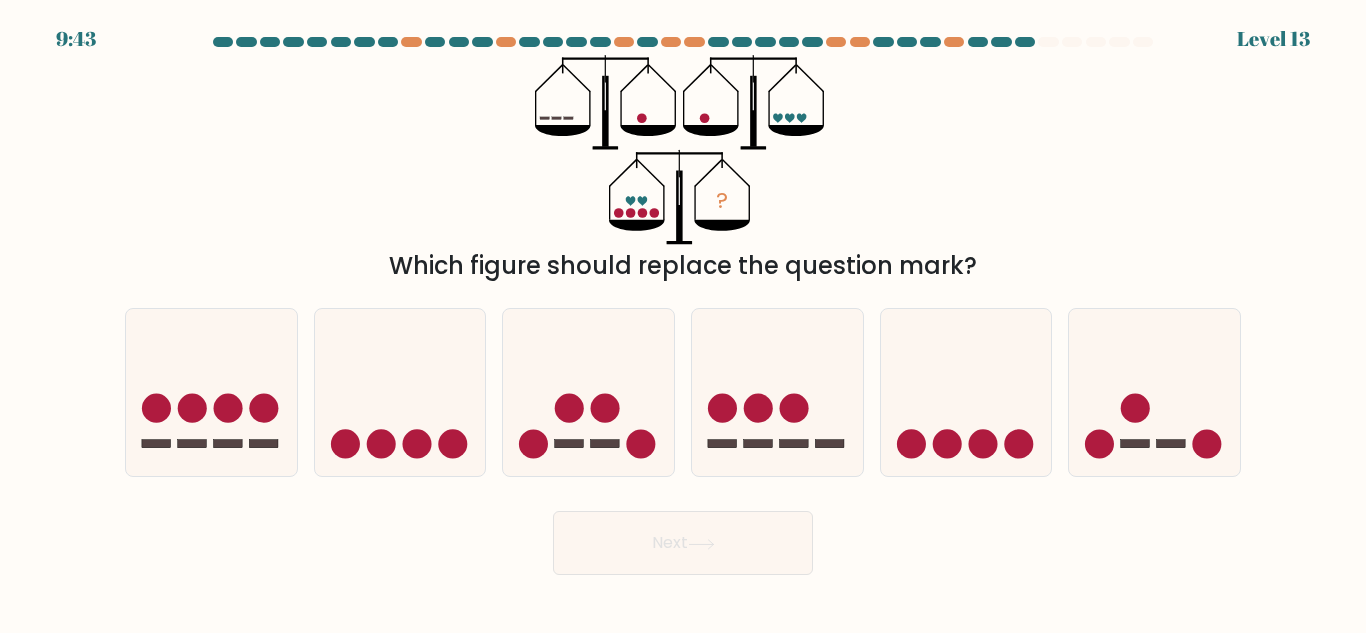 click on "Next" at bounding box center [683, 543] 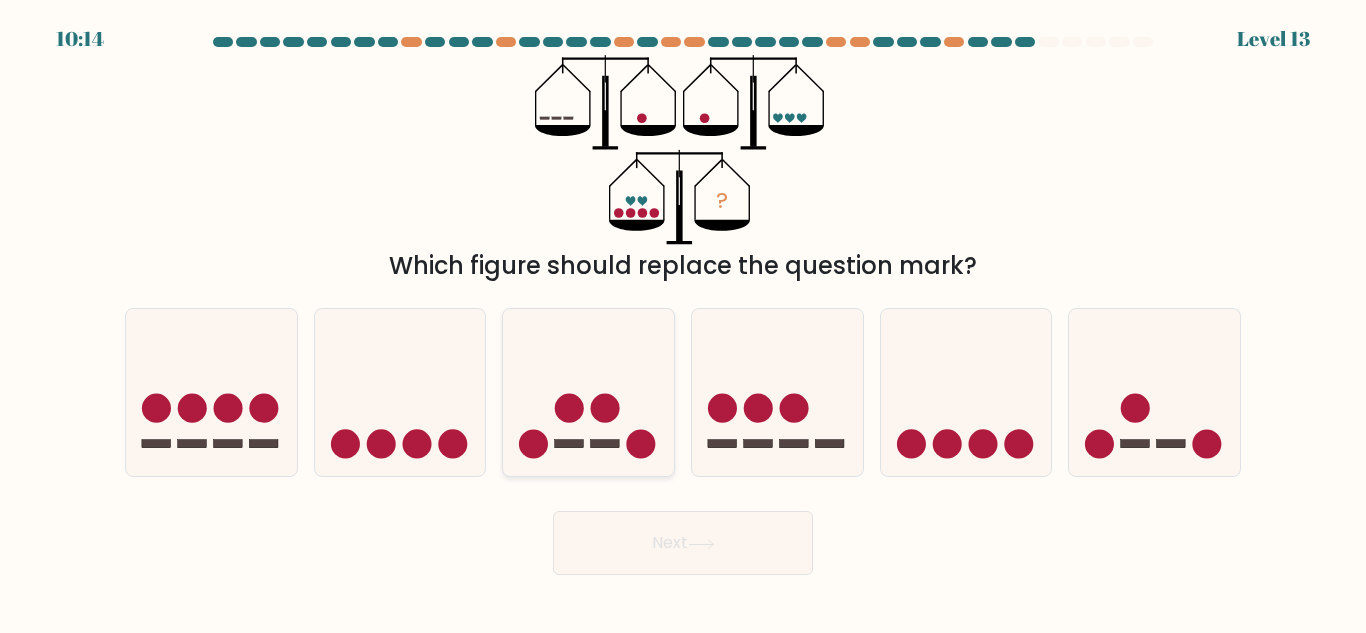 click 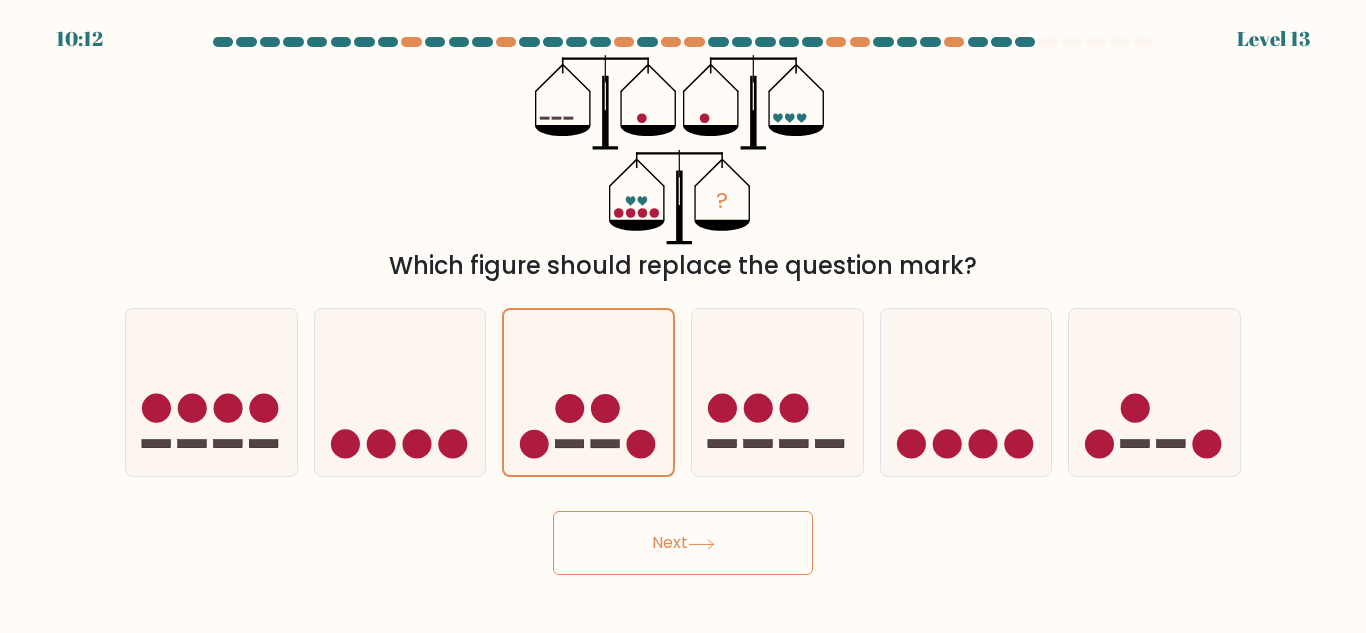 click on "Next" at bounding box center [683, 543] 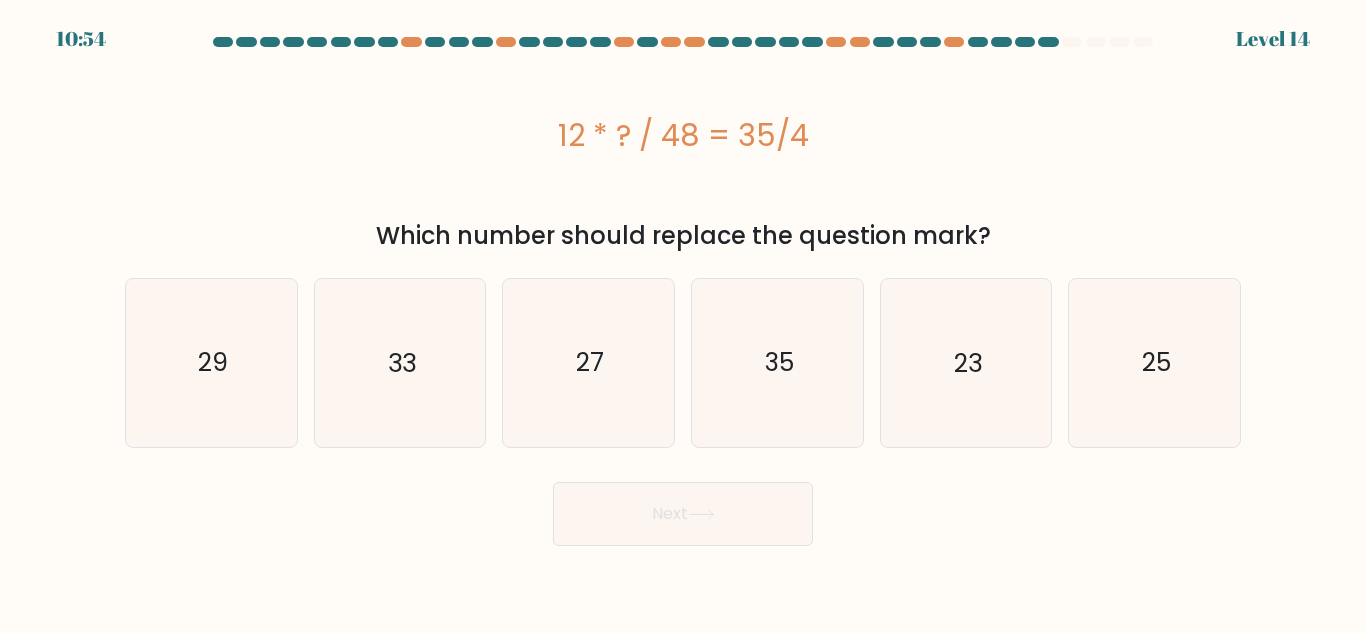 click on "Next" at bounding box center [683, 514] 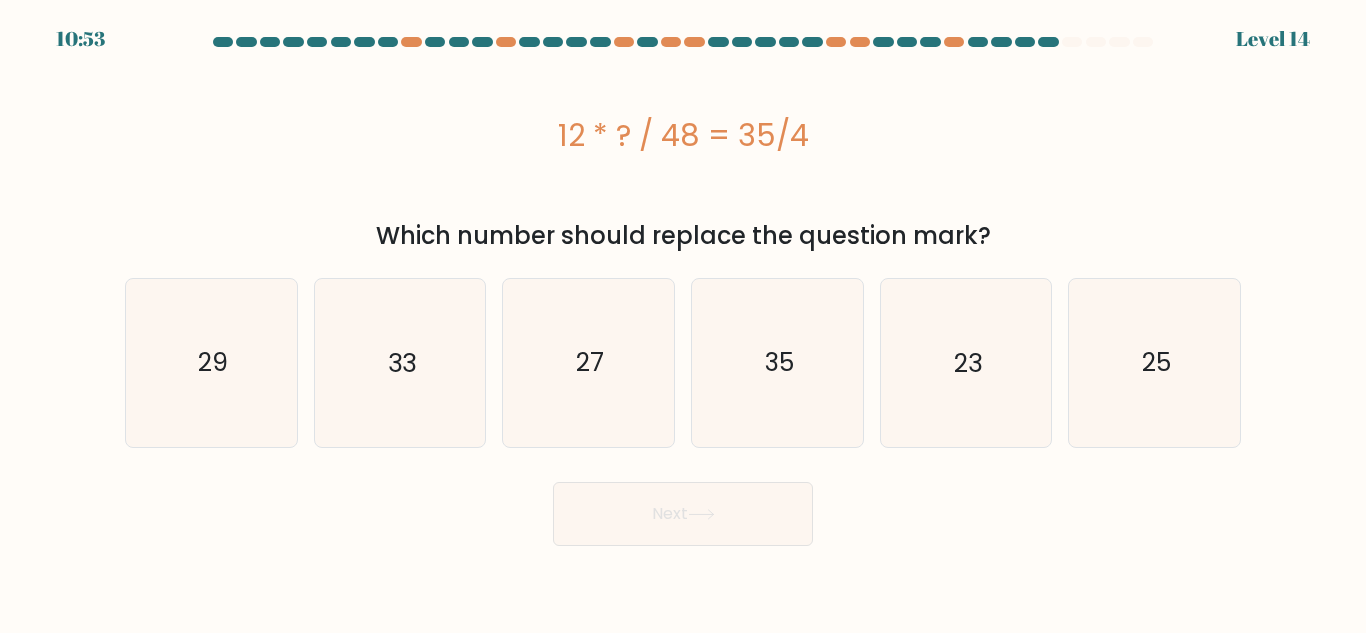 click on "Next" at bounding box center [683, 509] 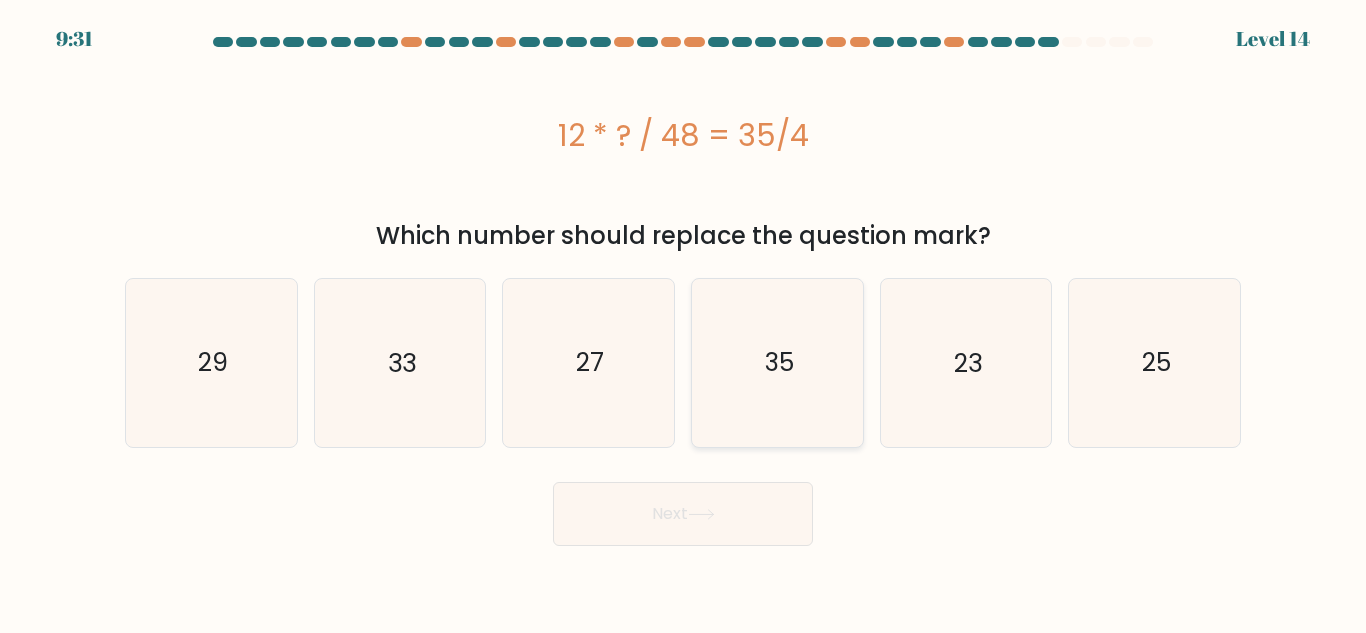 click on "35" 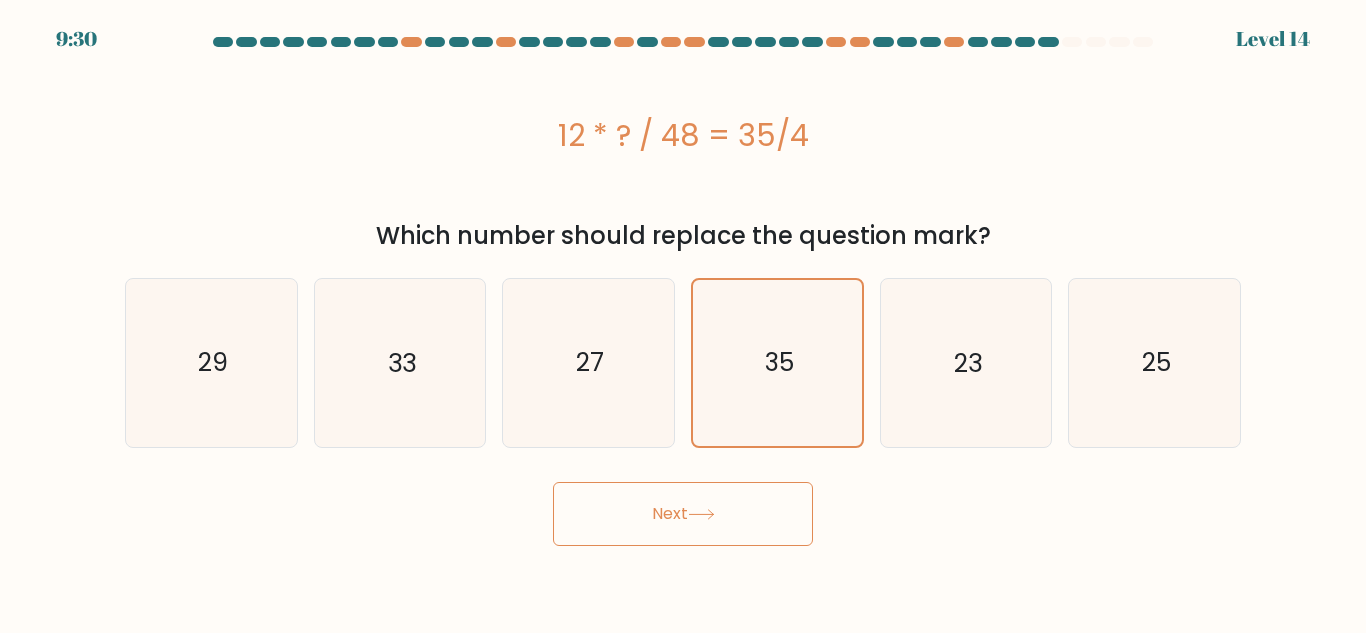 click on "Next" at bounding box center [683, 514] 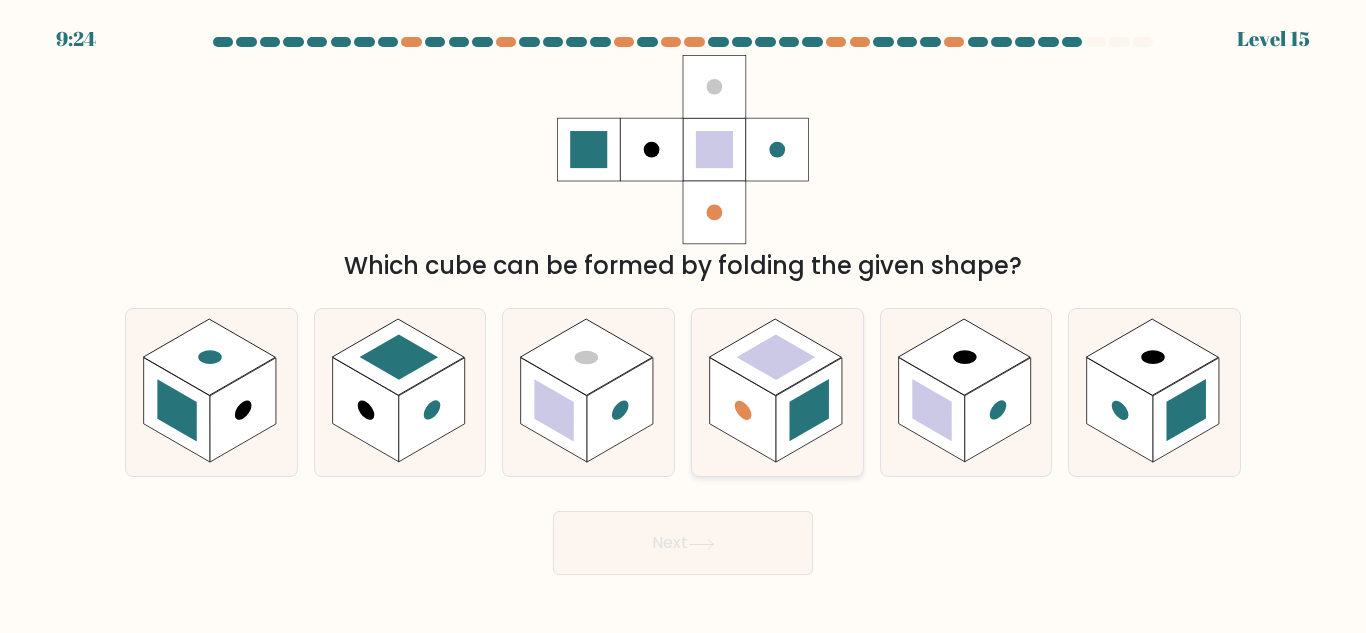 click 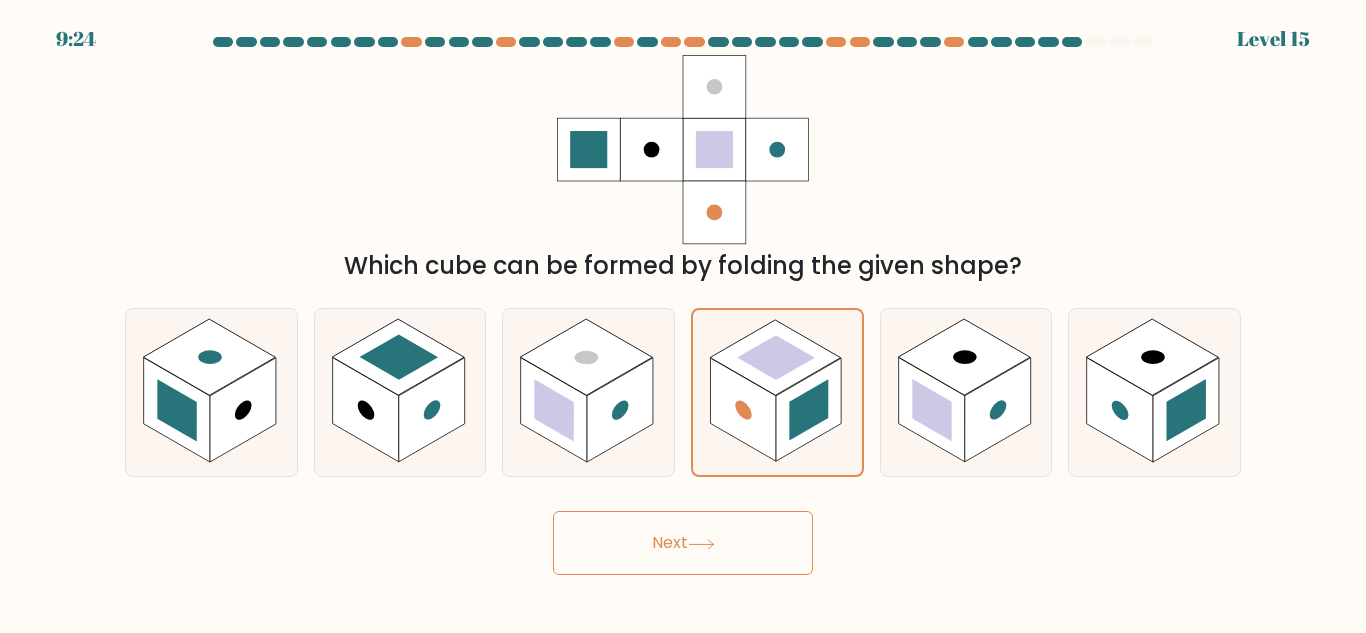 click on "Next" at bounding box center (683, 538) 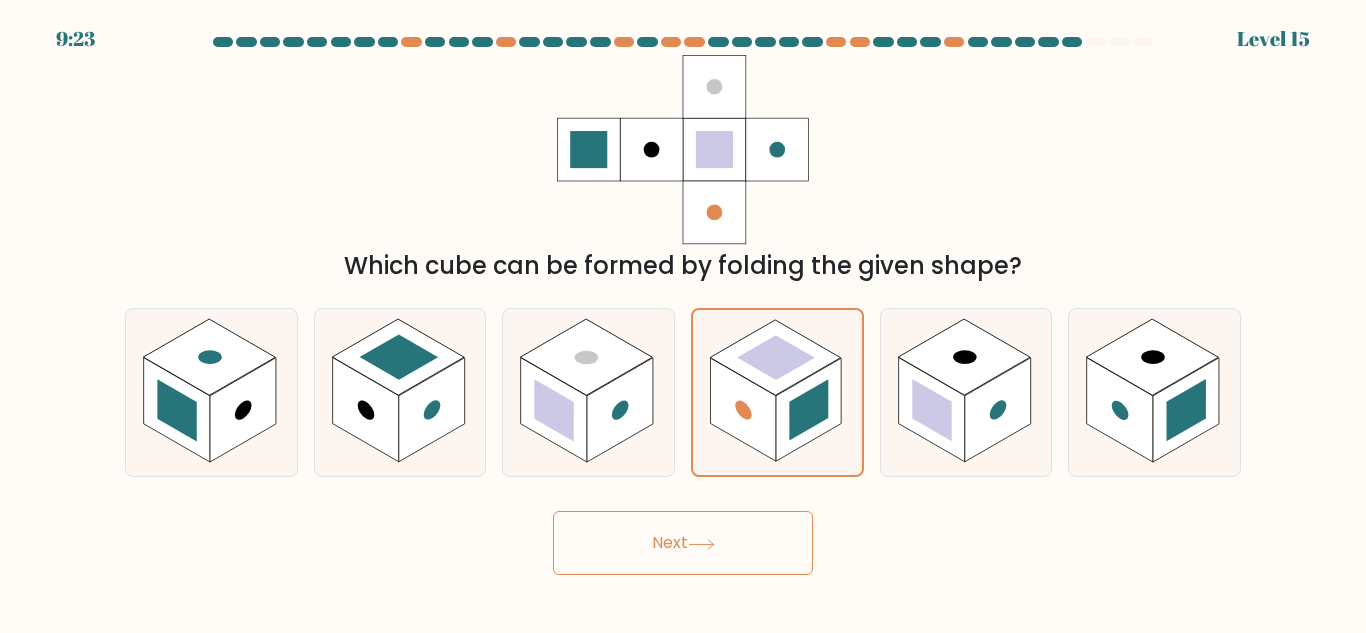 click on "Next" at bounding box center (683, 538) 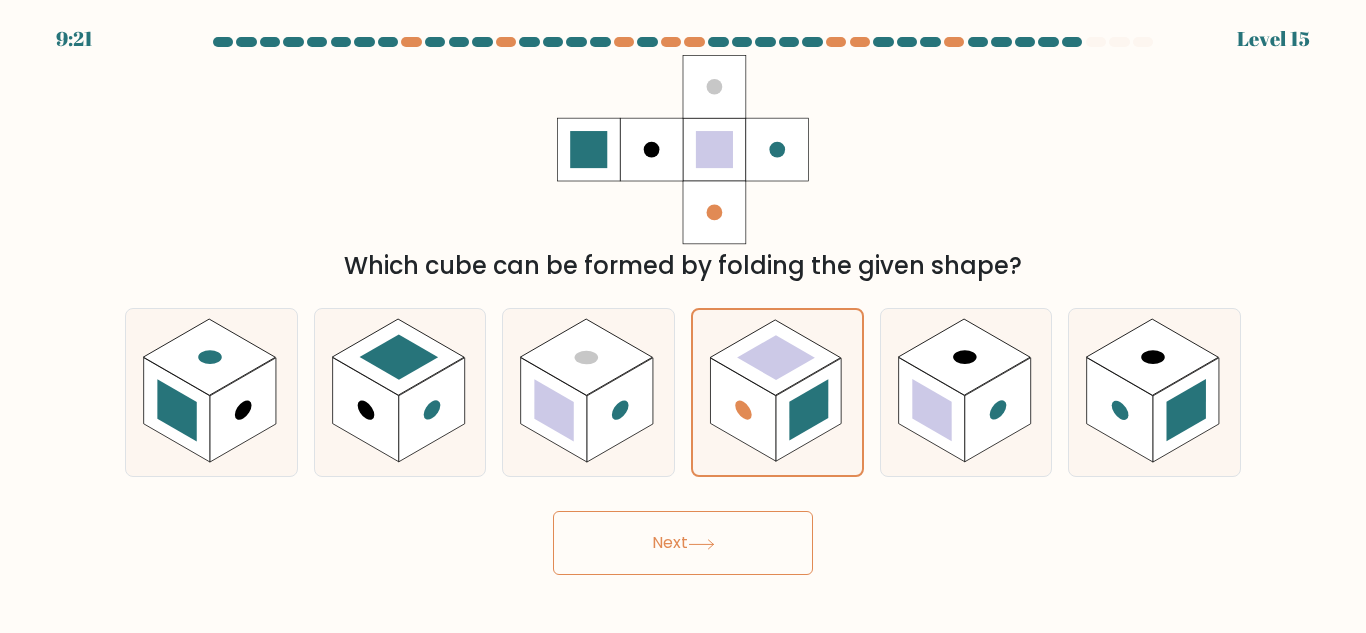 click on "Next" at bounding box center [683, 543] 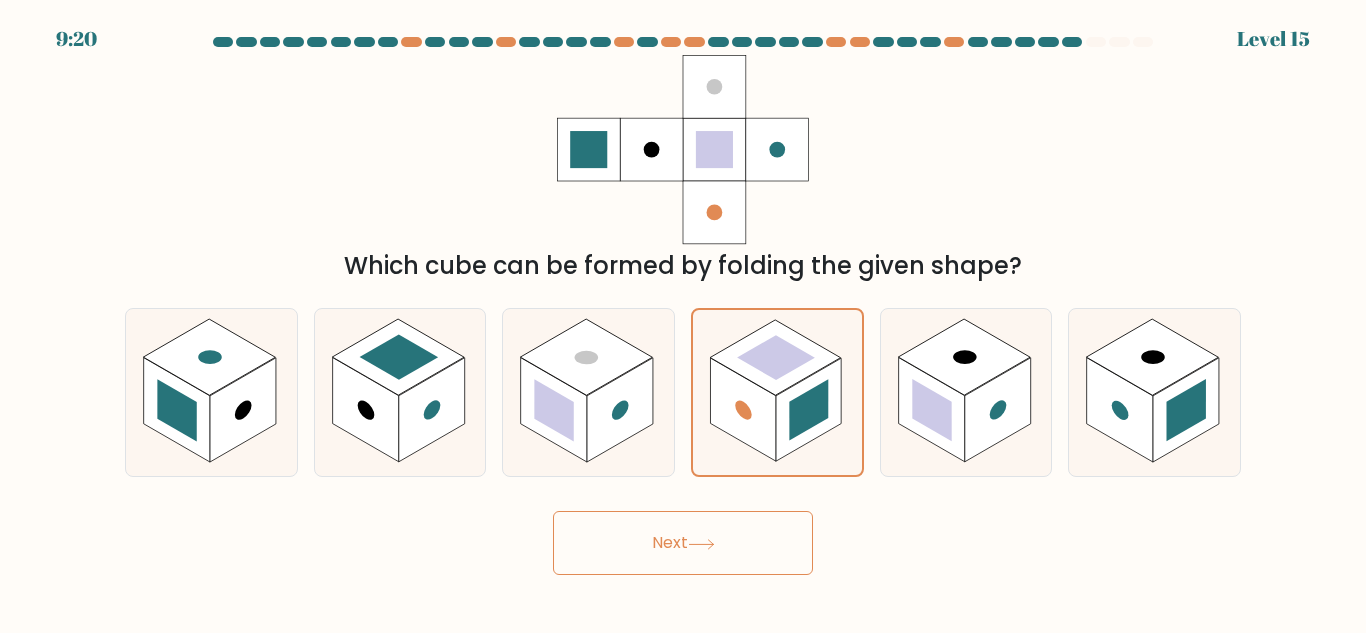 click on "Next" at bounding box center (683, 543) 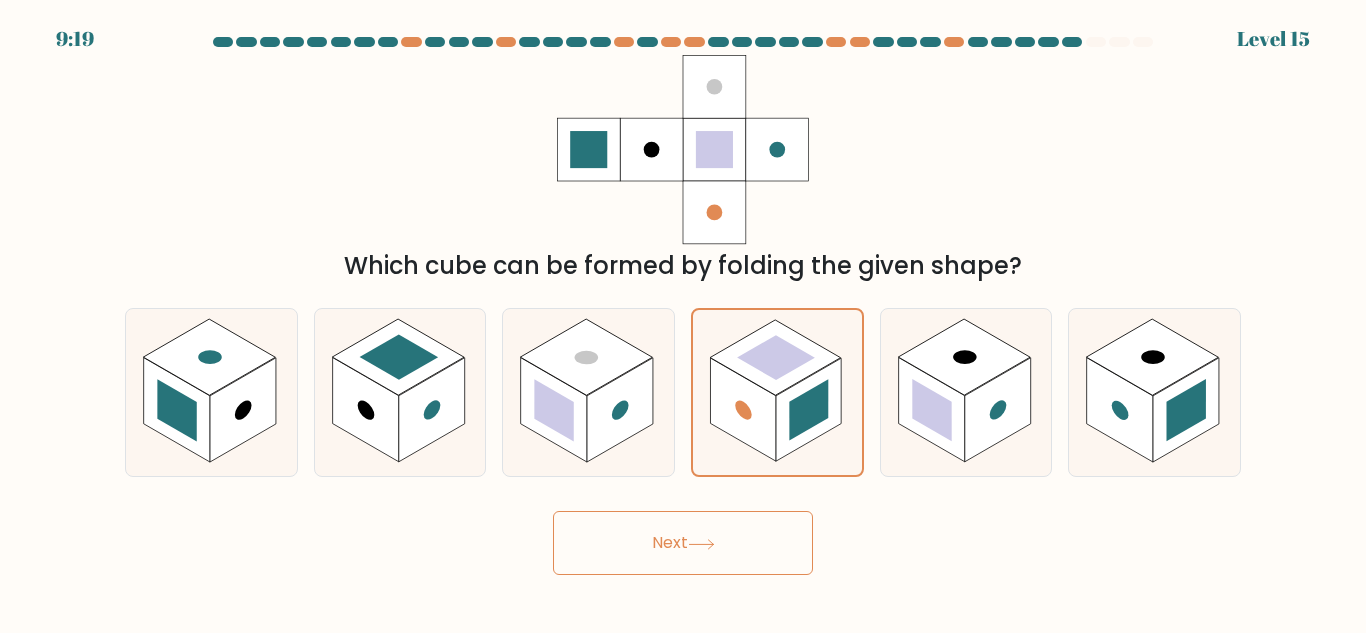 click on "Next" at bounding box center [683, 543] 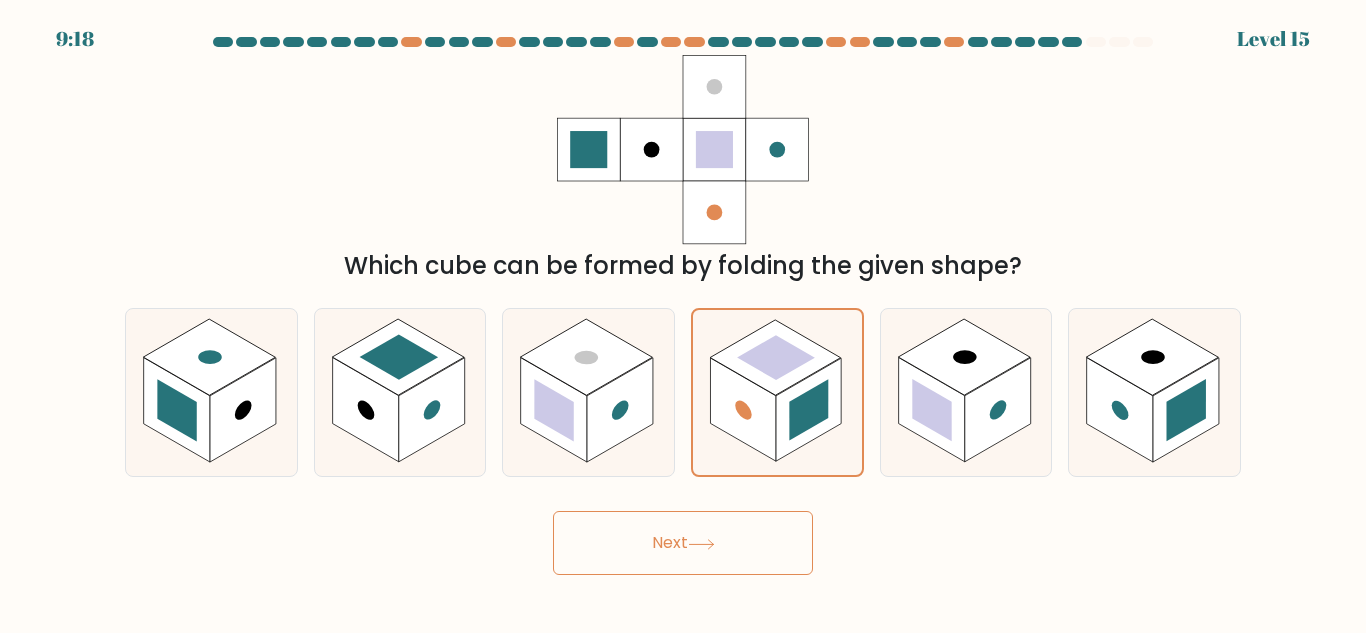 click on "Next" at bounding box center (683, 543) 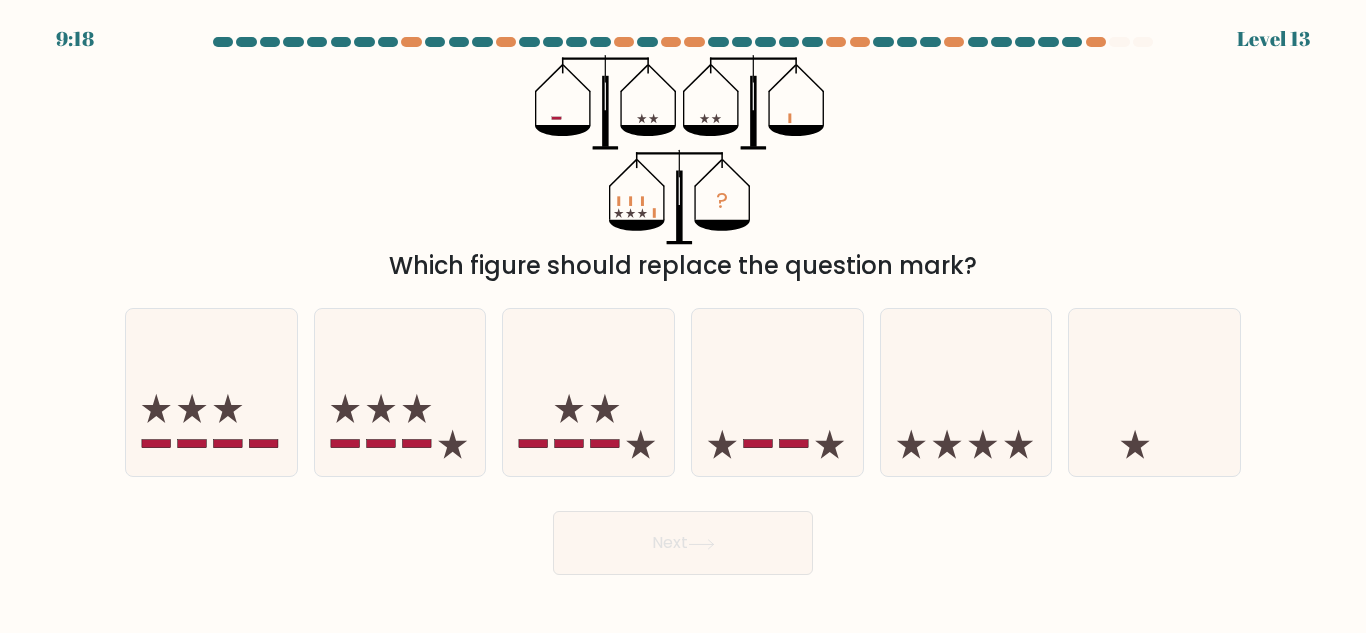 click on "Next" at bounding box center [683, 543] 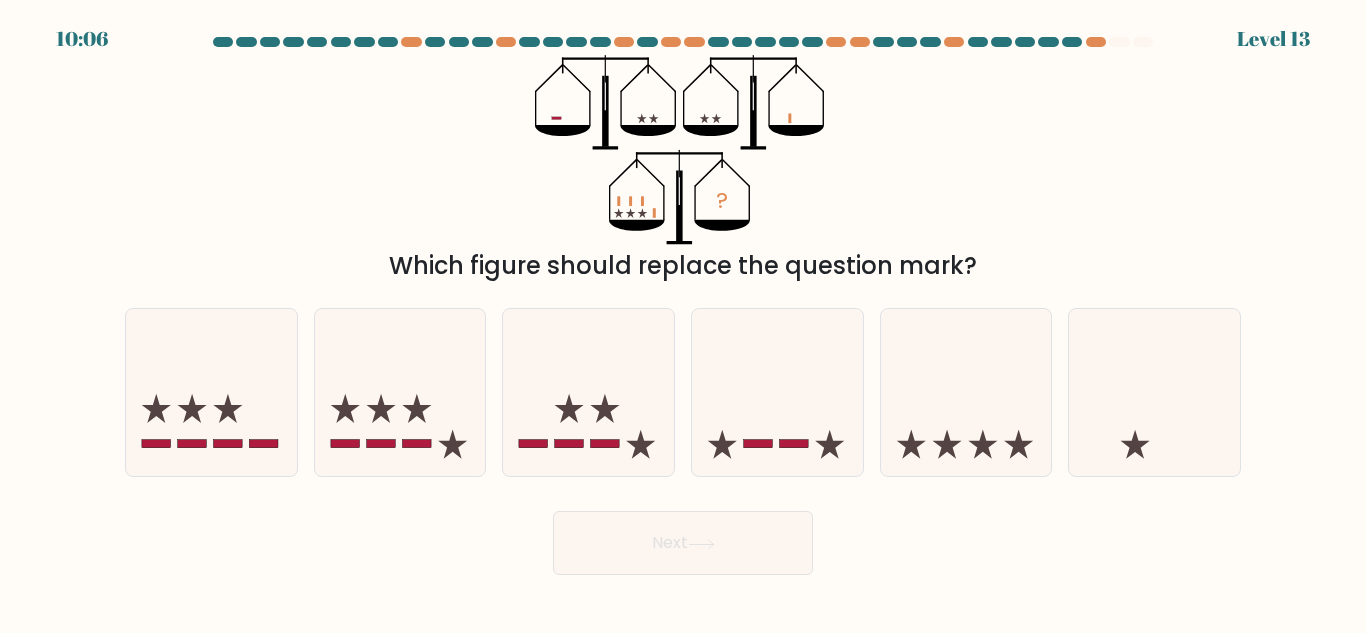 click on "Next" at bounding box center [683, 543] 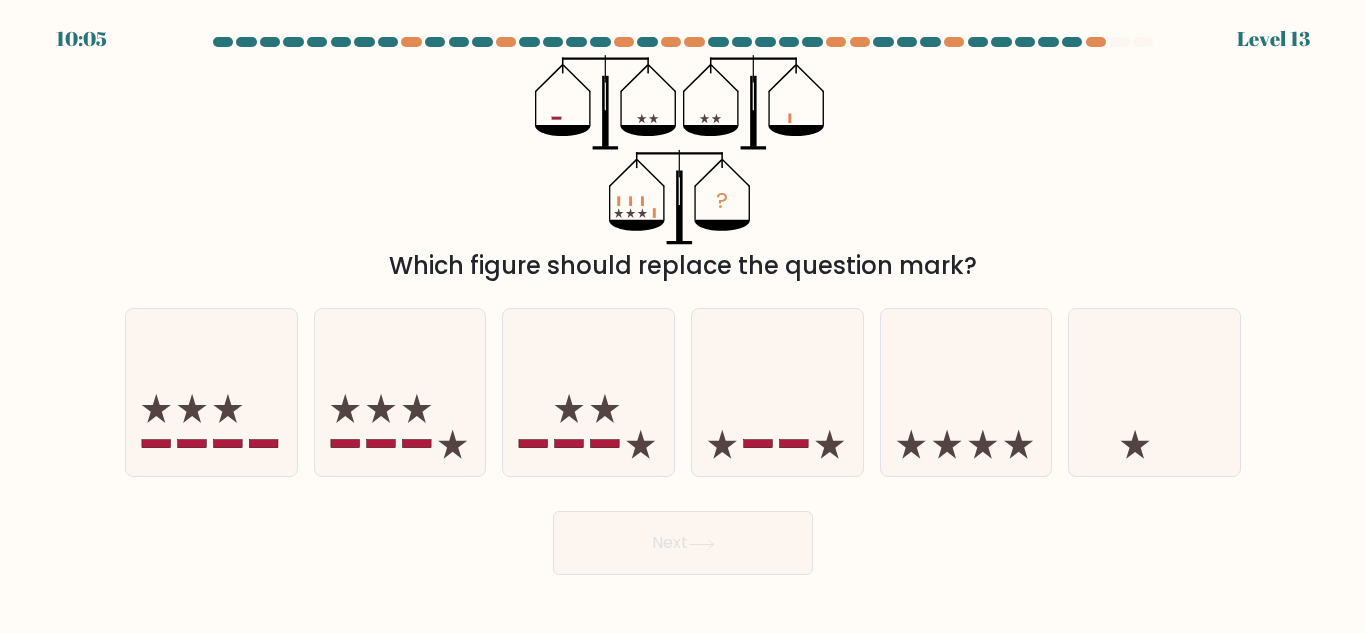 click on "Next" at bounding box center (683, 538) 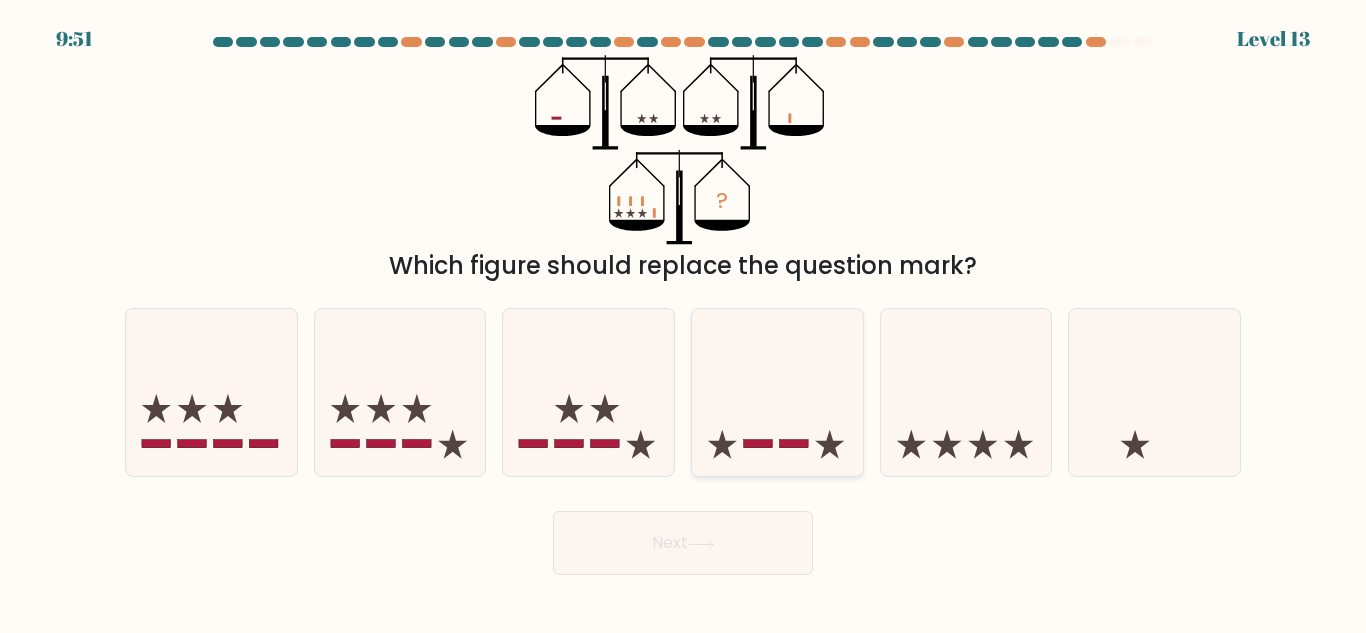click 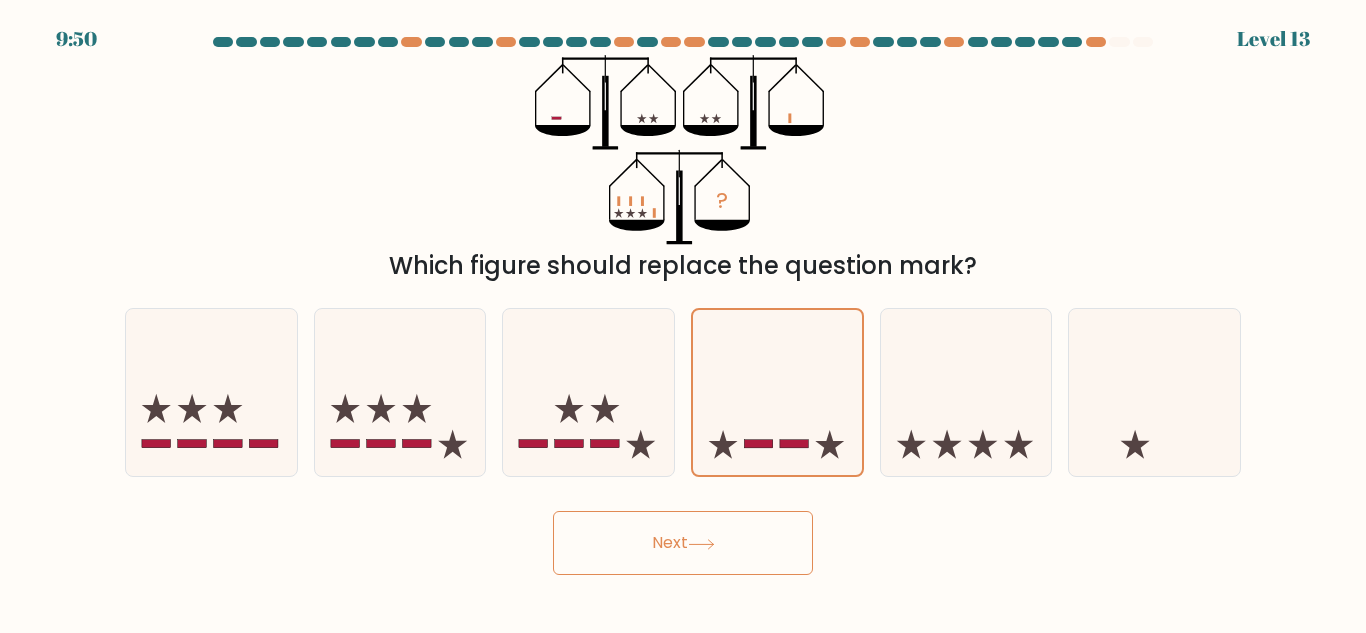 click on "Next" at bounding box center [683, 543] 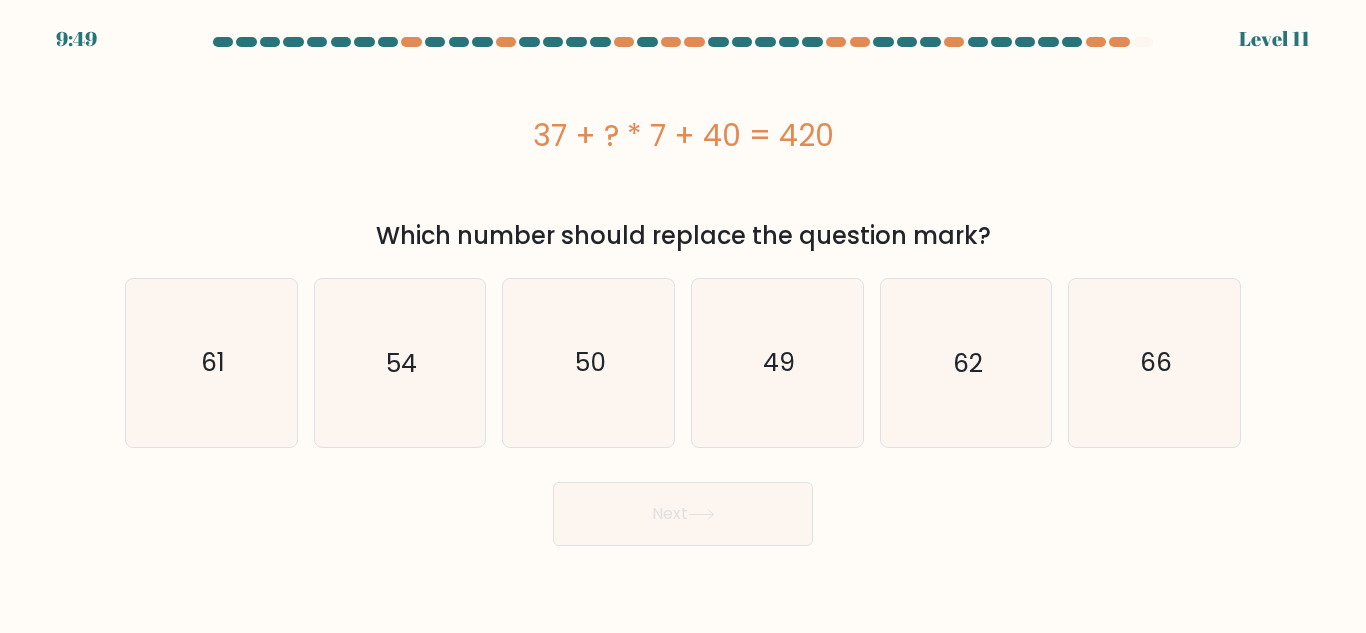 click on "Next" at bounding box center [683, 514] 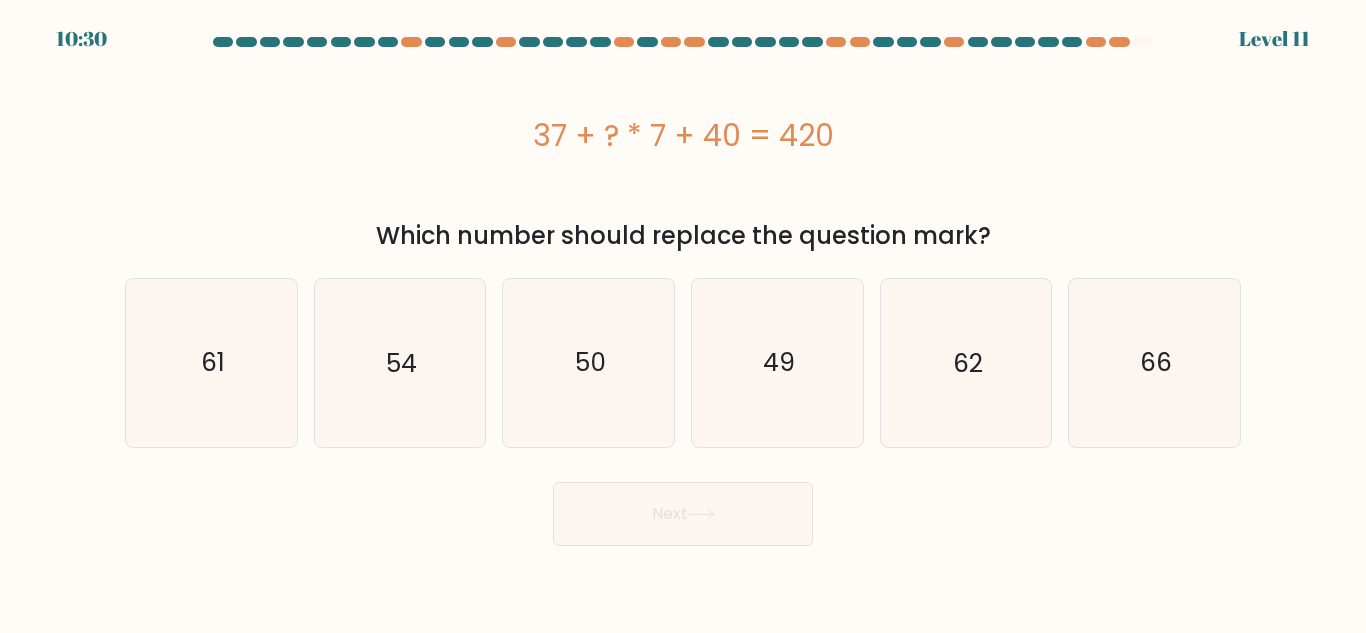 click on "Next" at bounding box center (683, 514) 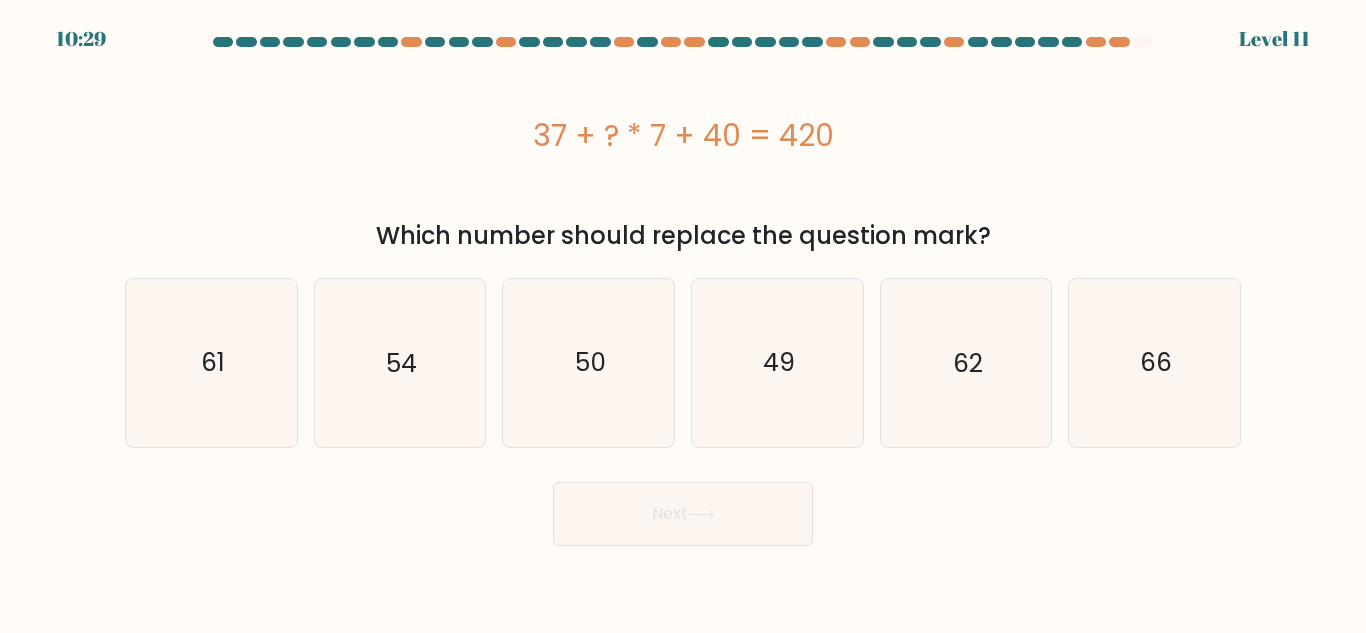 click on "Next" at bounding box center (683, 509) 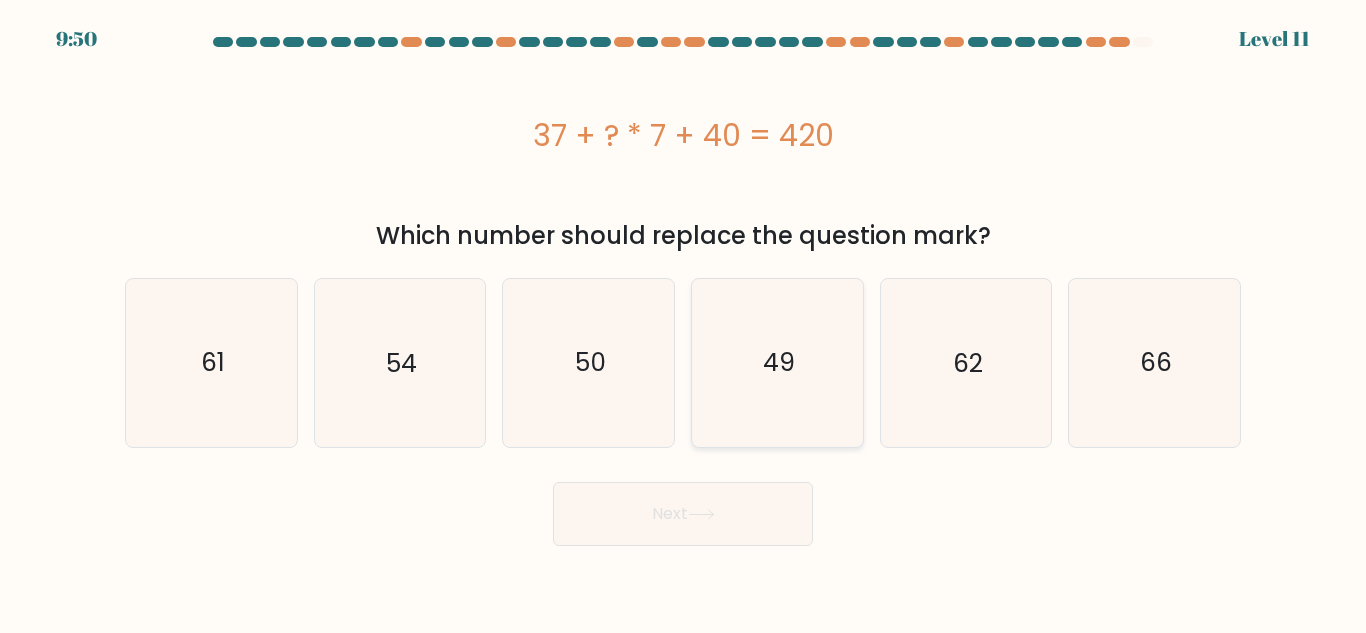 click on "49" 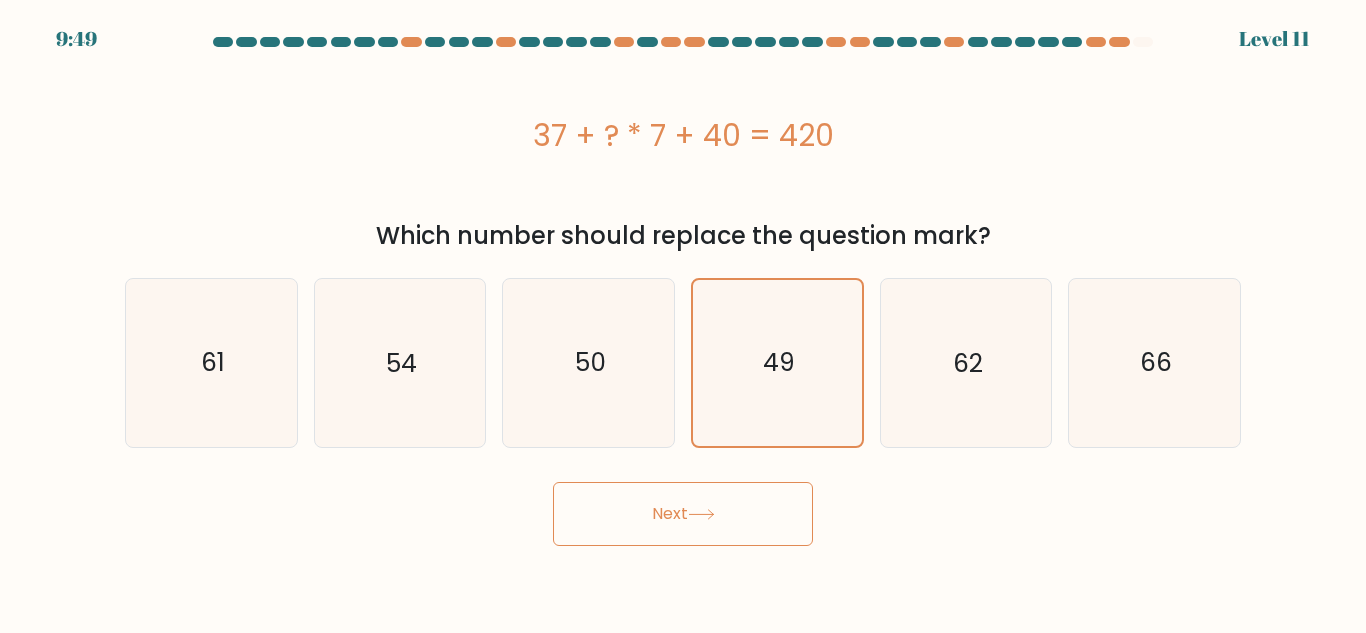 click 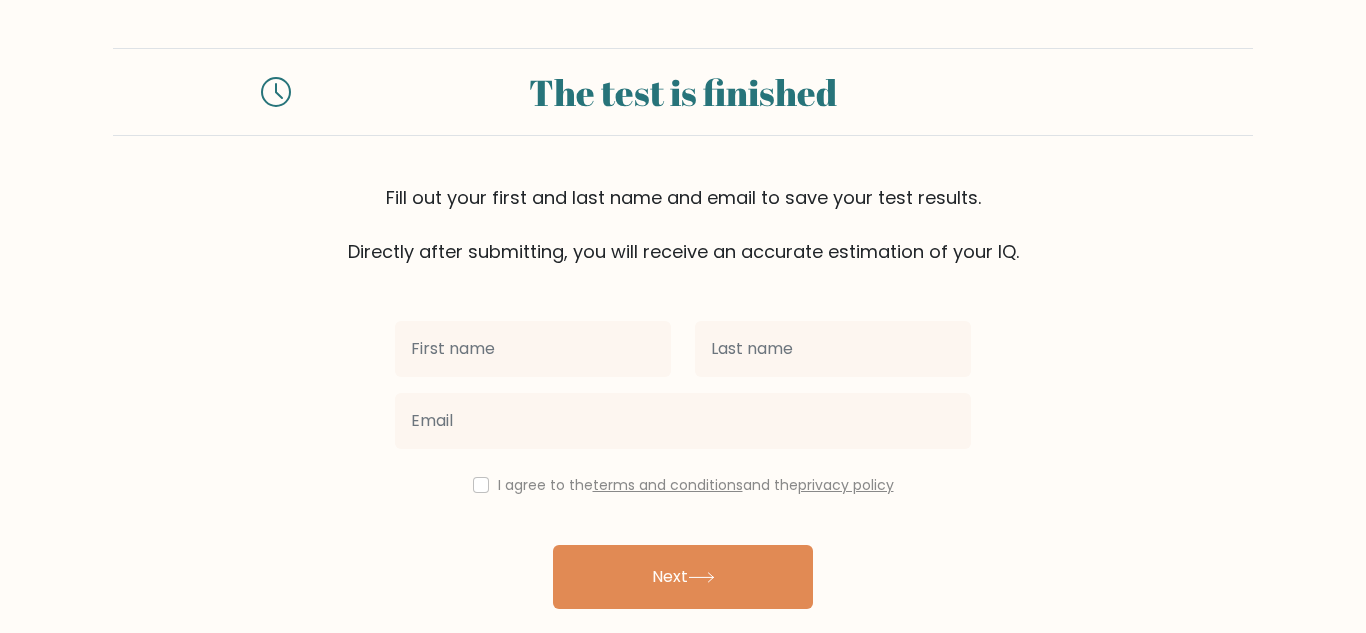 scroll, scrollTop: 0, scrollLeft: 0, axis: both 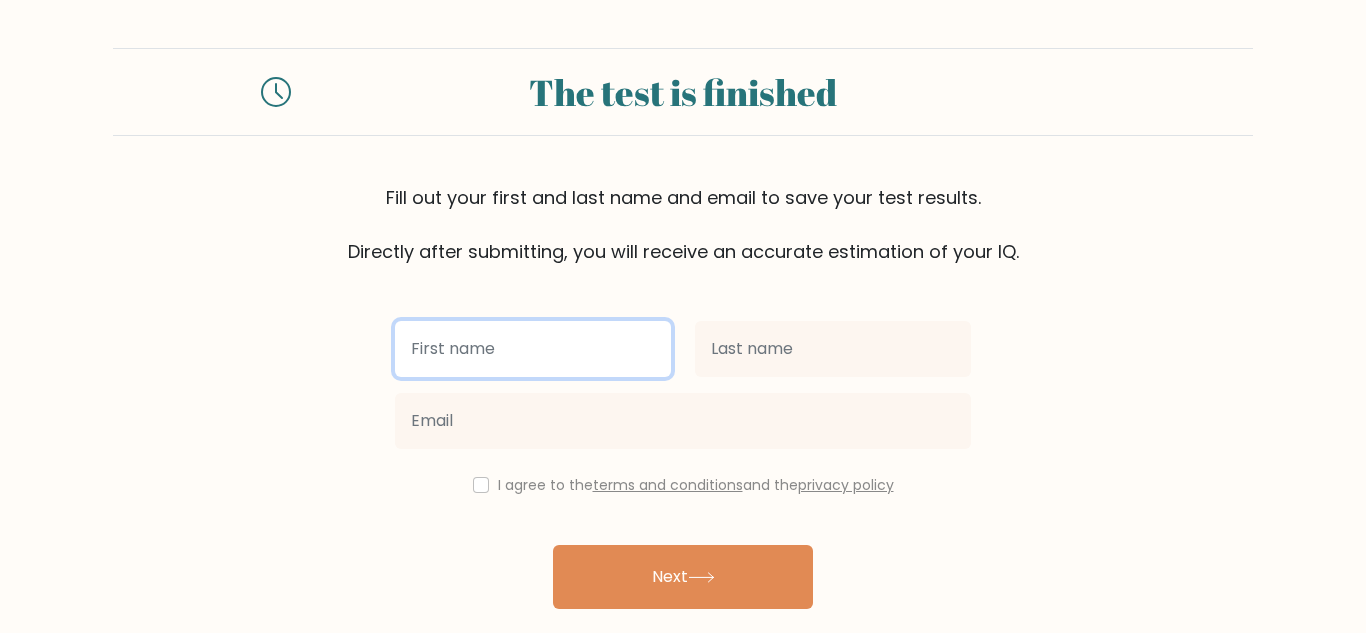 click at bounding box center [533, 349] 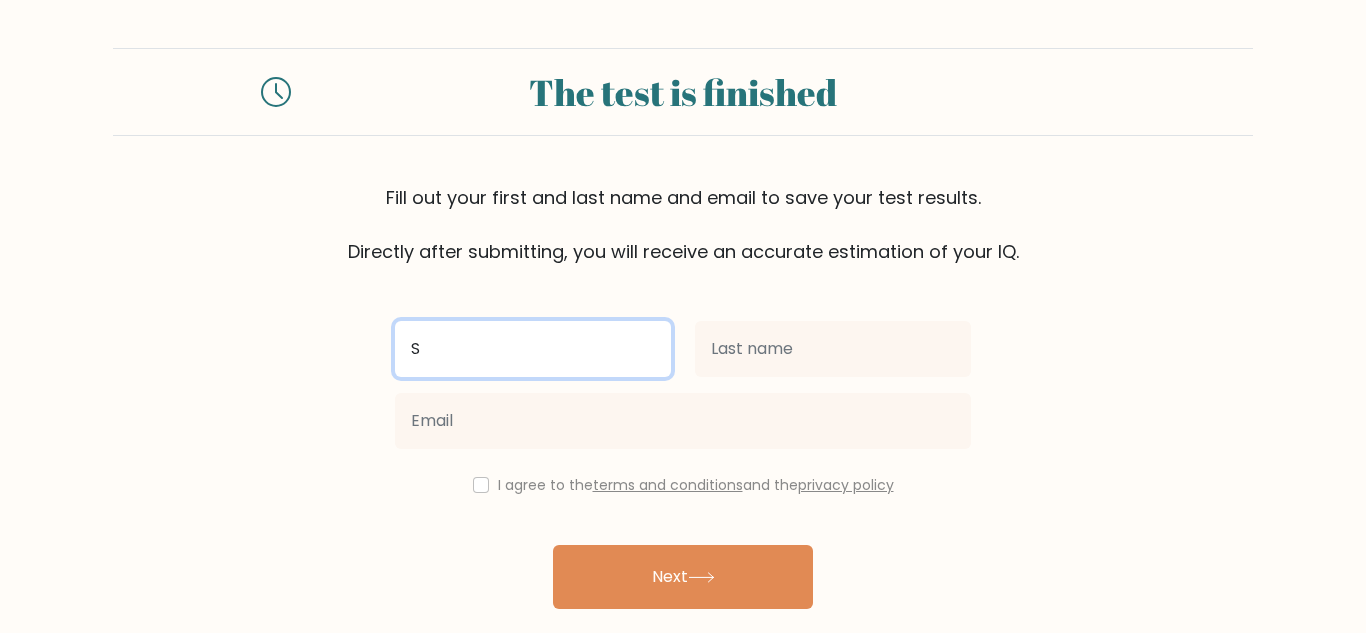 type on "S" 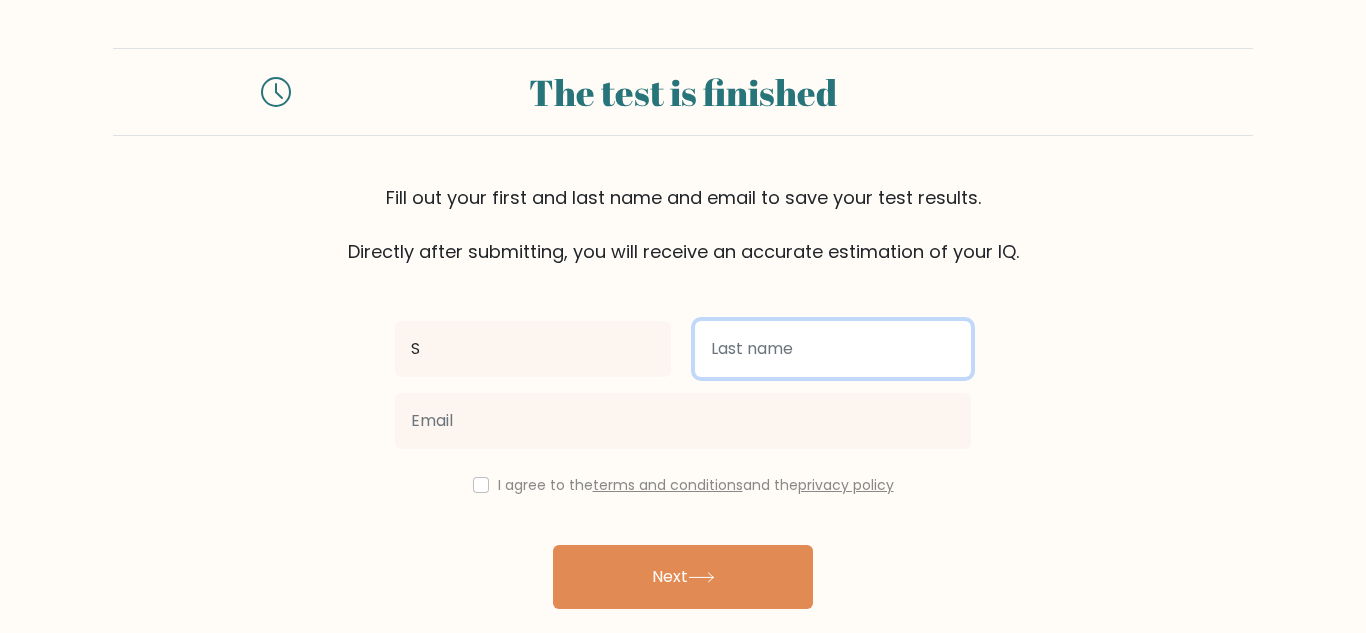 click at bounding box center [833, 349] 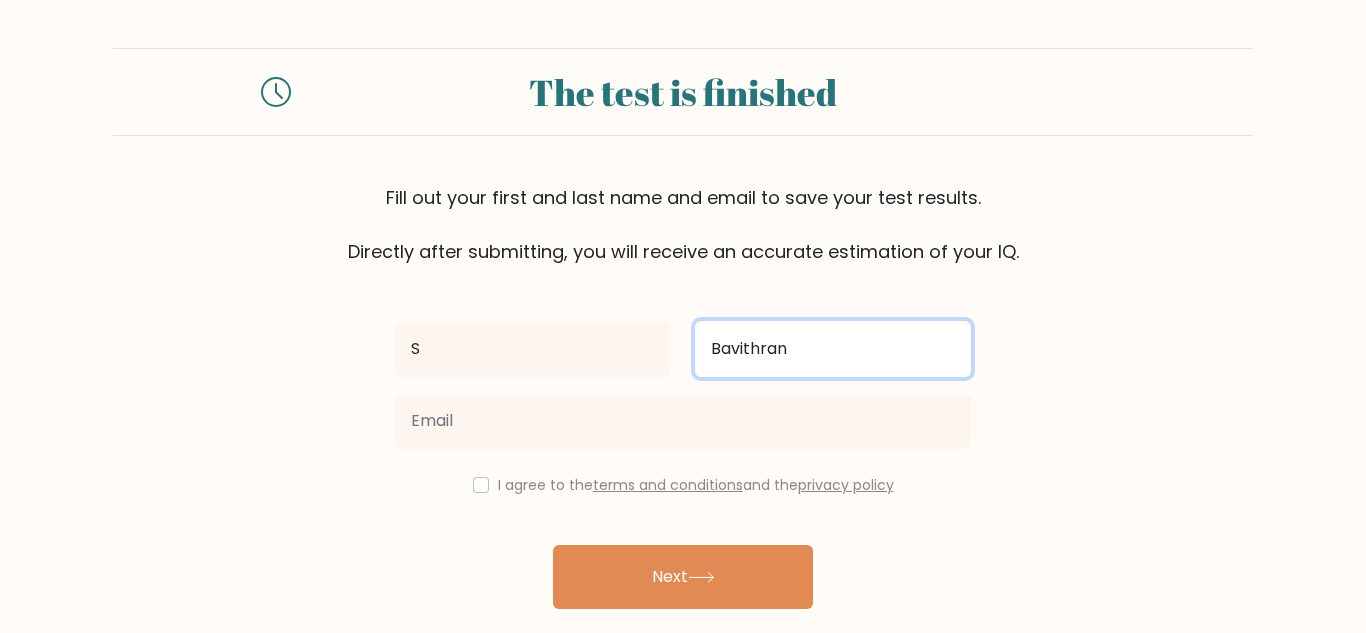 type on "Bavithran" 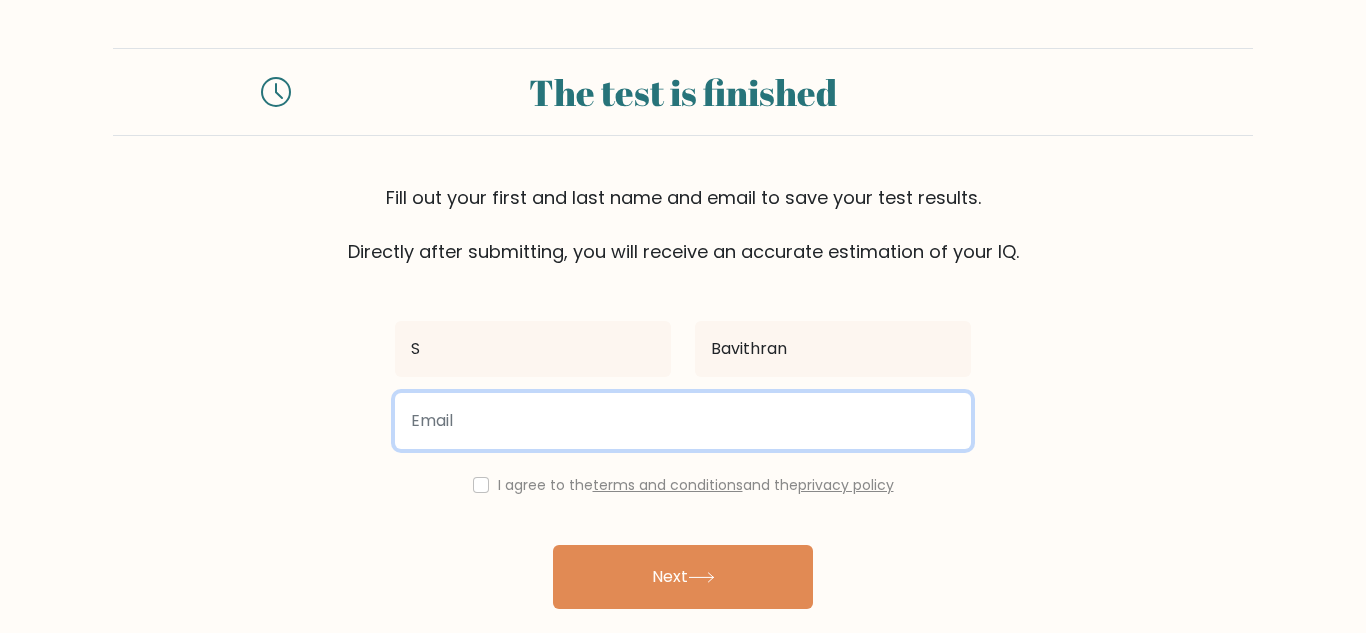 click at bounding box center [683, 421] 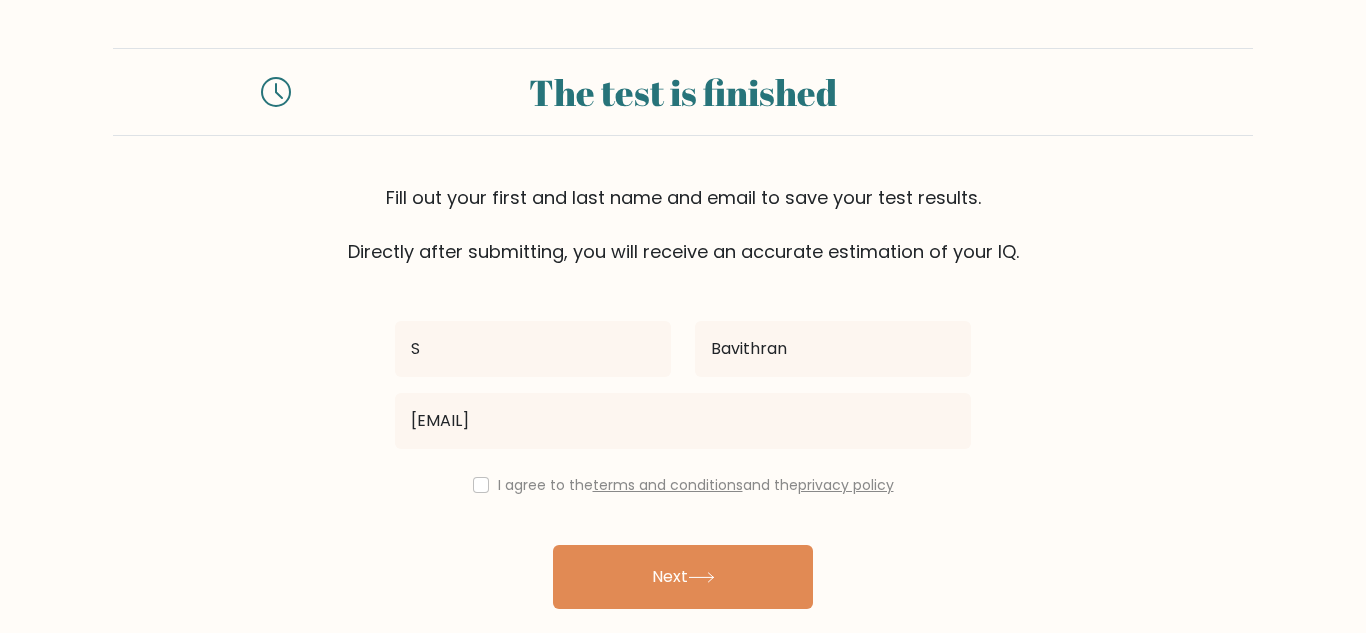 click on "I agree to the  terms and conditions  and the  privacy policy" at bounding box center [683, 485] 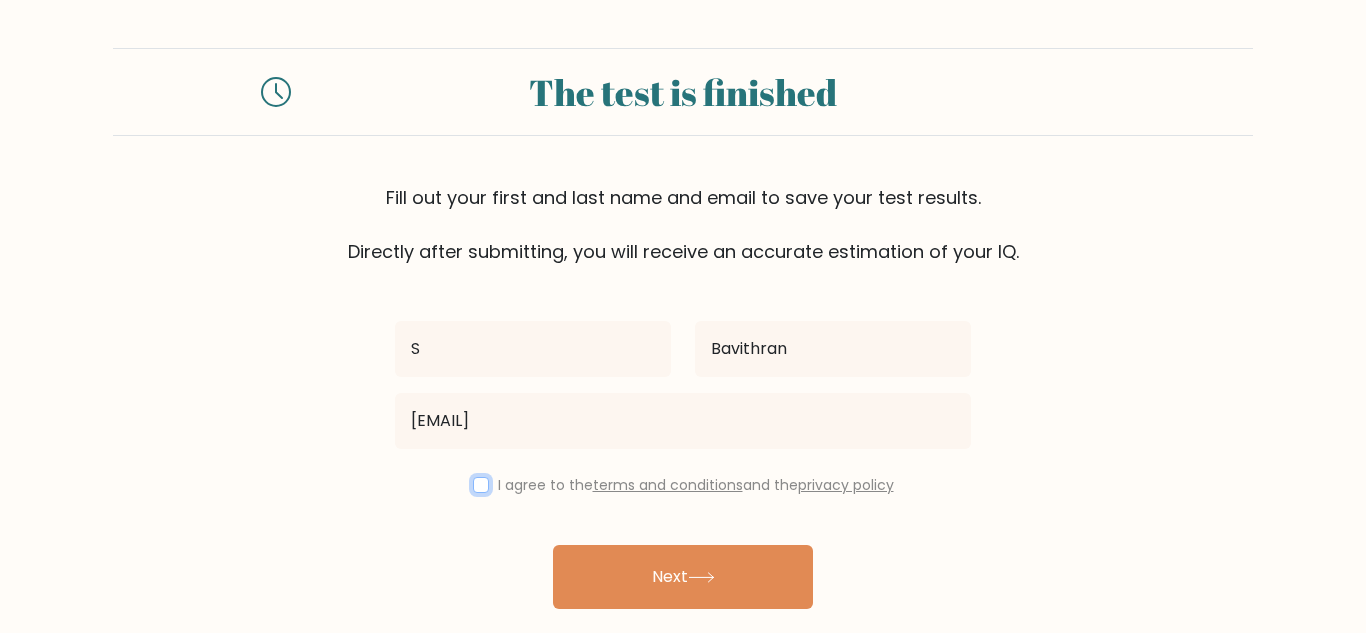 click at bounding box center (481, 485) 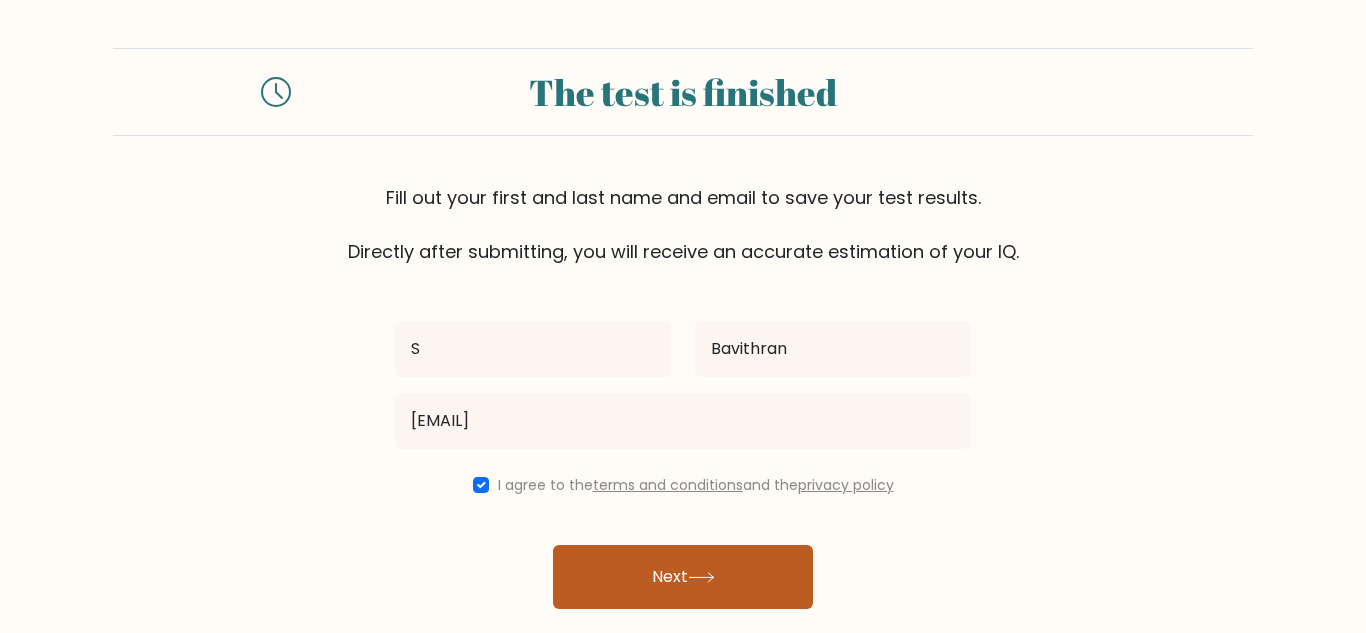 click on "Next" at bounding box center [683, 577] 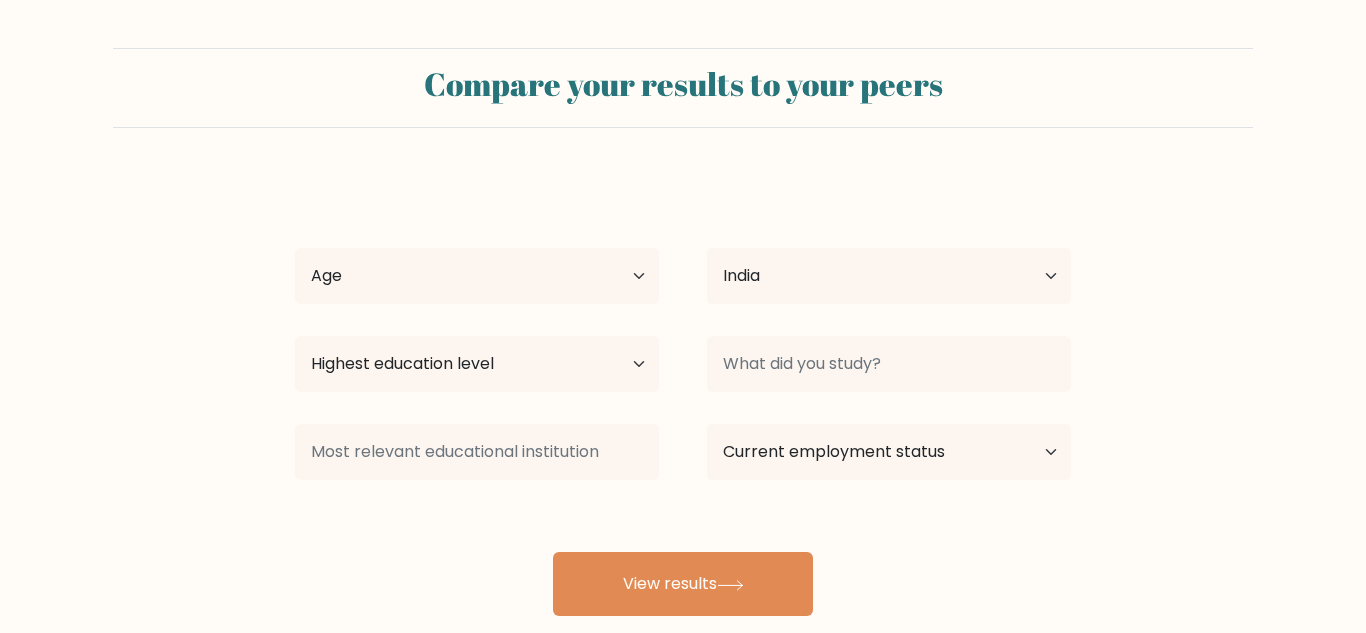 select on "IN" 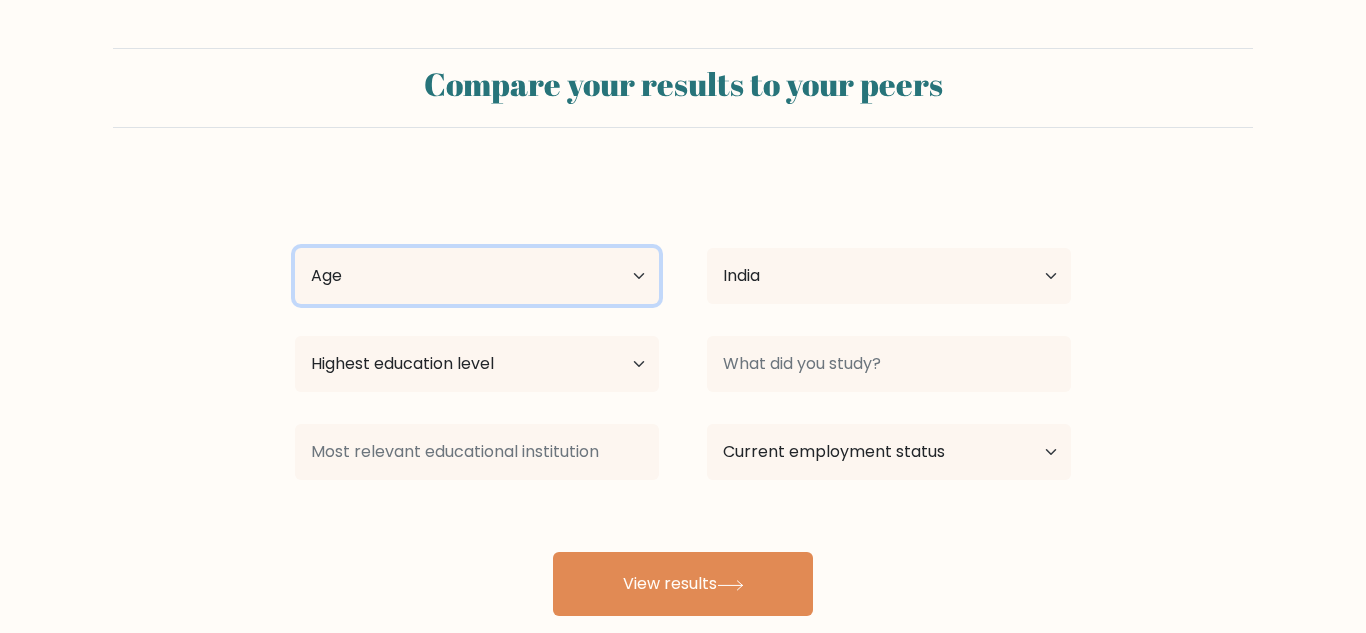 click on "Age
Under 18 years old
18-24 years old
25-34 years old
35-44 years old
45-54 years old
55-64 years old
65 years old and above" at bounding box center [477, 276] 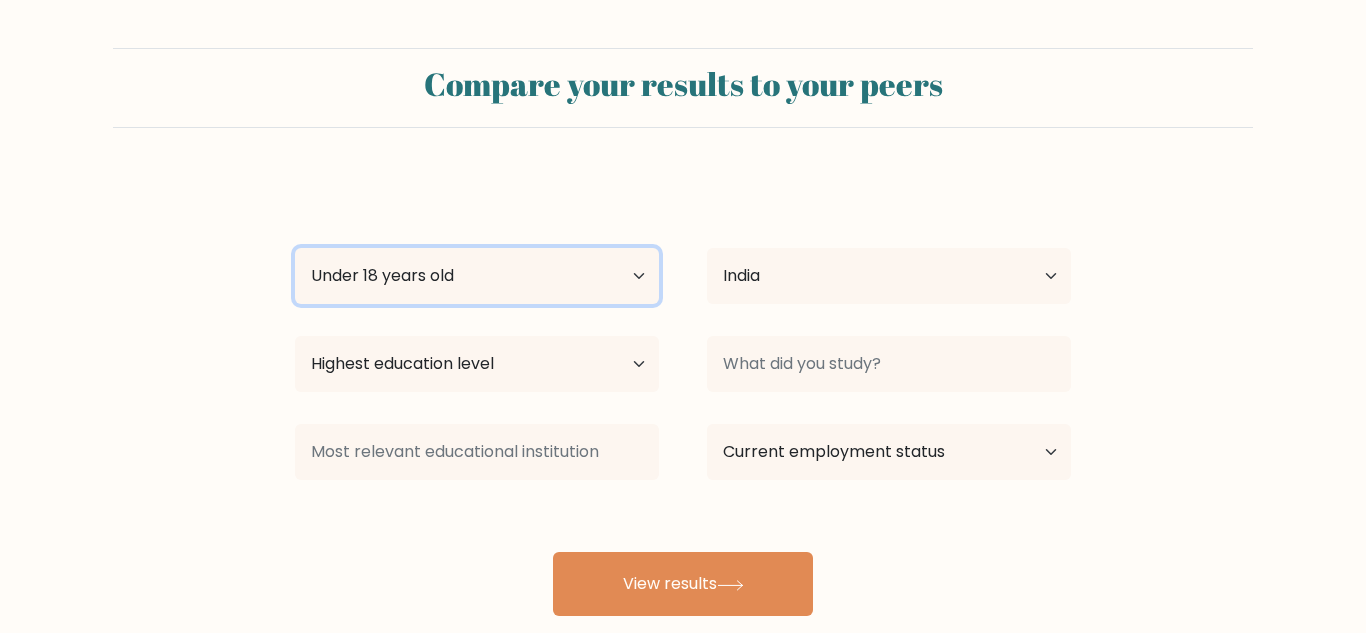 click on "Age
Under 18 years old
18-24 years old
25-34 years old
35-44 years old
45-54 years old
55-64 years old
65 years old and above" at bounding box center (477, 276) 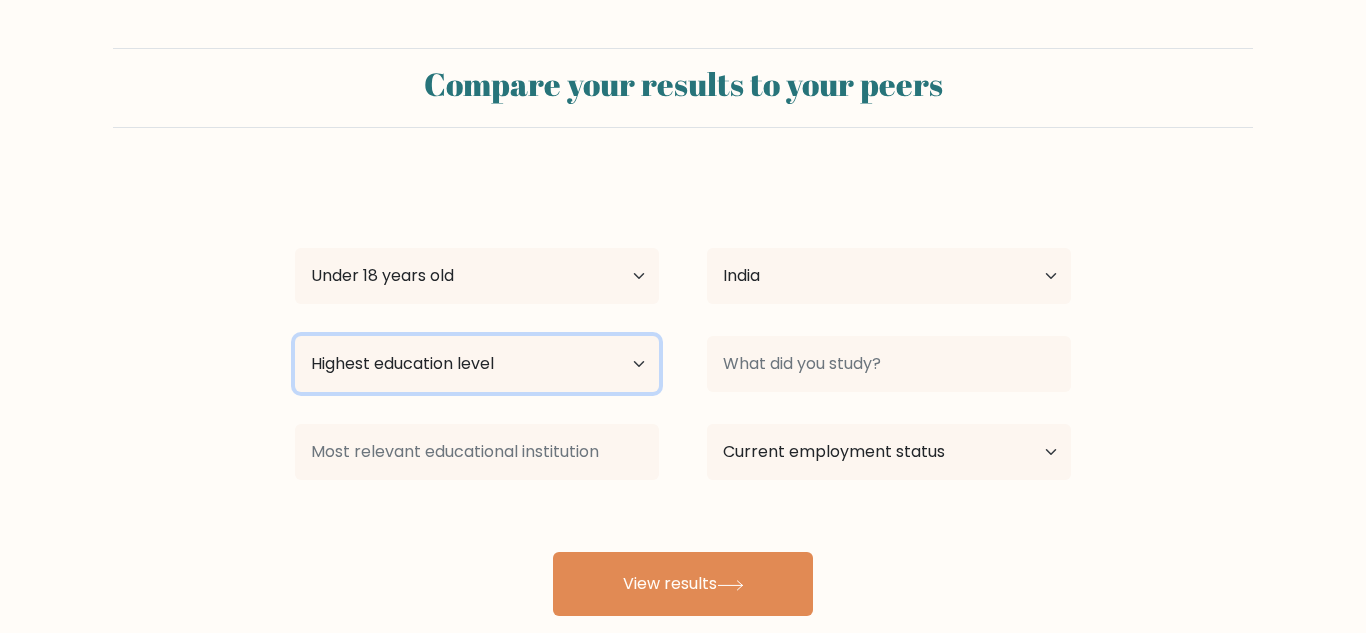 click on "Highest education level
No schooling
Primary
Lower Secondary
Upper Secondary
Occupation Specific
Bachelor's degree
Master's degree
Doctoral degree" at bounding box center [477, 364] 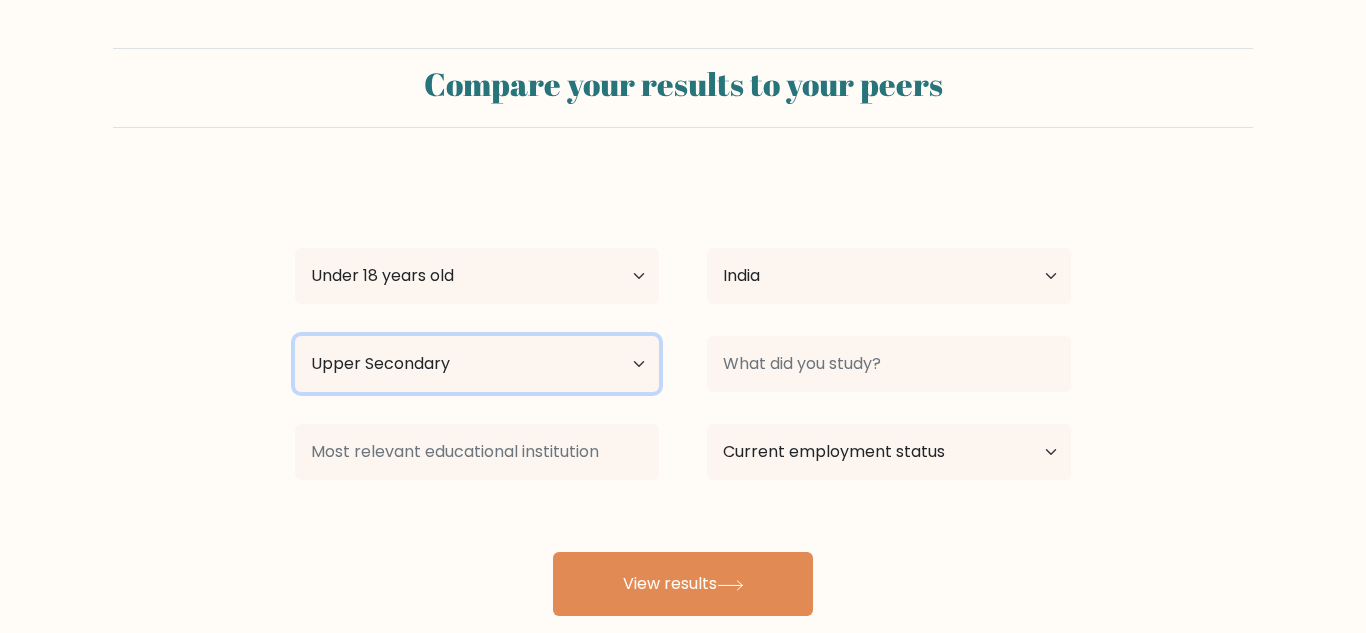 click on "Highest education level
No schooling
Primary
Lower Secondary
Upper Secondary
Occupation Specific
Bachelor's degree
Master's degree
Doctoral degree" at bounding box center (477, 364) 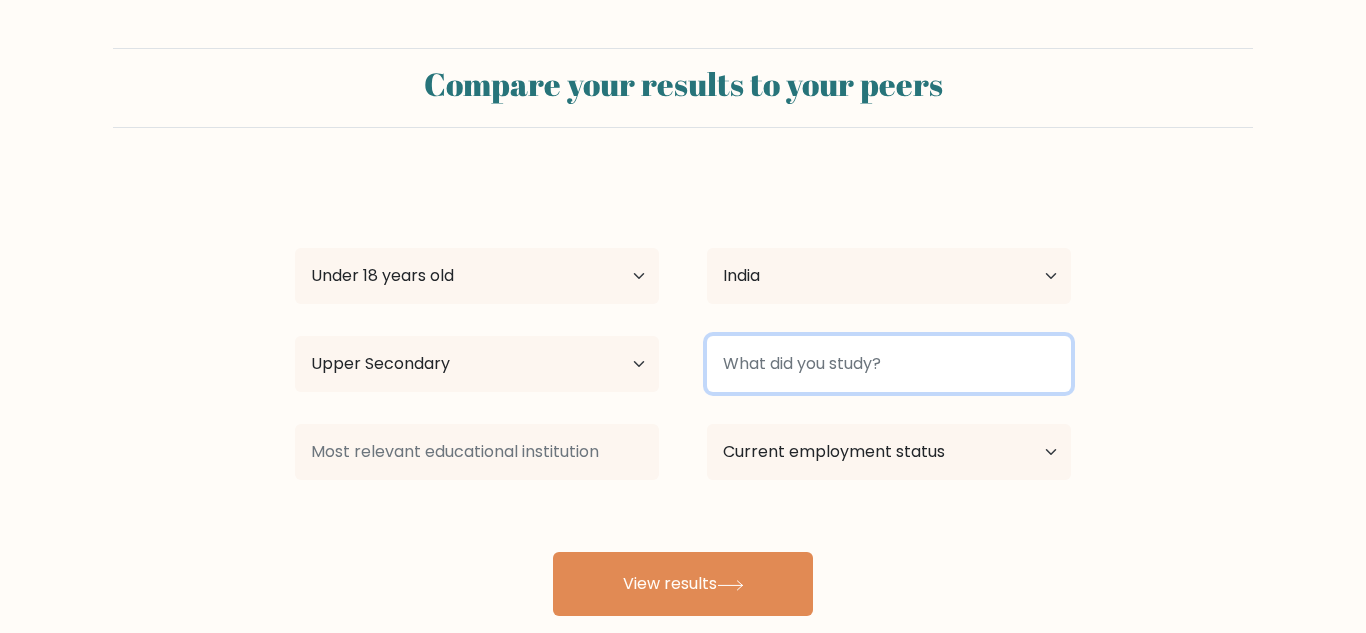click at bounding box center [889, 364] 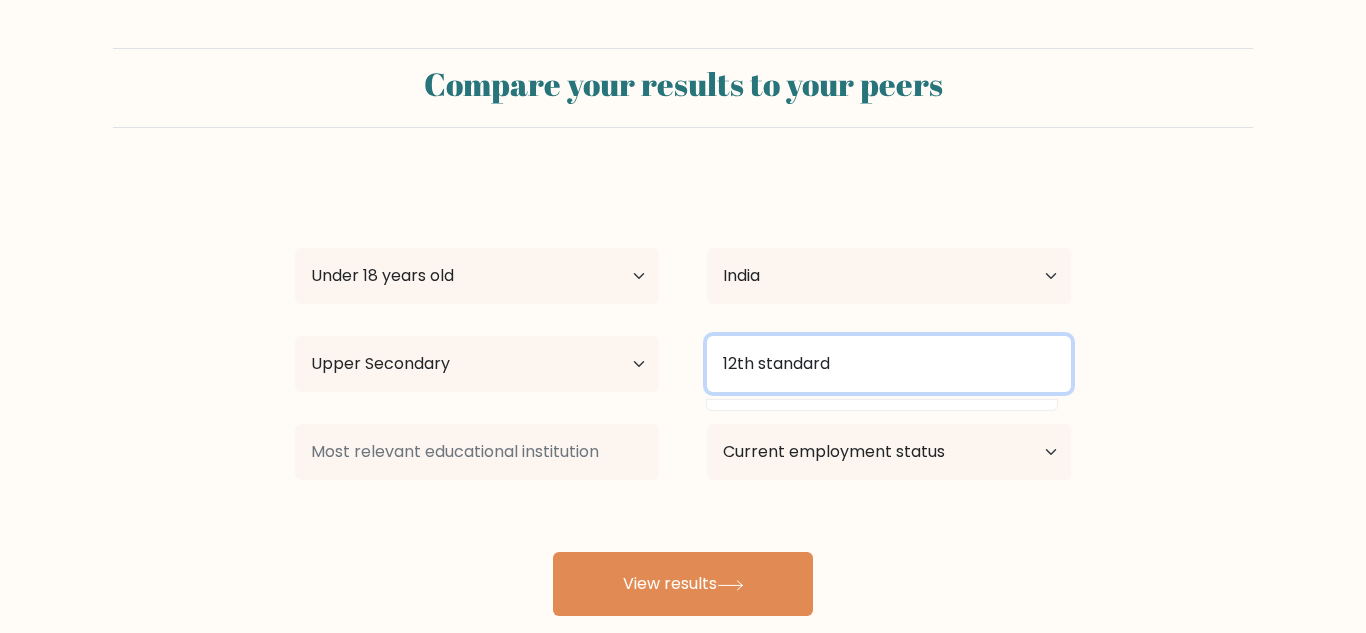 type on "12th standard" 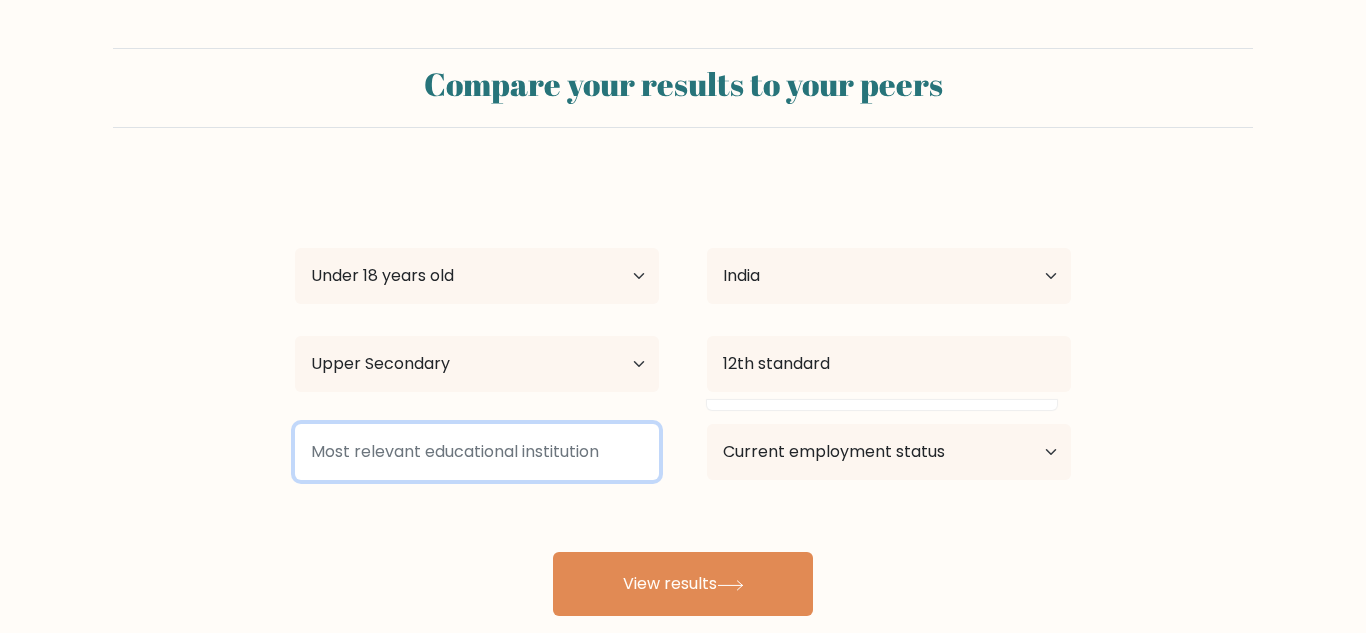 click at bounding box center [477, 452] 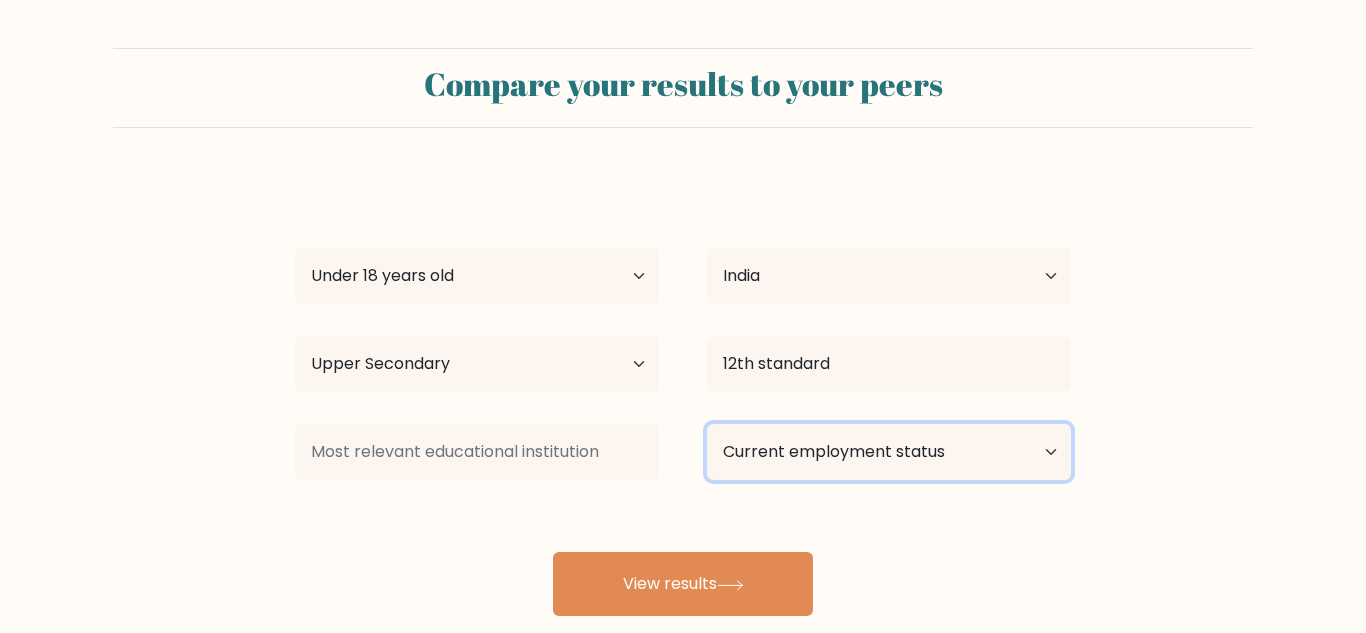 click on "Current employment status
Employed
Student
Retired
Other / prefer not to answer" at bounding box center (889, 452) 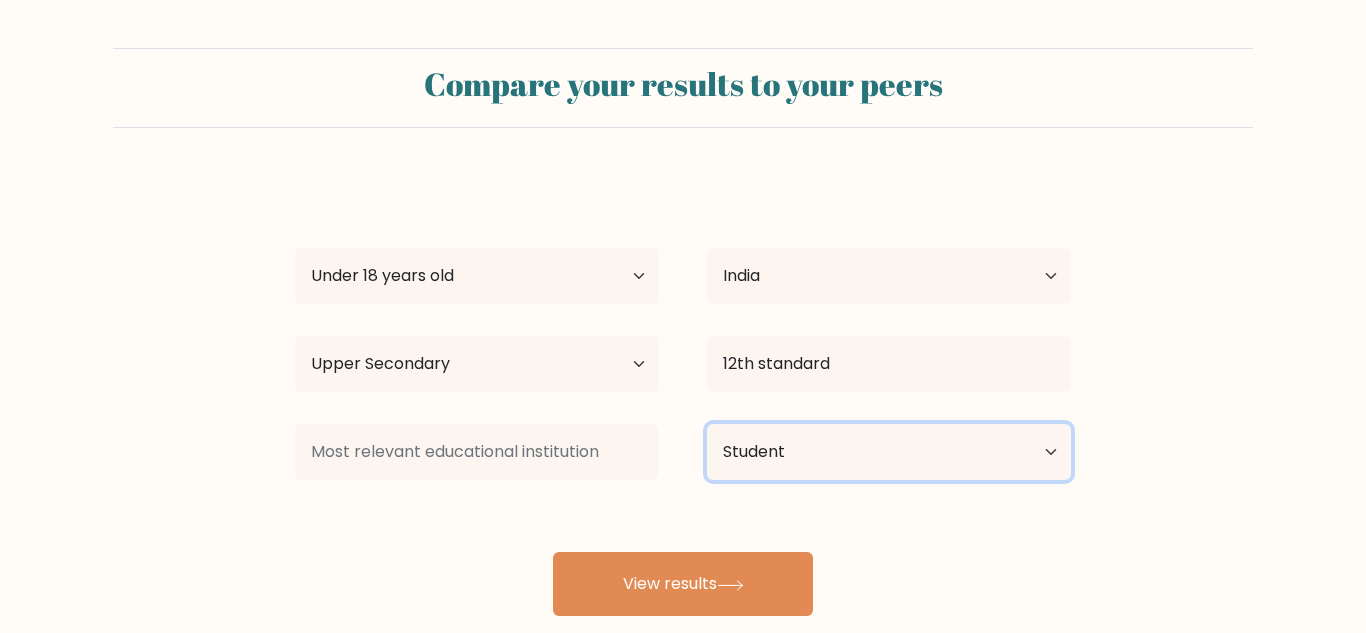 click on "Current employment status
Employed
Student
Retired
Other / prefer not to answer" at bounding box center [889, 452] 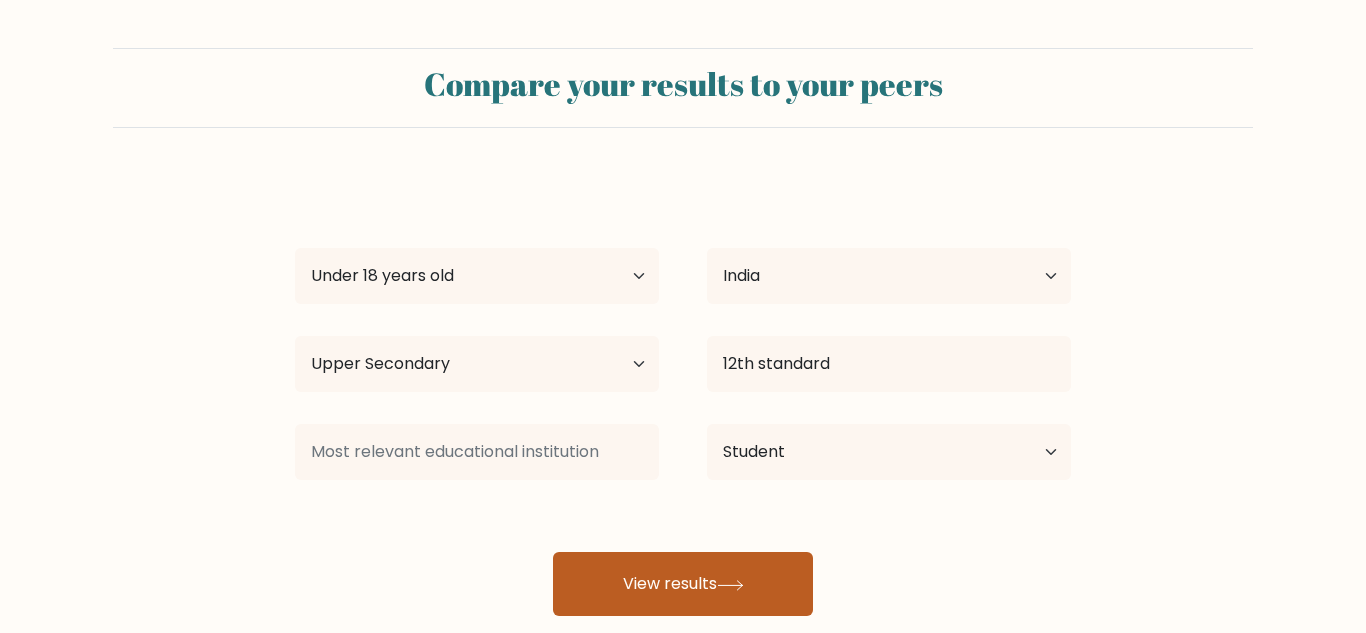 click on "View results" at bounding box center (683, 584) 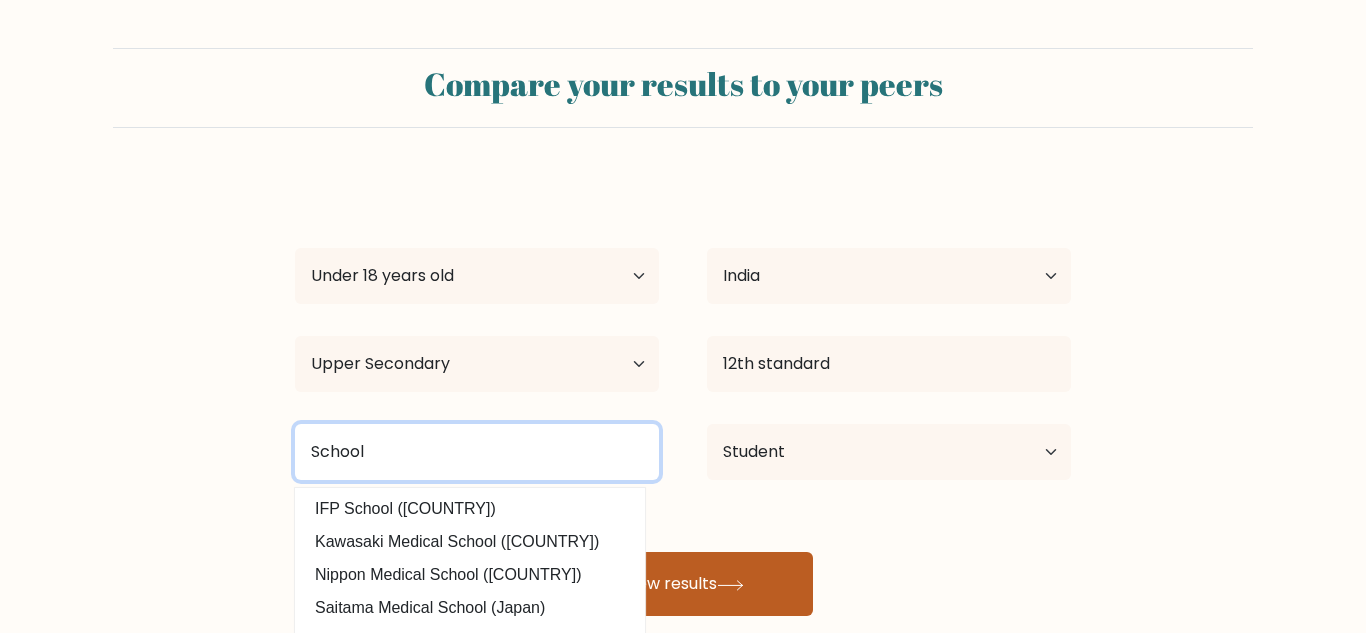 type on "School" 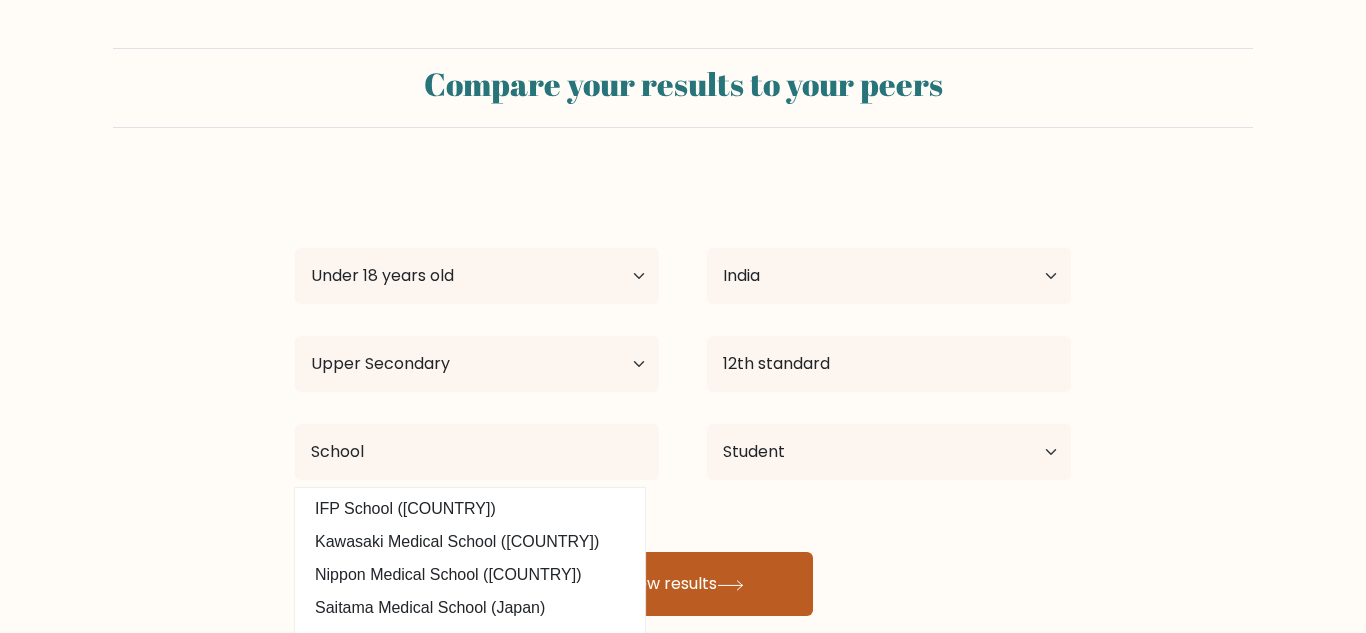 click 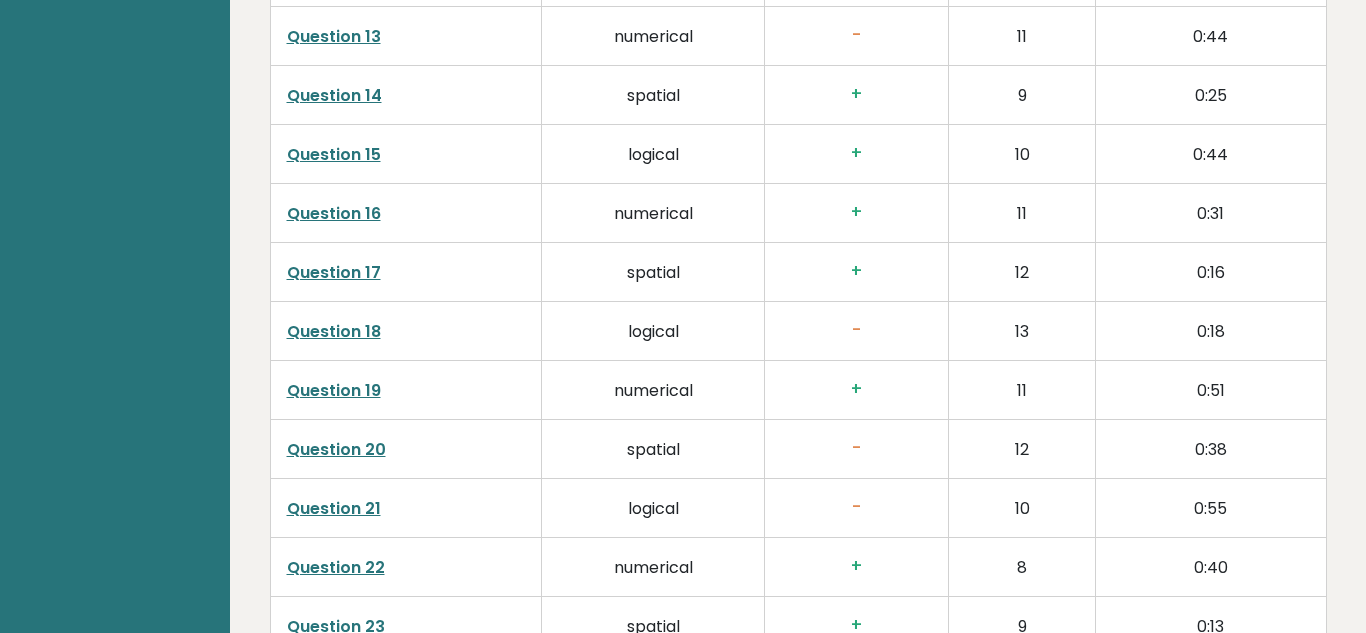 scroll, scrollTop: 3850, scrollLeft: 0, axis: vertical 